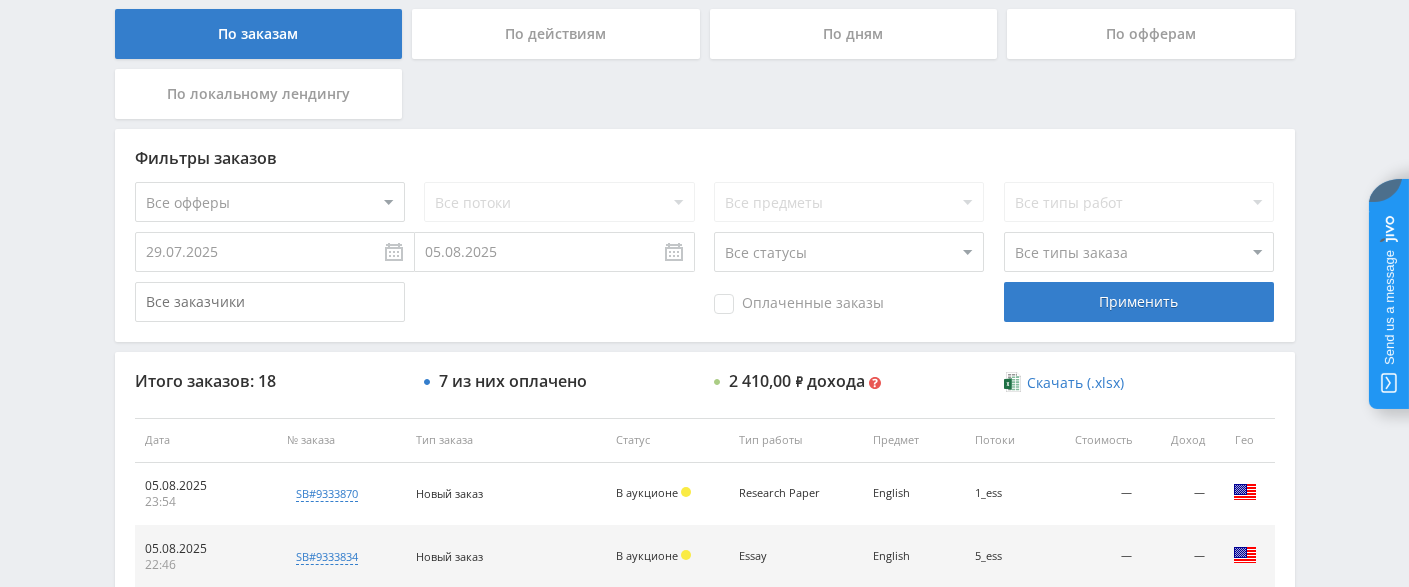 scroll, scrollTop: 300, scrollLeft: 0, axis: vertical 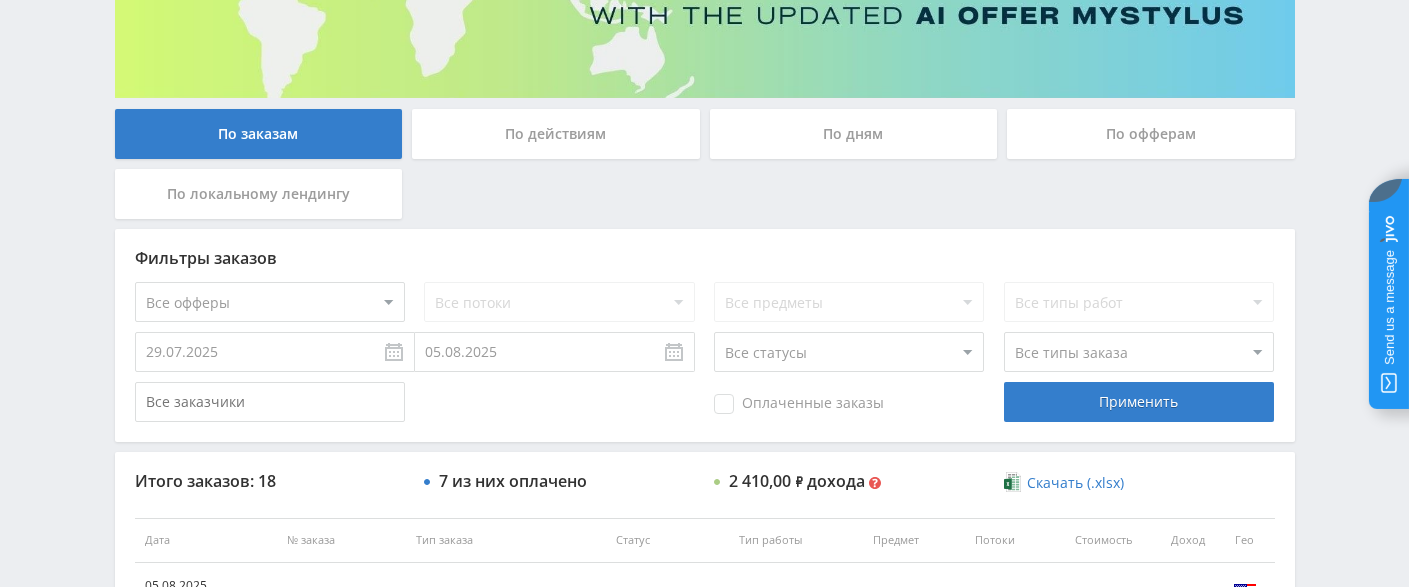 click on "По дням" at bounding box center (854, 134) 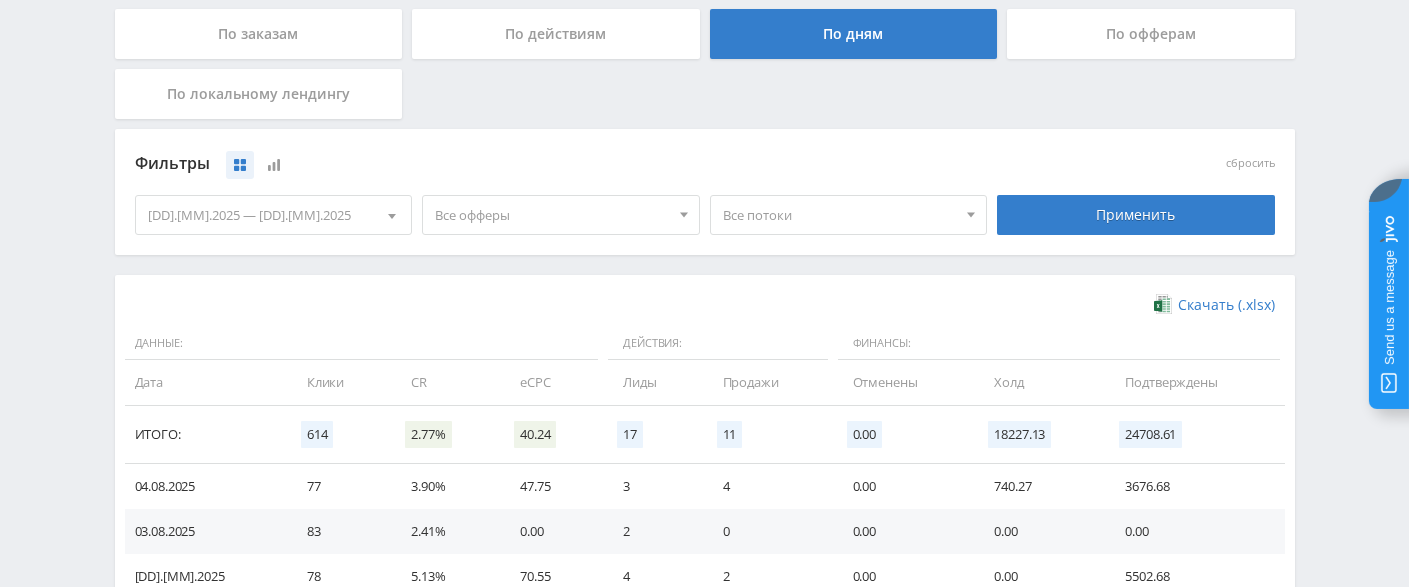 scroll, scrollTop: 200, scrollLeft: 0, axis: vertical 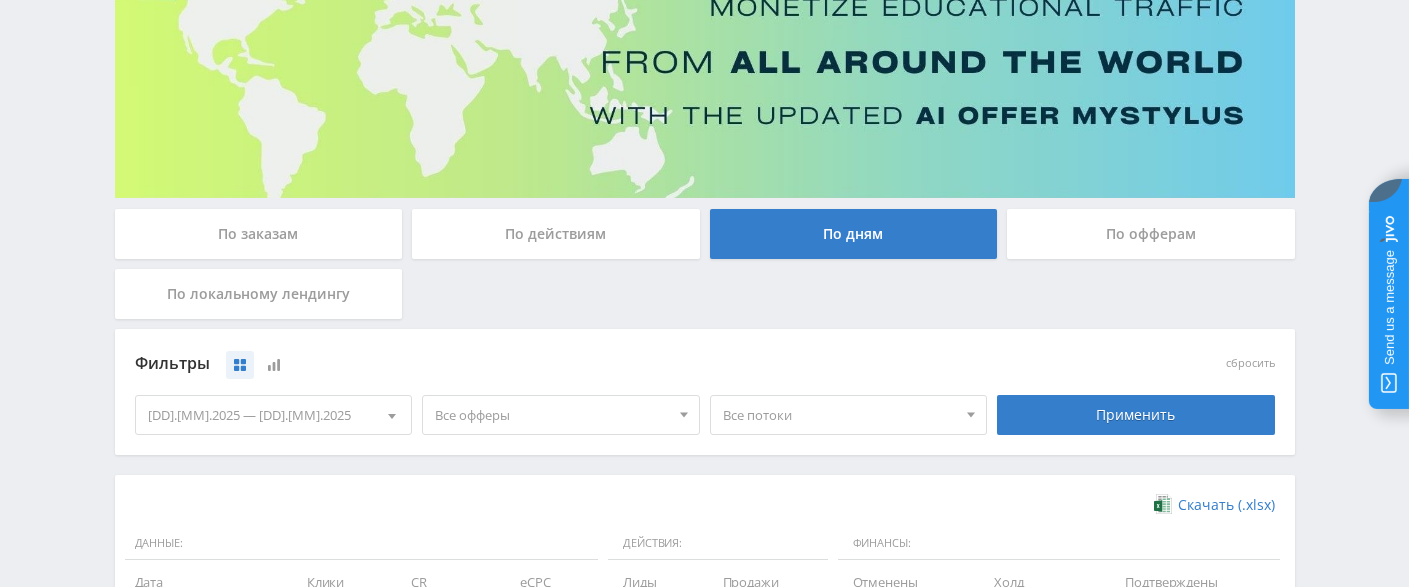 click on "Все потоки" at bounding box center (840, 415) 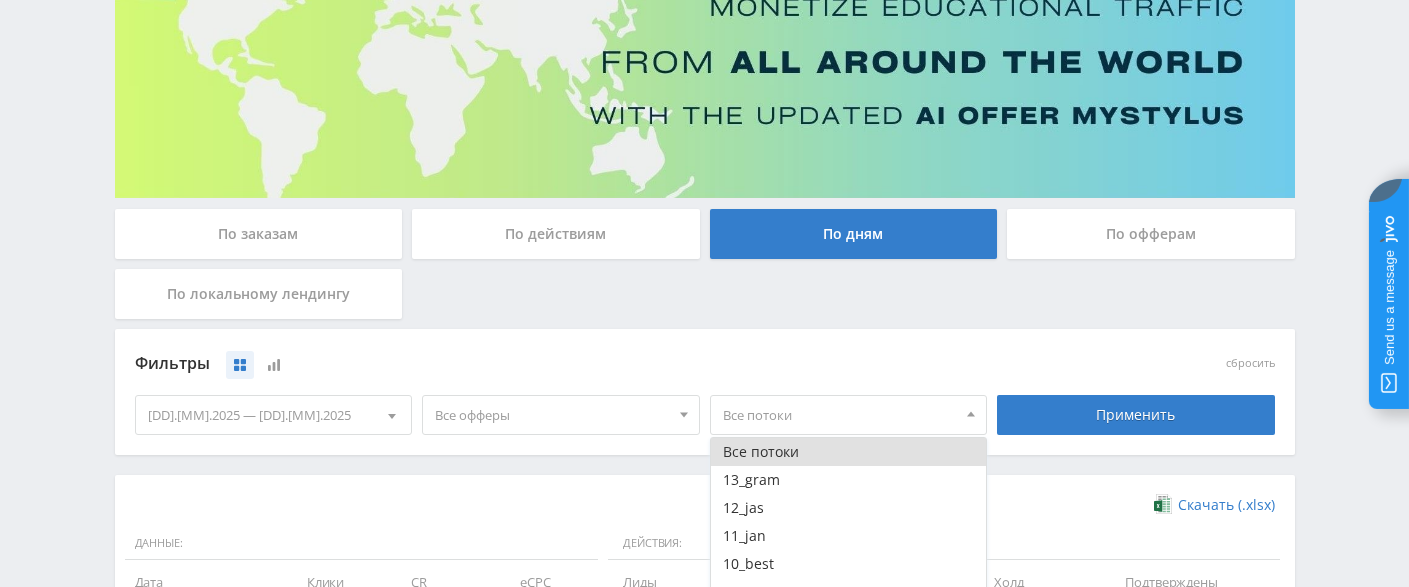 scroll, scrollTop: 400, scrollLeft: 0, axis: vertical 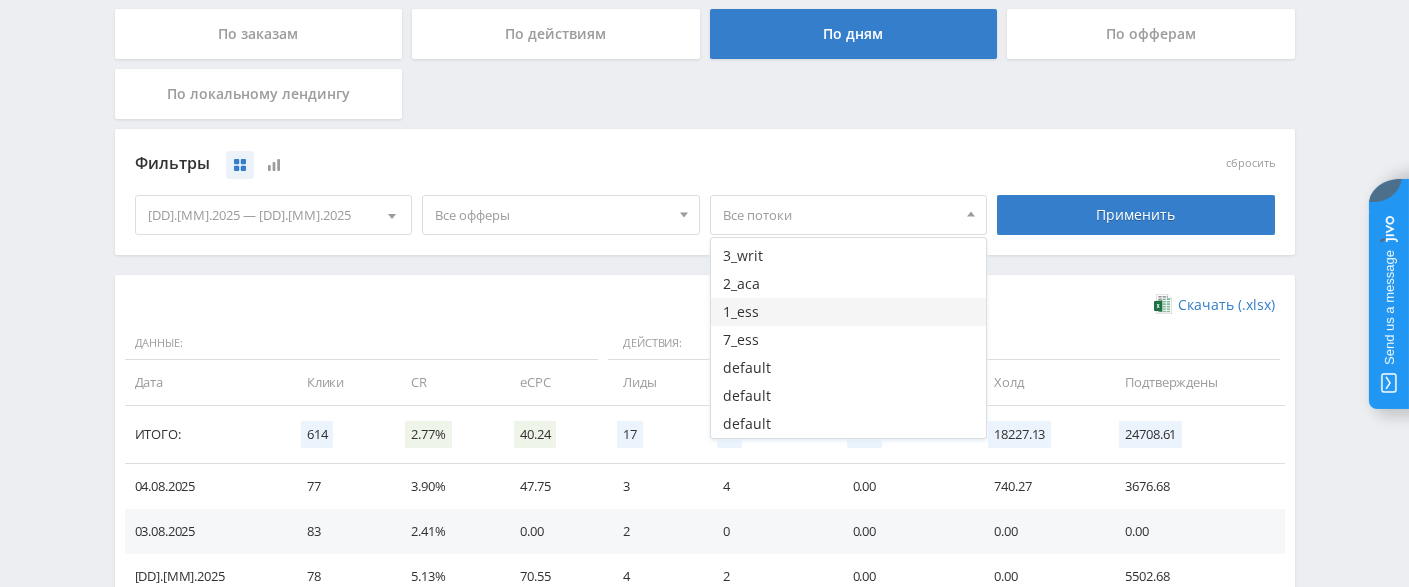 click on "1_ess" at bounding box center (849, 312) 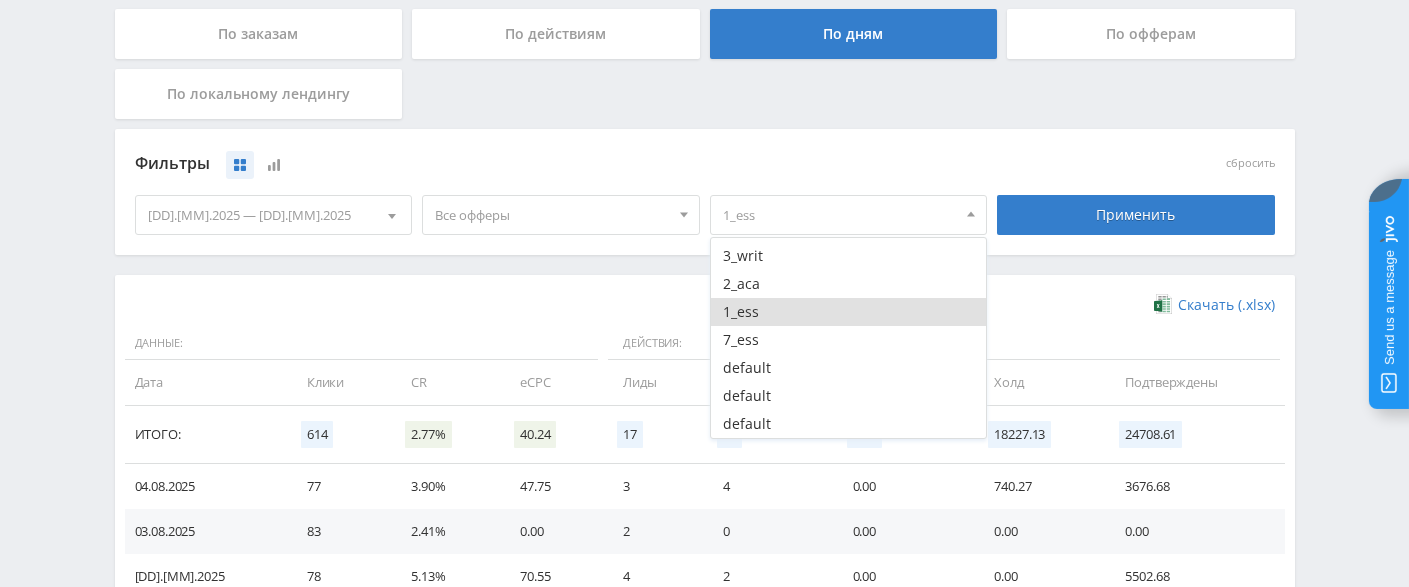 click on "Все офферы" at bounding box center (552, 215) 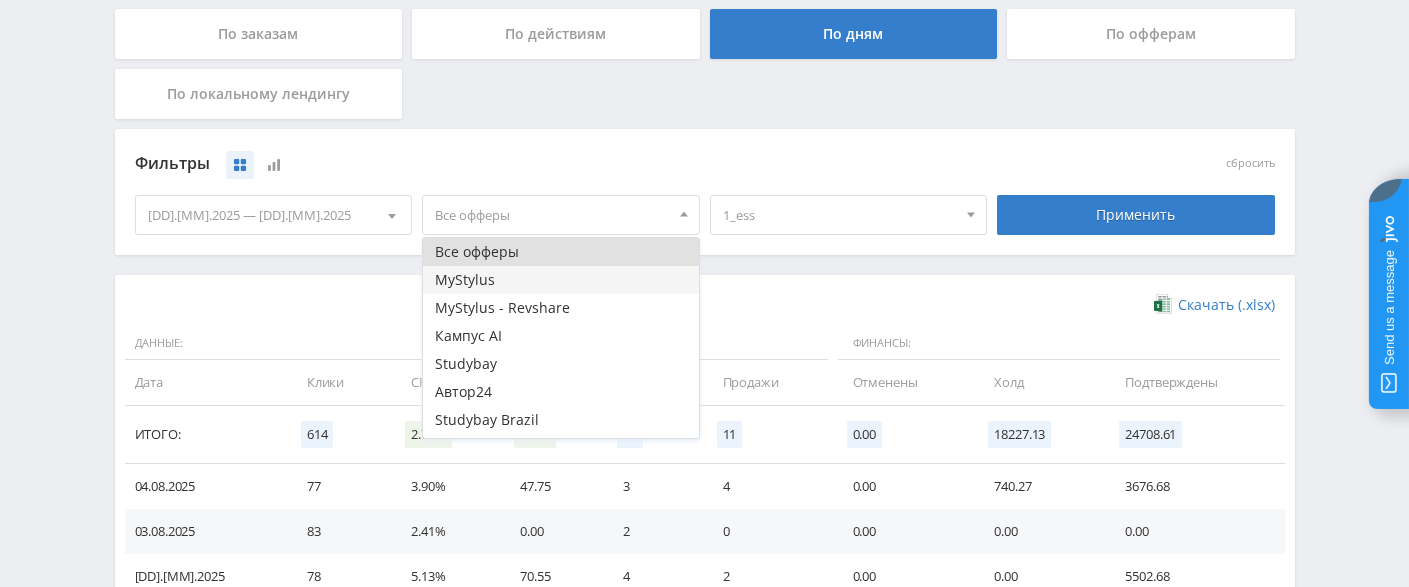 click on "MyStylus" at bounding box center (561, 280) 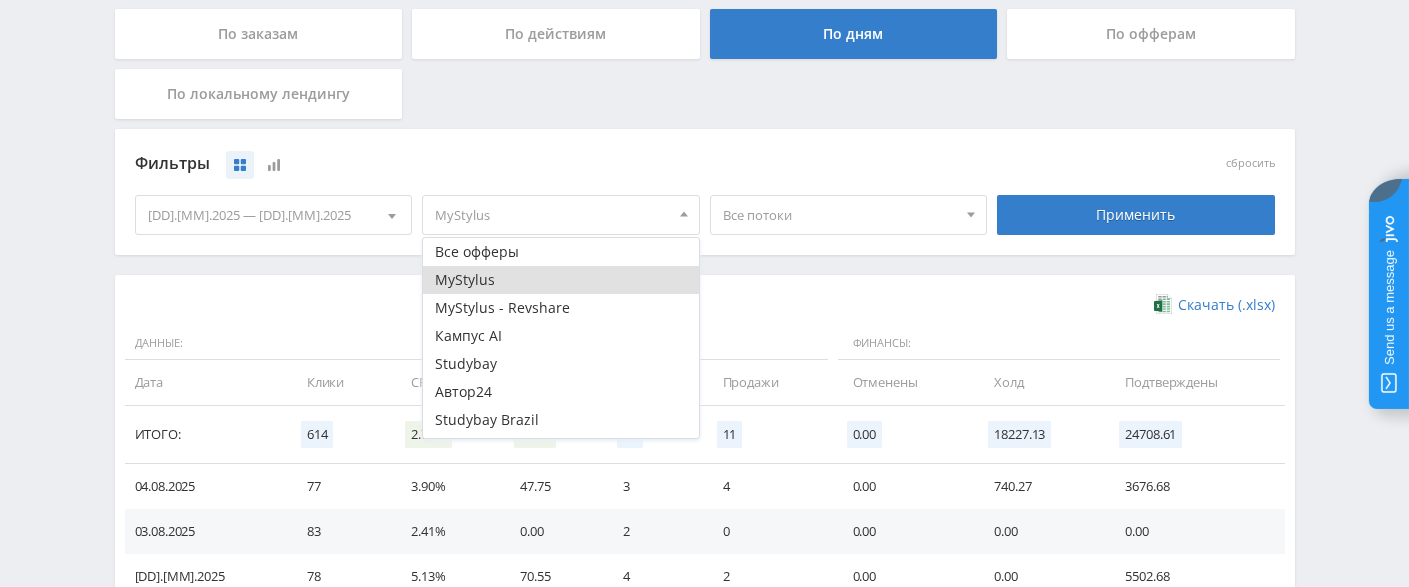 click on "Все потоки" at bounding box center (840, 215) 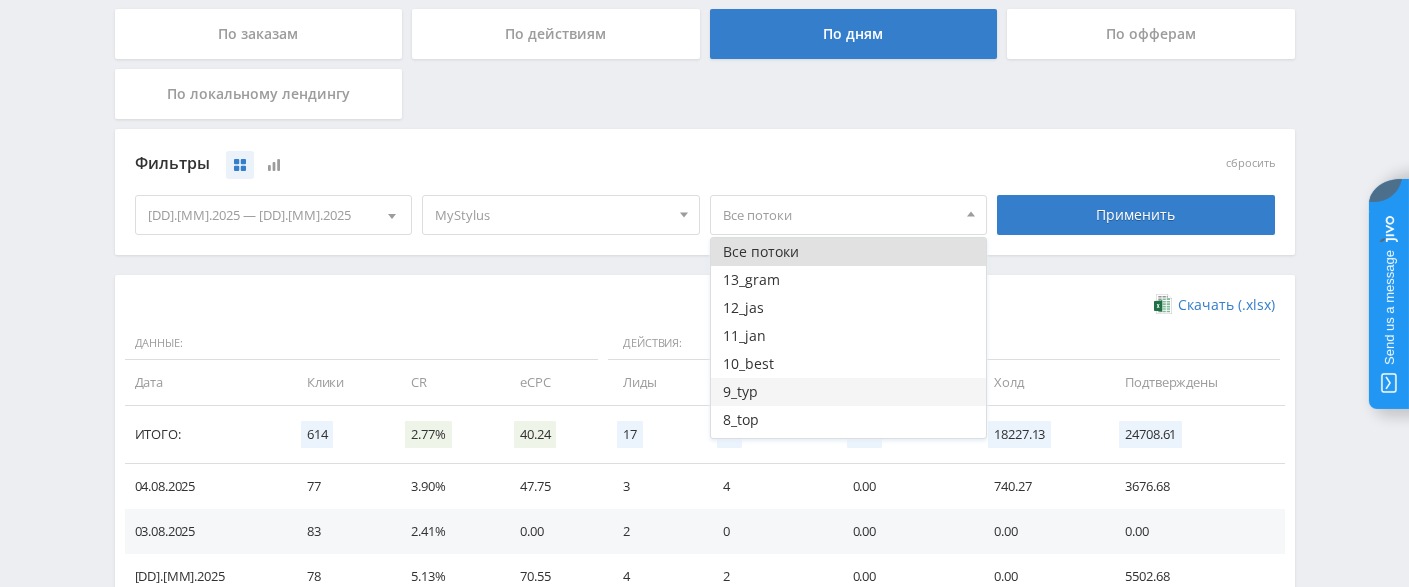 scroll, scrollTop: 193, scrollLeft: 0, axis: vertical 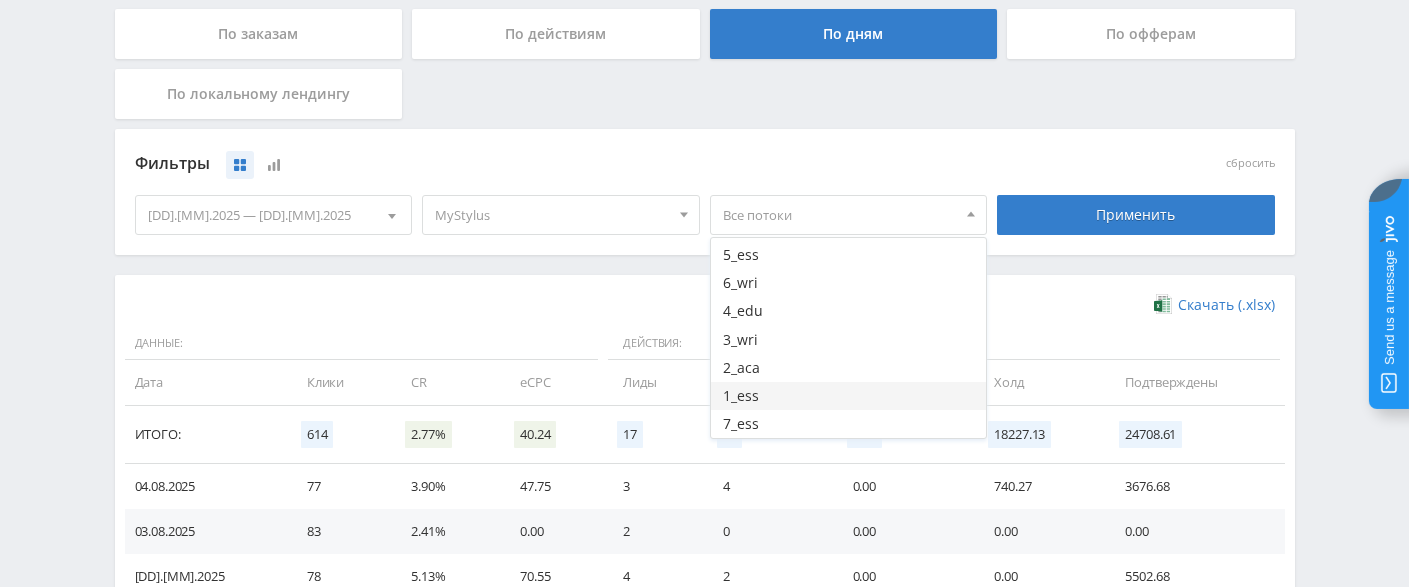 click on "1_ess" at bounding box center (849, 396) 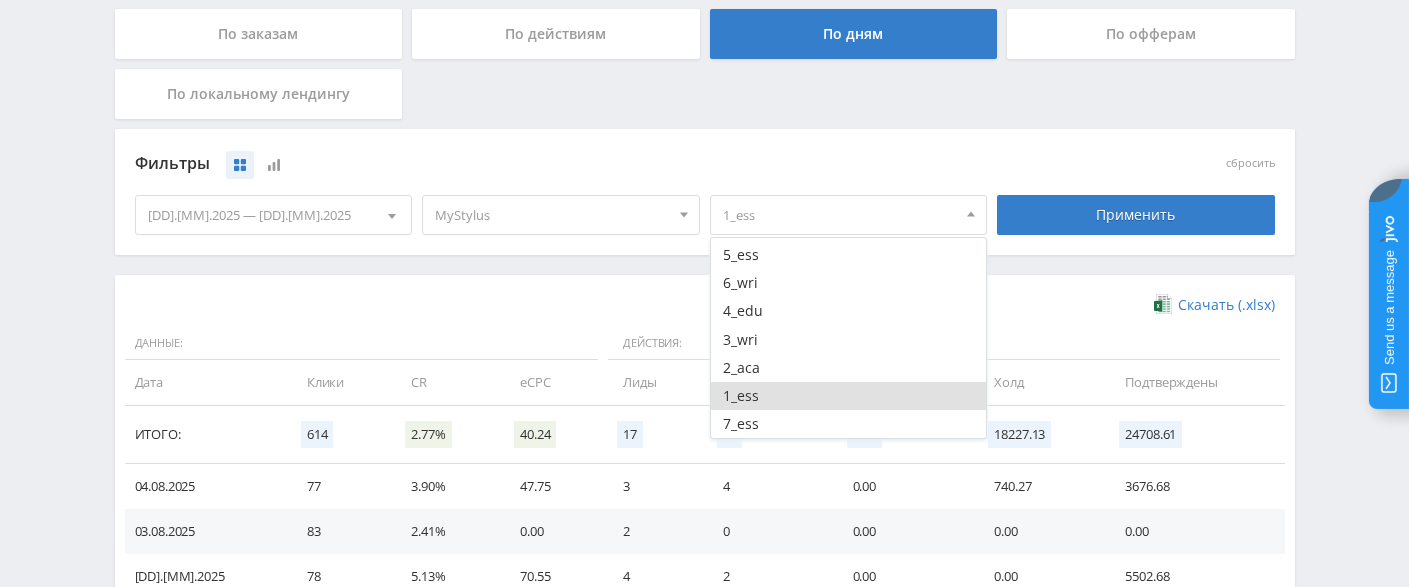 click on "Применить" at bounding box center (1136, 215) 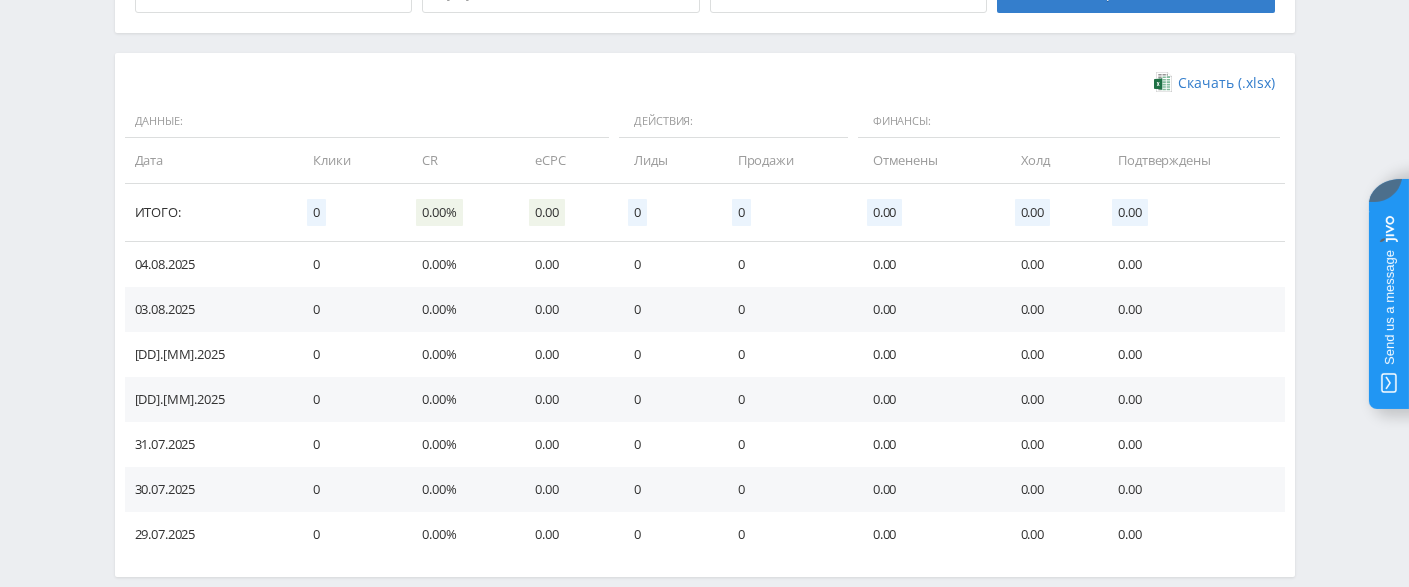 scroll, scrollTop: 322, scrollLeft: 0, axis: vertical 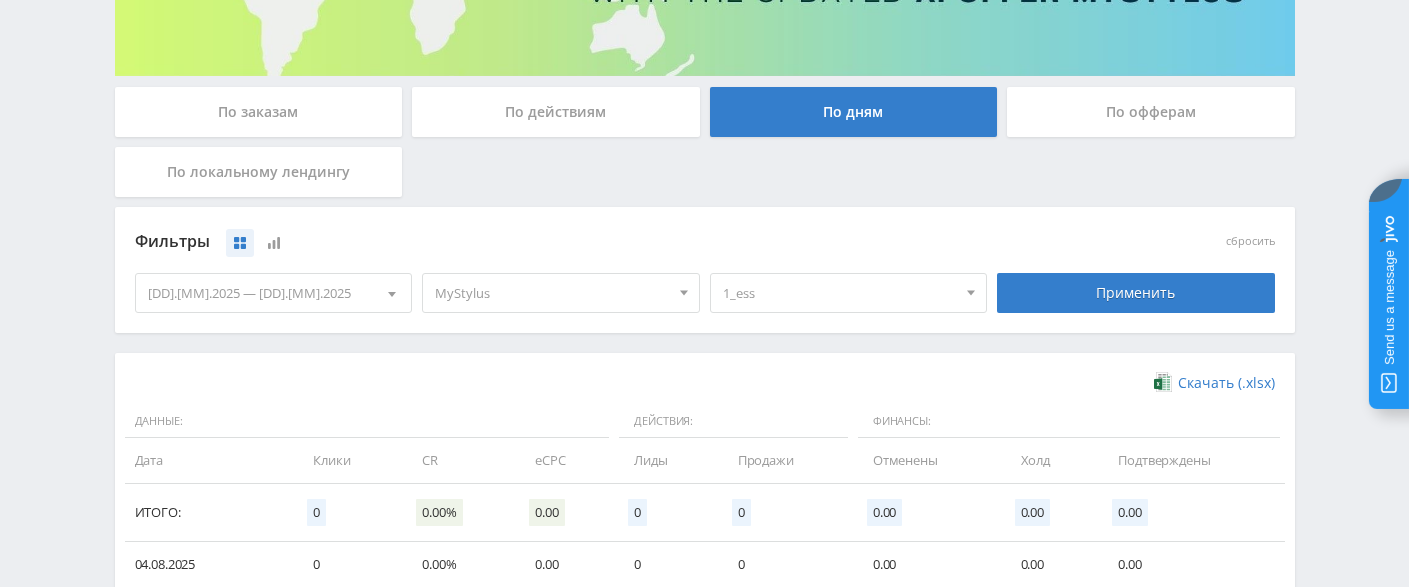 click on "MyStylus" at bounding box center (552, 293) 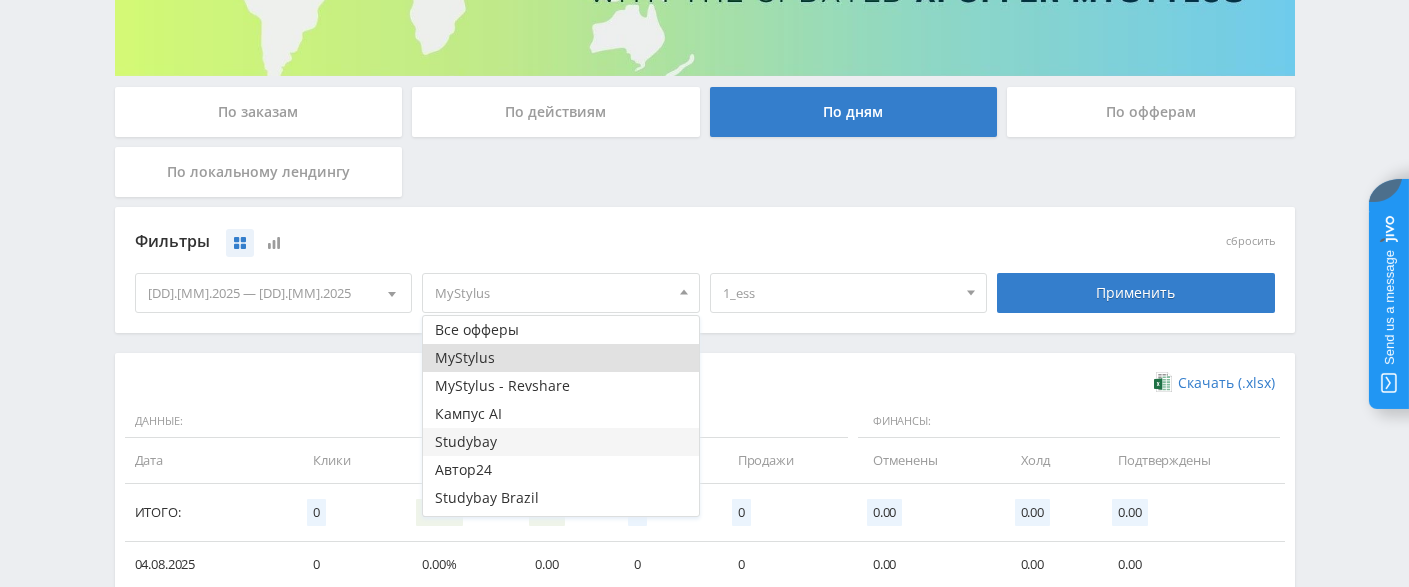 click on "Studybay" at bounding box center [561, 442] 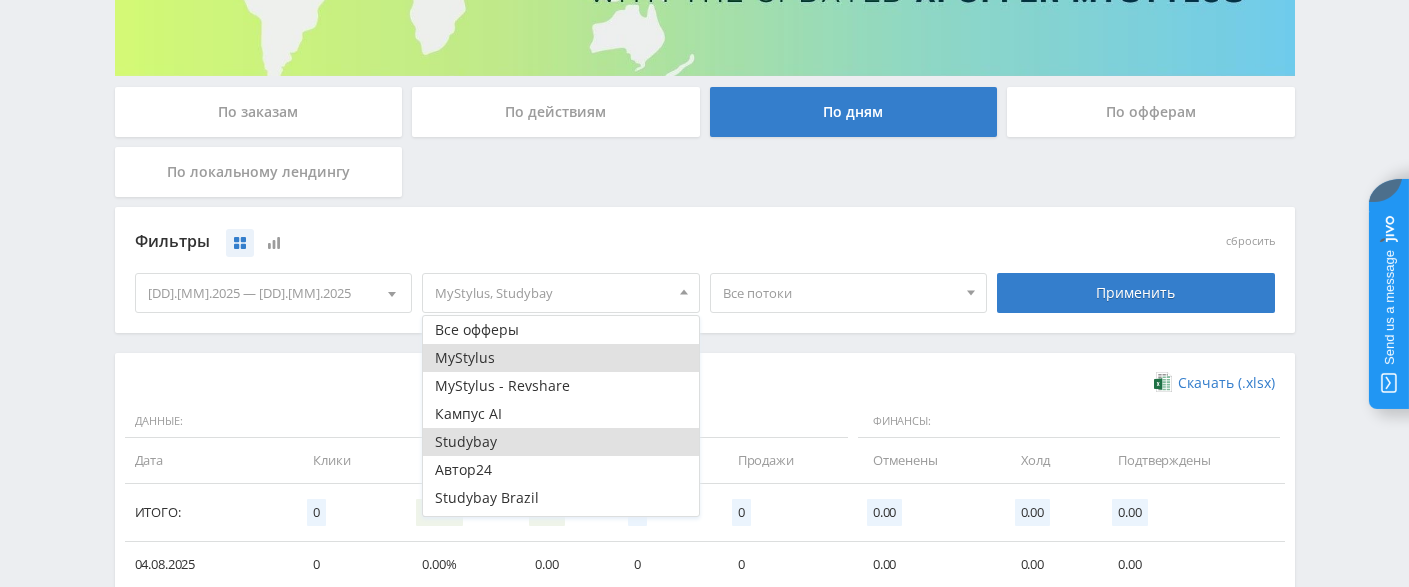 click on "Все потоки" at bounding box center [840, 293] 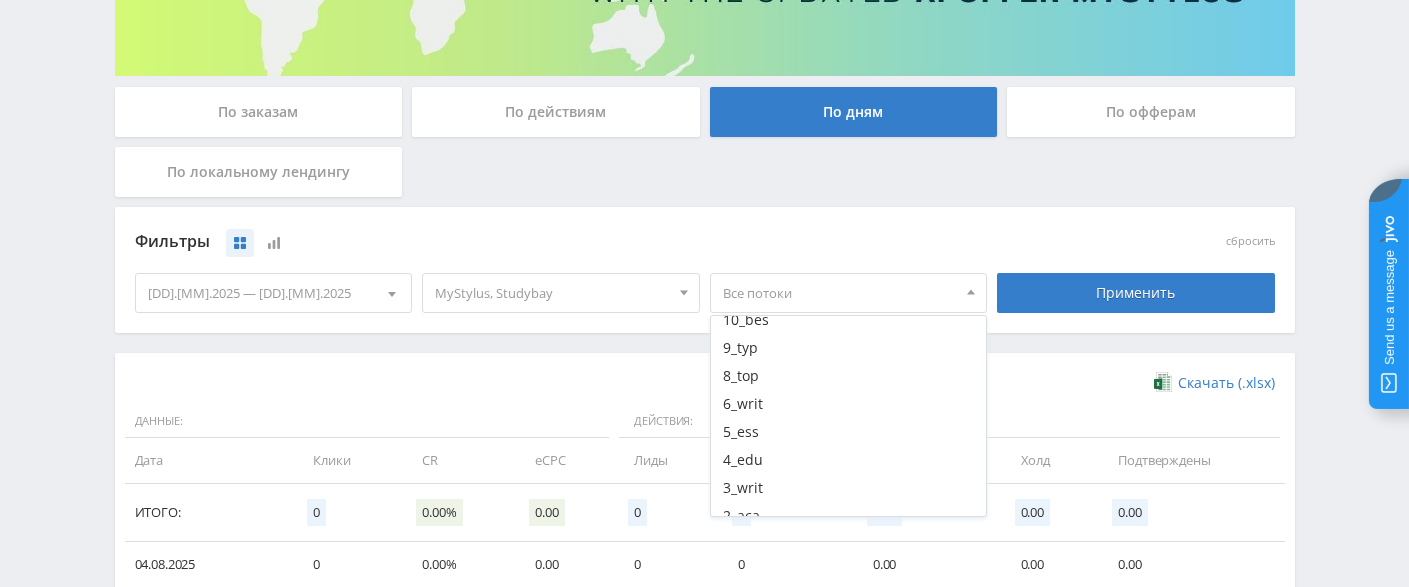scroll, scrollTop: 671, scrollLeft: 0, axis: vertical 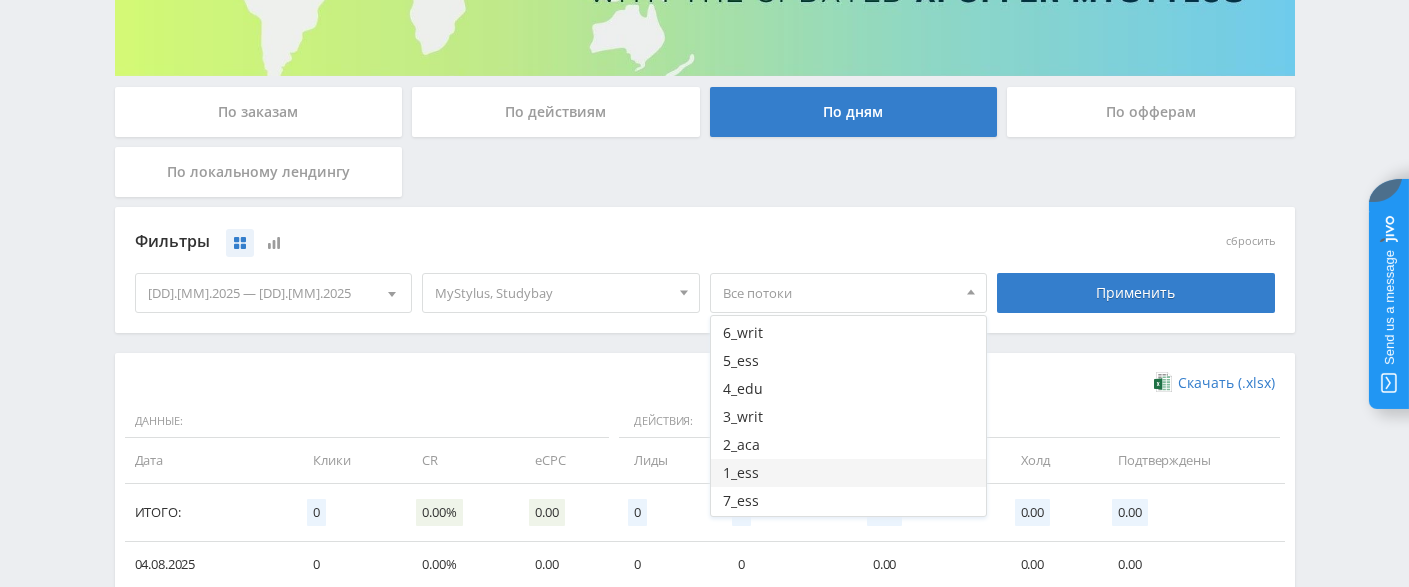click on "1_ess" at bounding box center [849, 473] 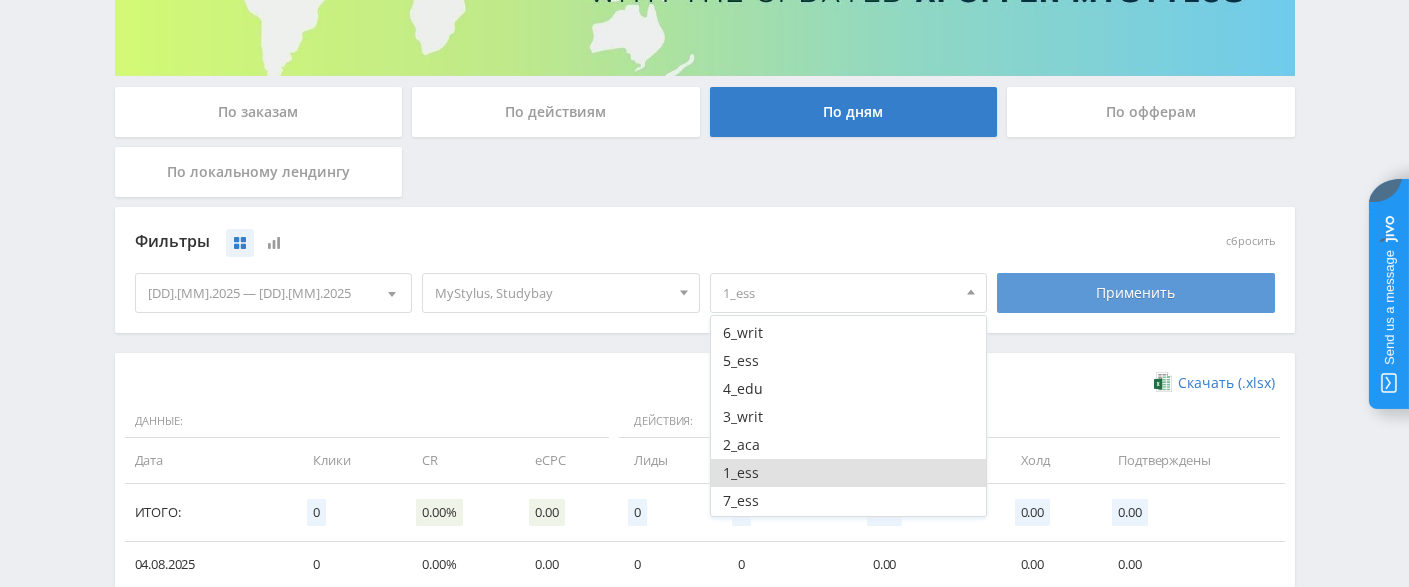 click on "Применить" at bounding box center (1136, 293) 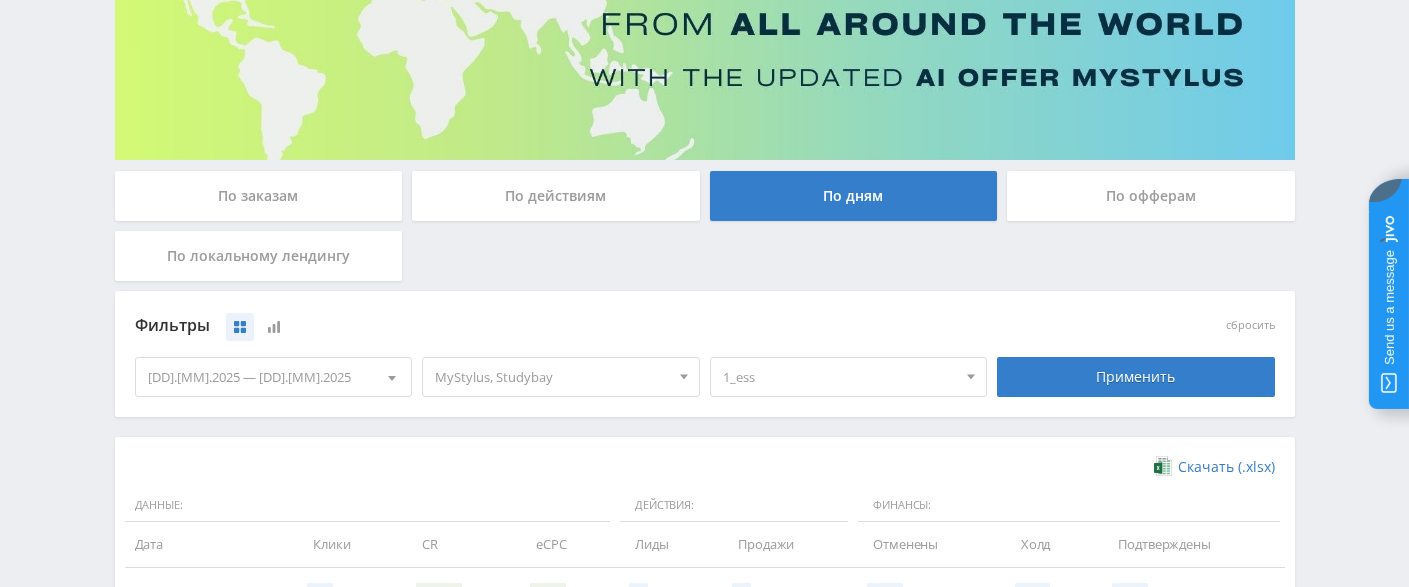 scroll, scrollTop: 322, scrollLeft: 0, axis: vertical 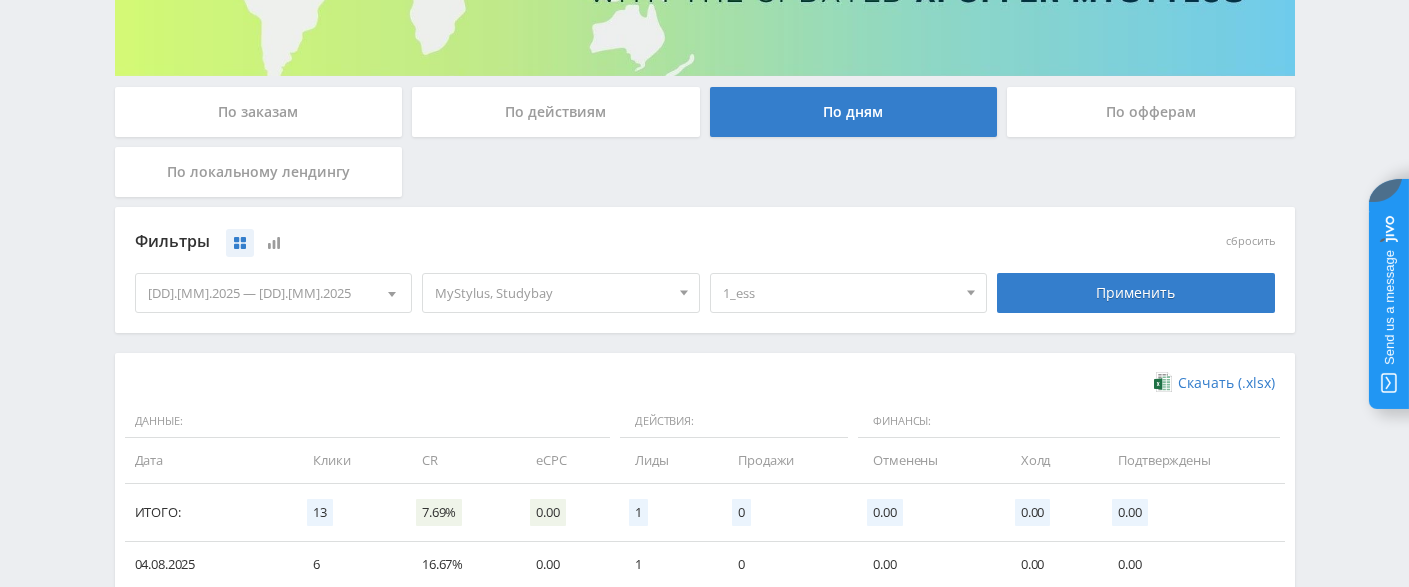 click on "Фильтры" at bounding box center (561, 242) 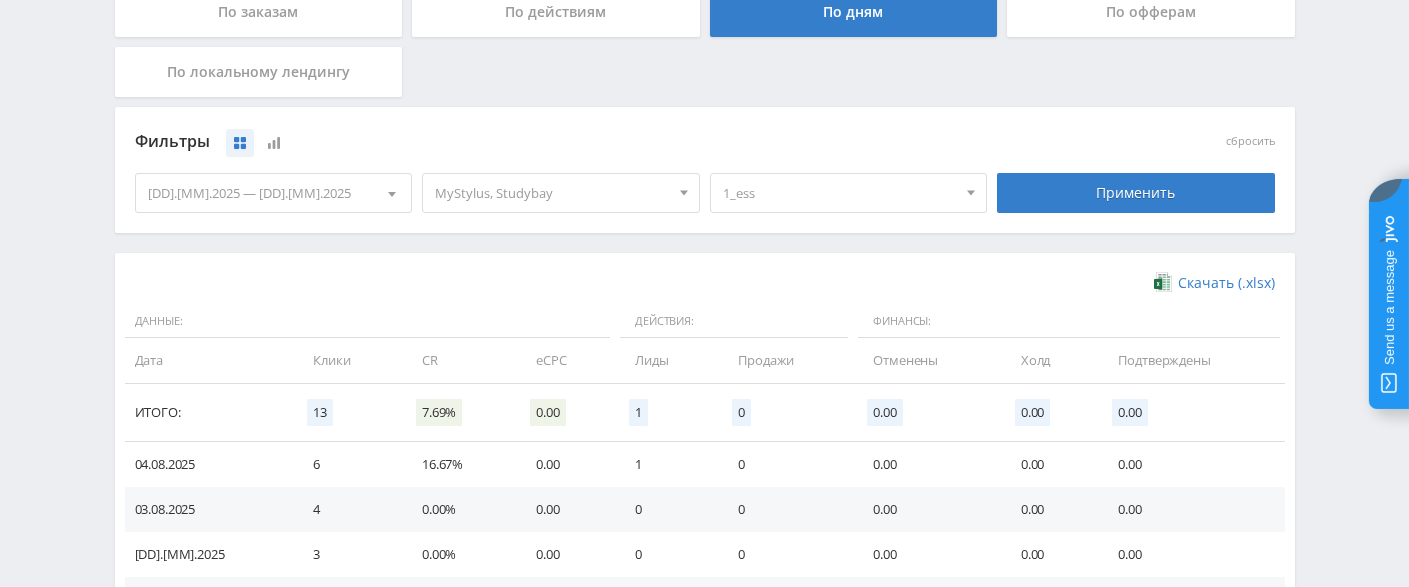 scroll, scrollTop: 322, scrollLeft: 0, axis: vertical 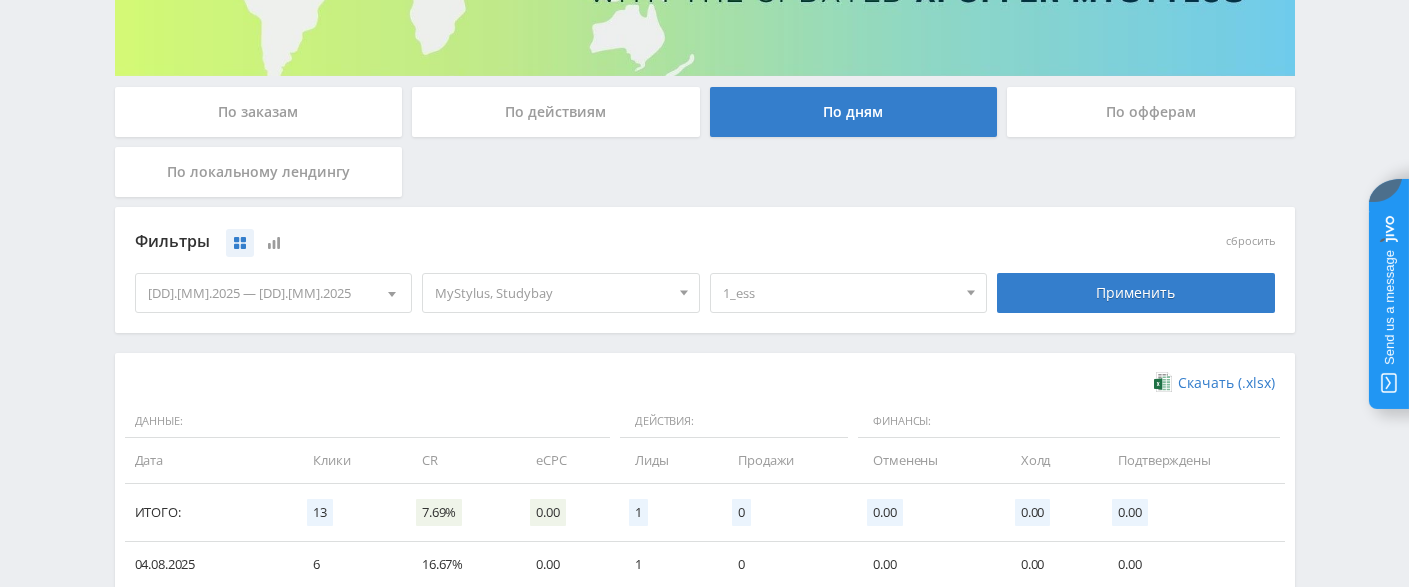 click on "MyStylus, Studybay" at bounding box center (552, 293) 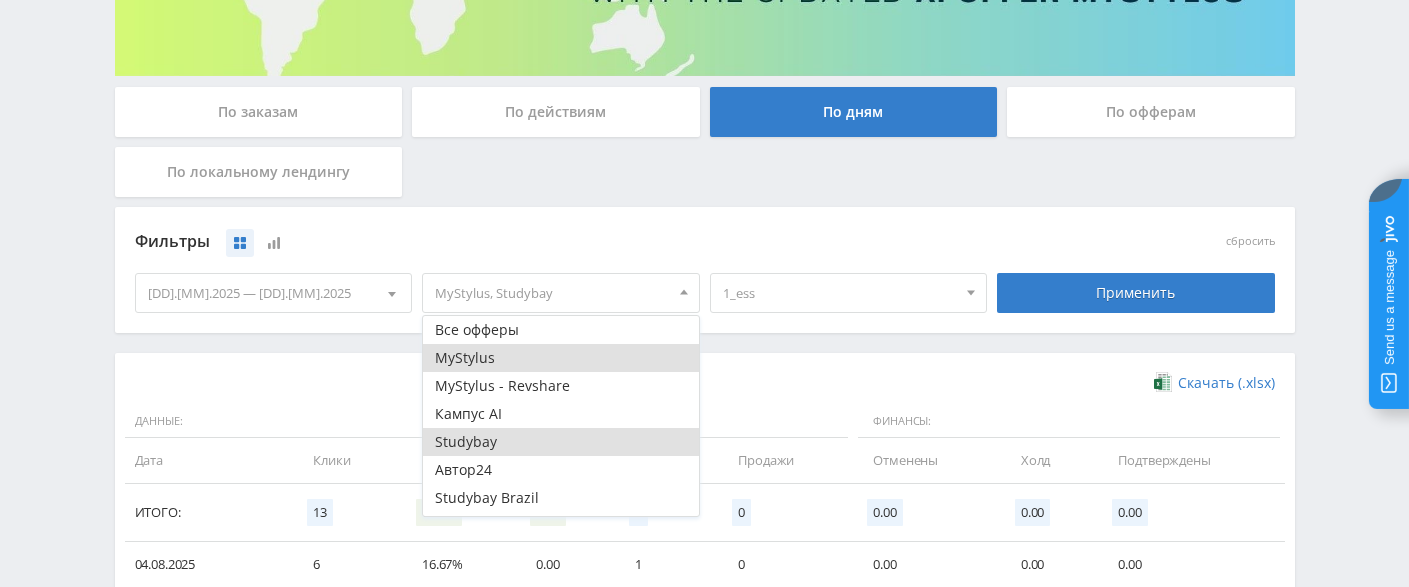 click on "MyStylus" at bounding box center [561, 358] 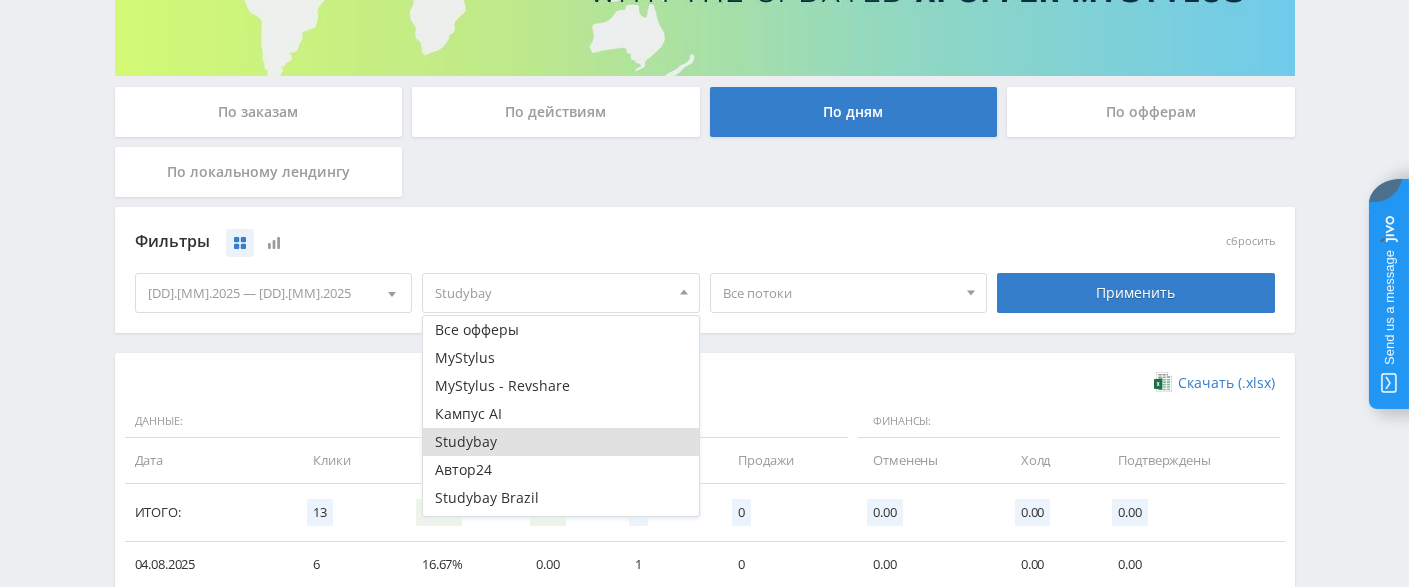 click on "Все потоки" at bounding box center (840, 293) 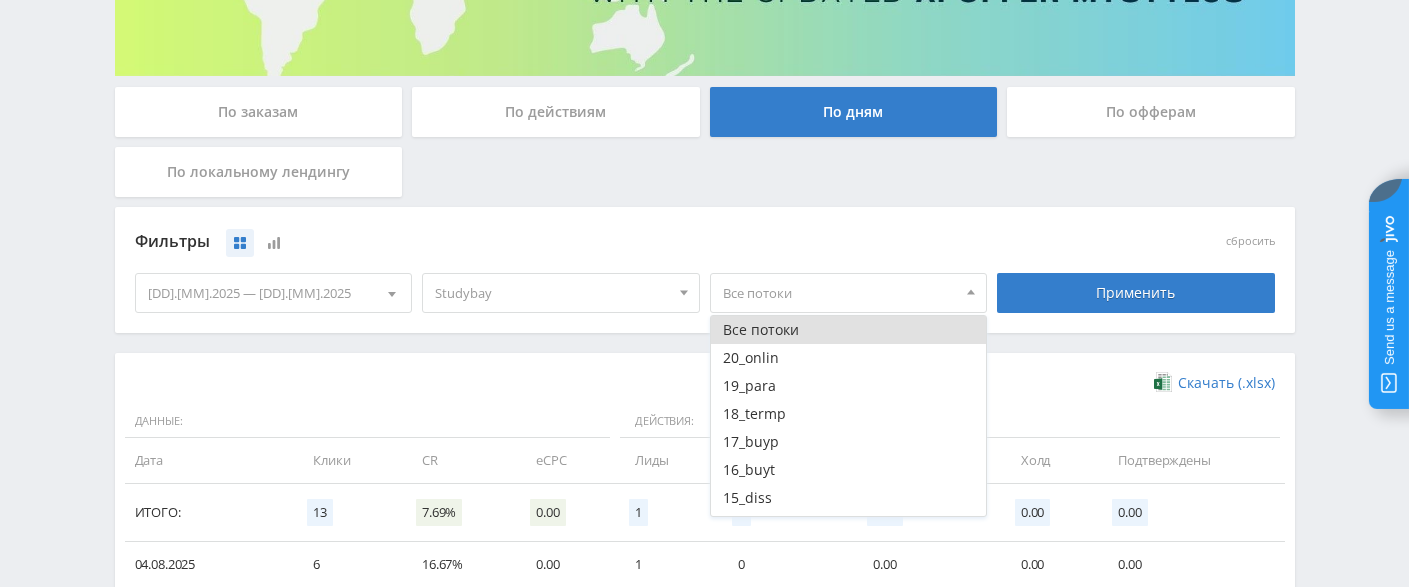 scroll, scrollTop: 305, scrollLeft: 0, axis: vertical 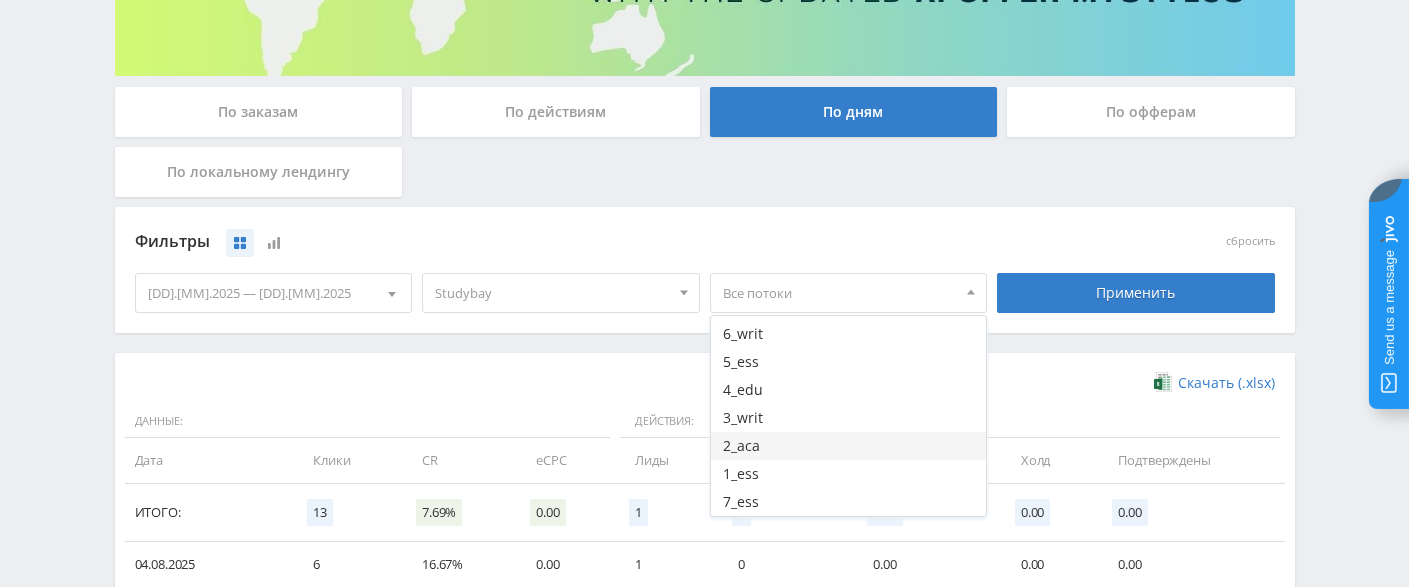 click on "2_aca" at bounding box center [849, 446] 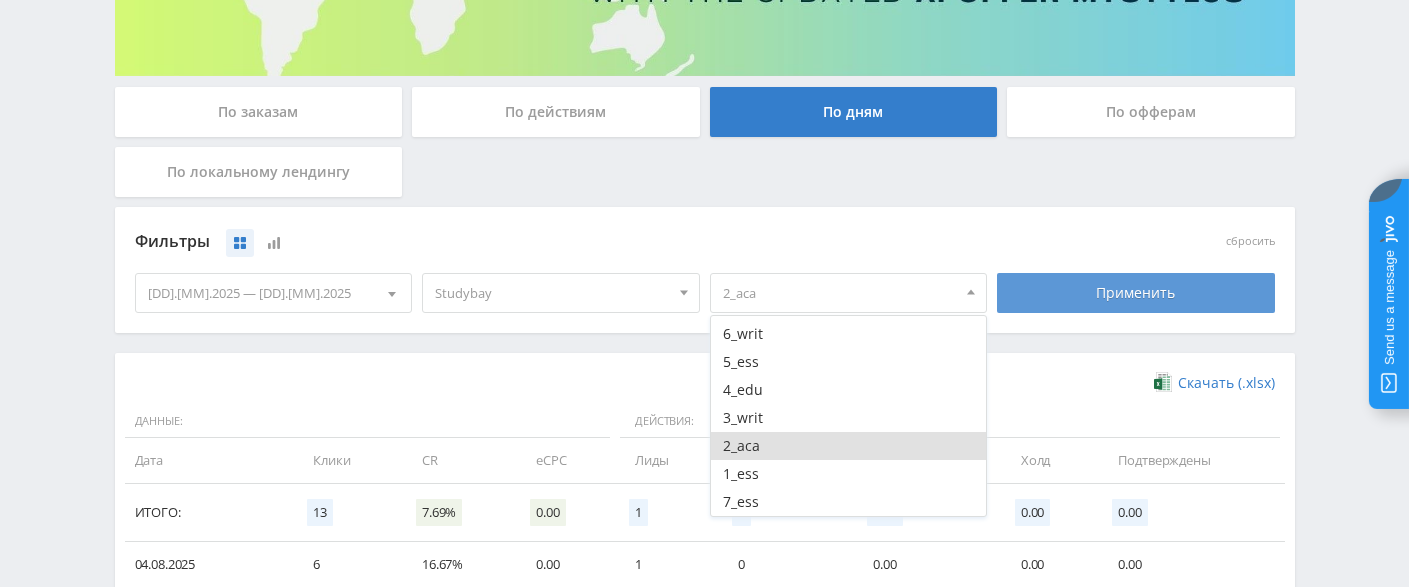click on "Применить" at bounding box center [1136, 293] 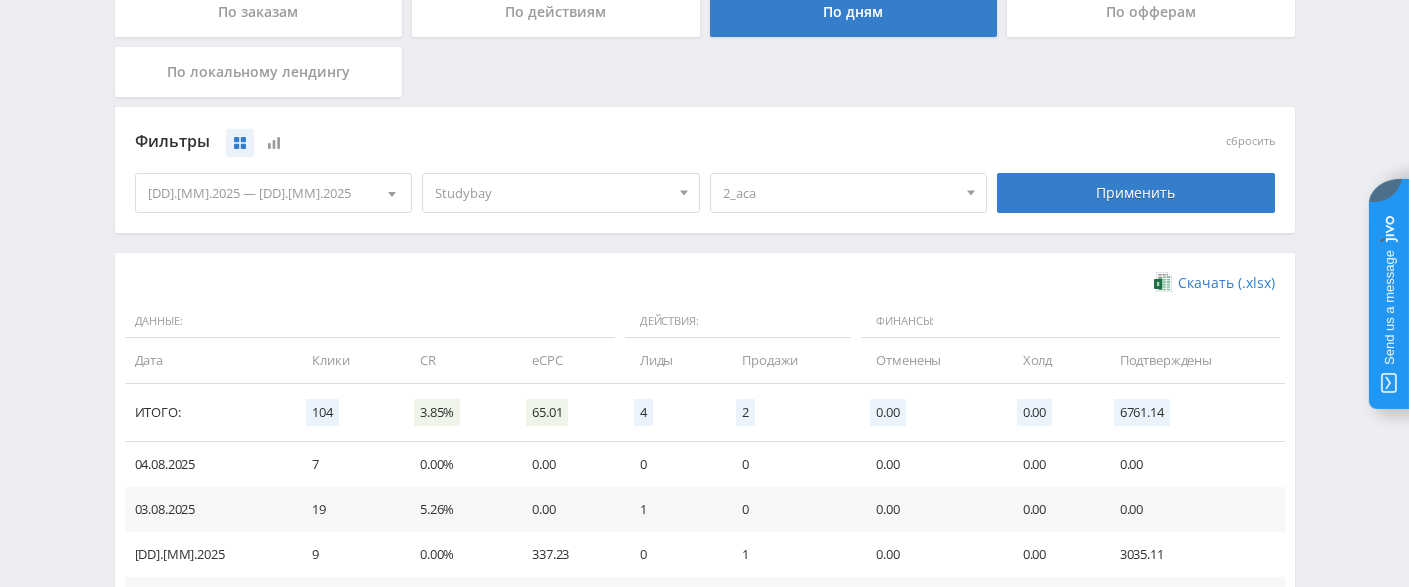 scroll, scrollTop: 322, scrollLeft: 0, axis: vertical 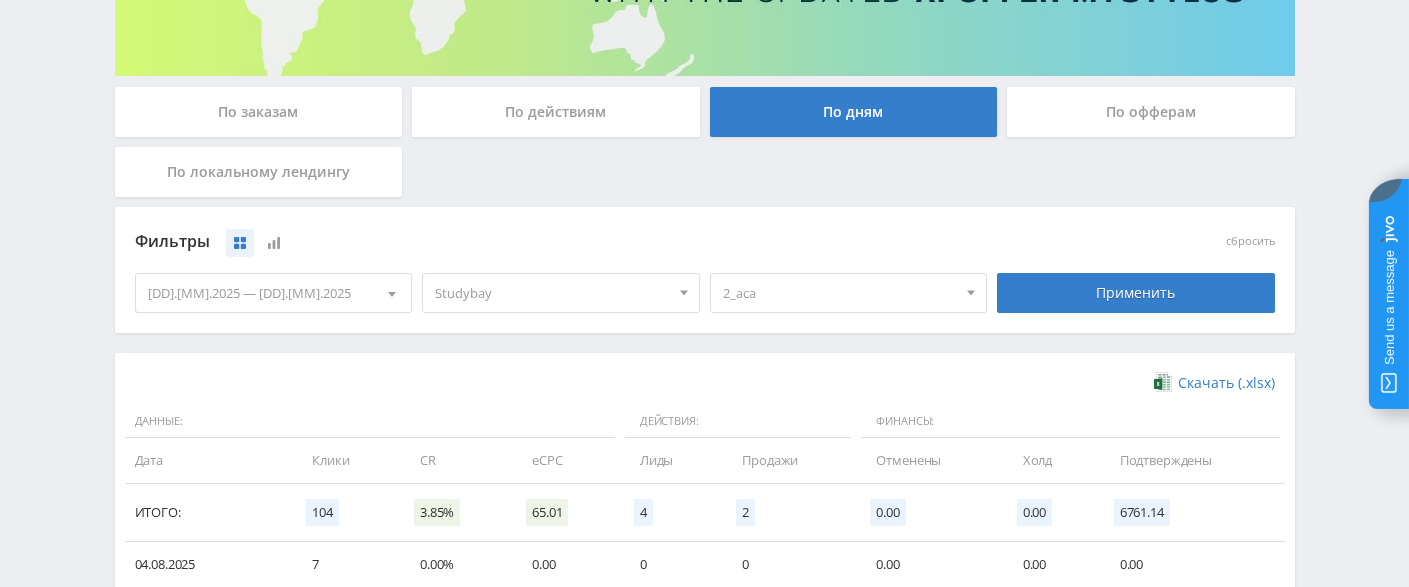click on "2_aca" at bounding box center [840, 293] 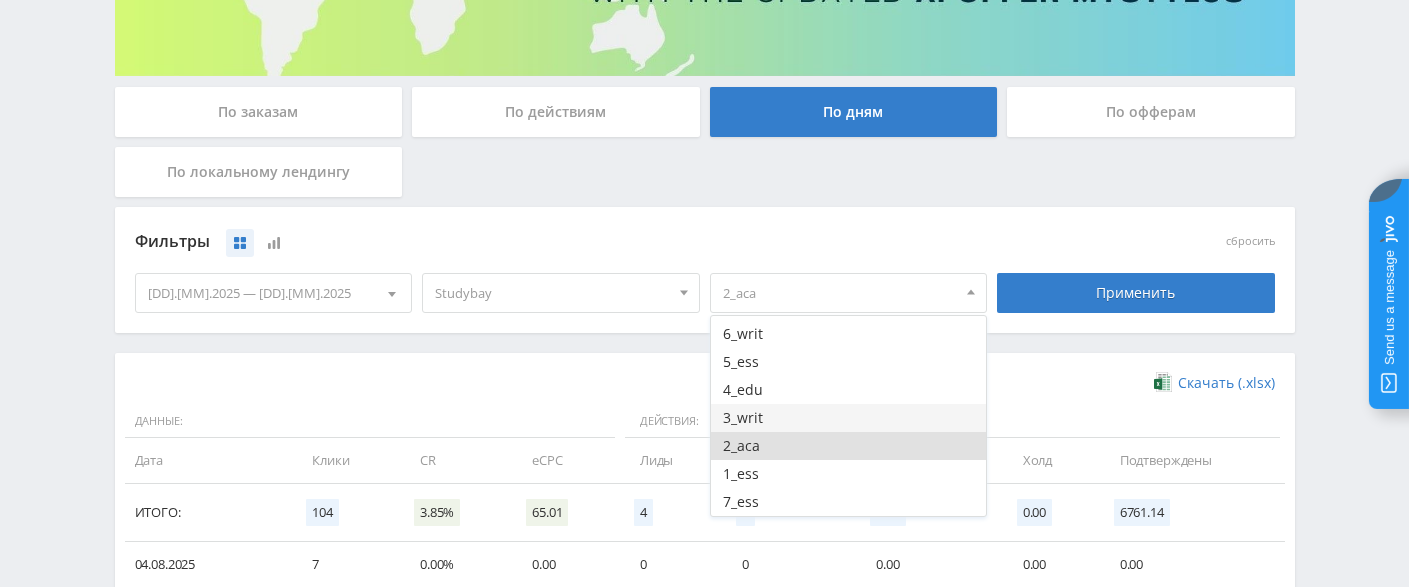 click on "3_writ" at bounding box center (849, 418) 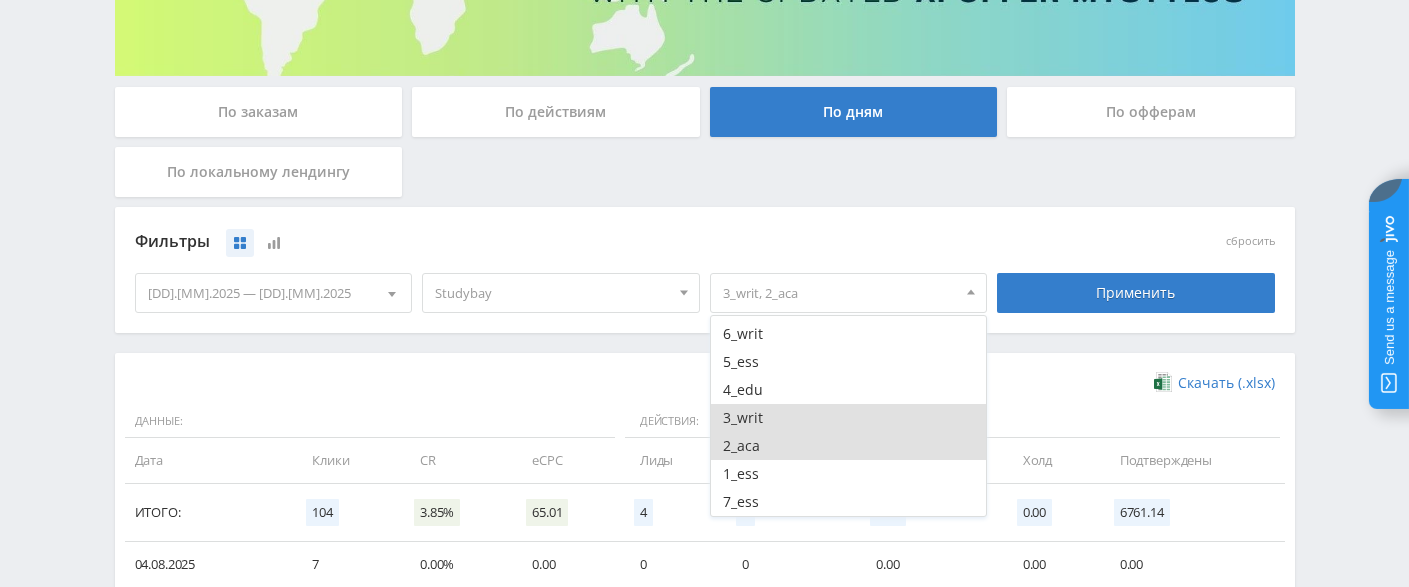 click on "2_aca" at bounding box center [849, 446] 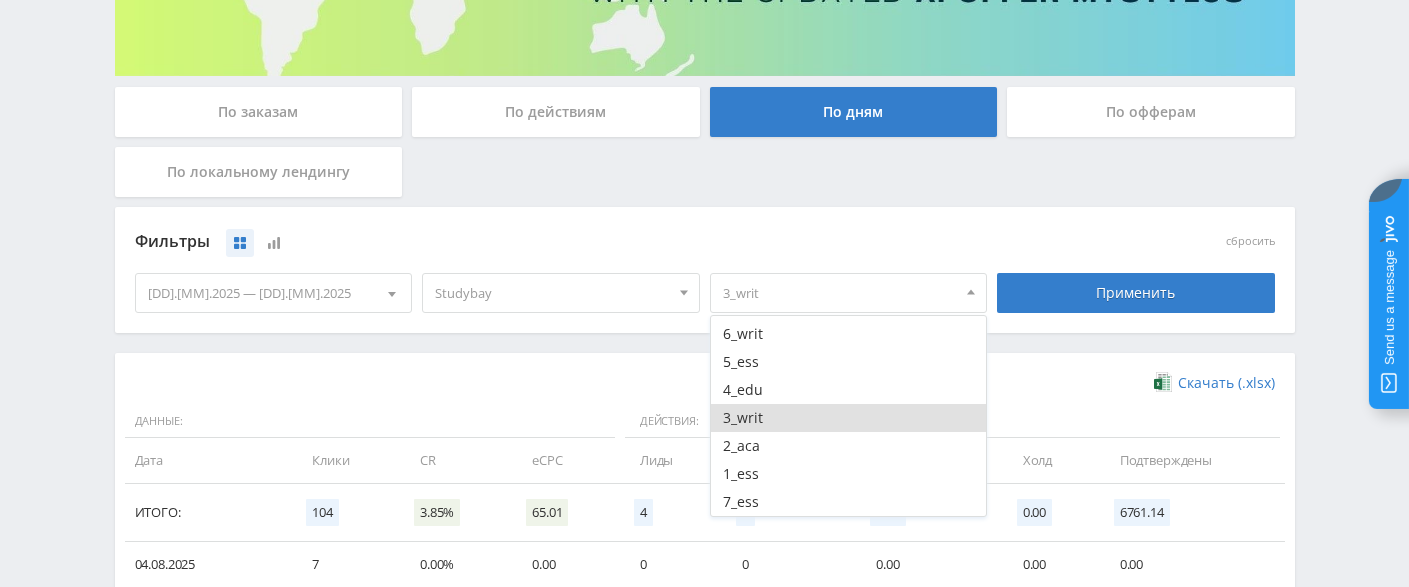 click on "Применить" at bounding box center [1136, 293] 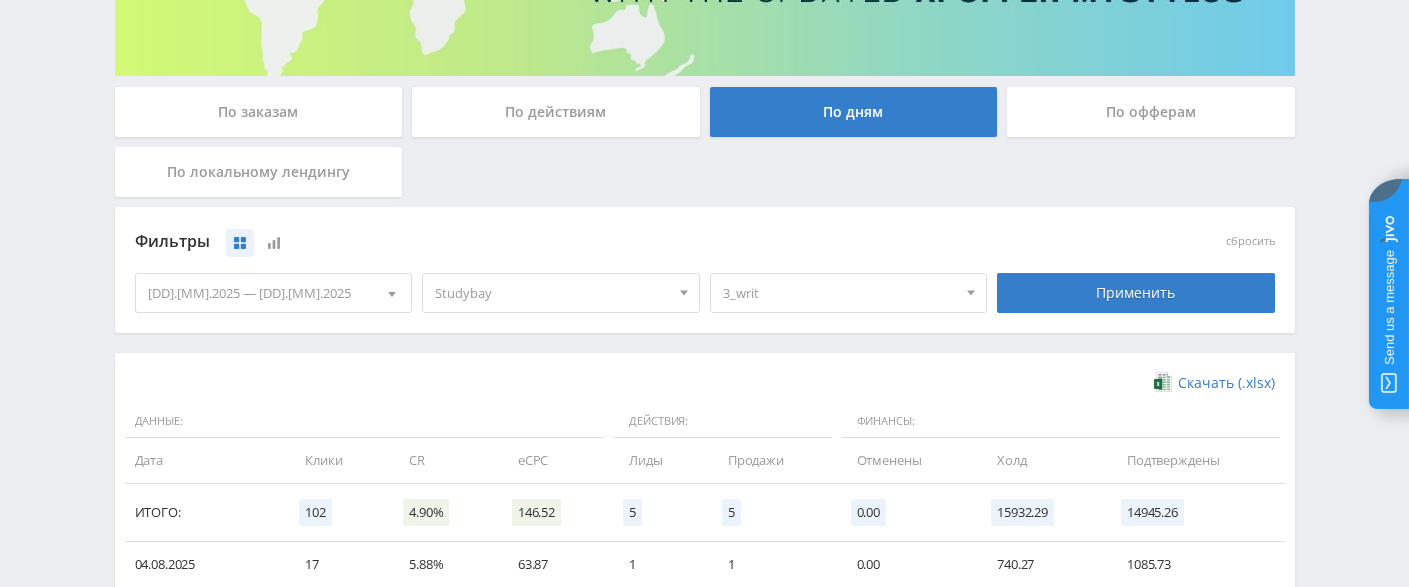 scroll, scrollTop: 422, scrollLeft: 0, axis: vertical 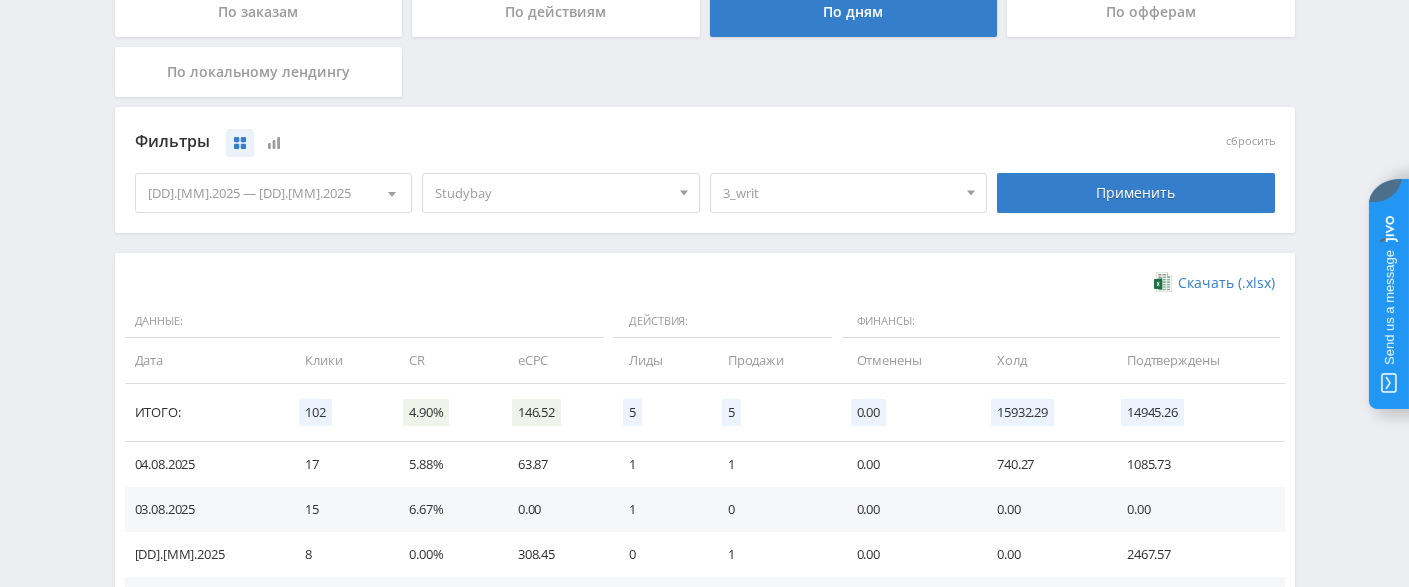 click on "3_writ" at bounding box center (840, 193) 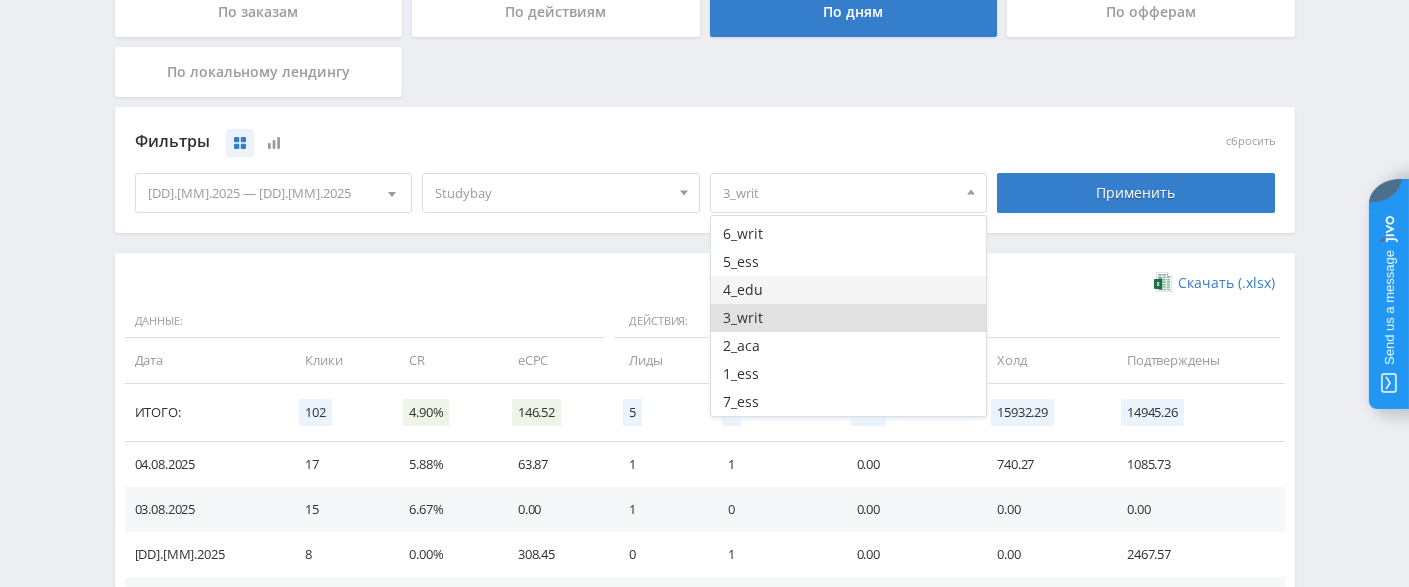 click on "4_edu" at bounding box center (849, 290) 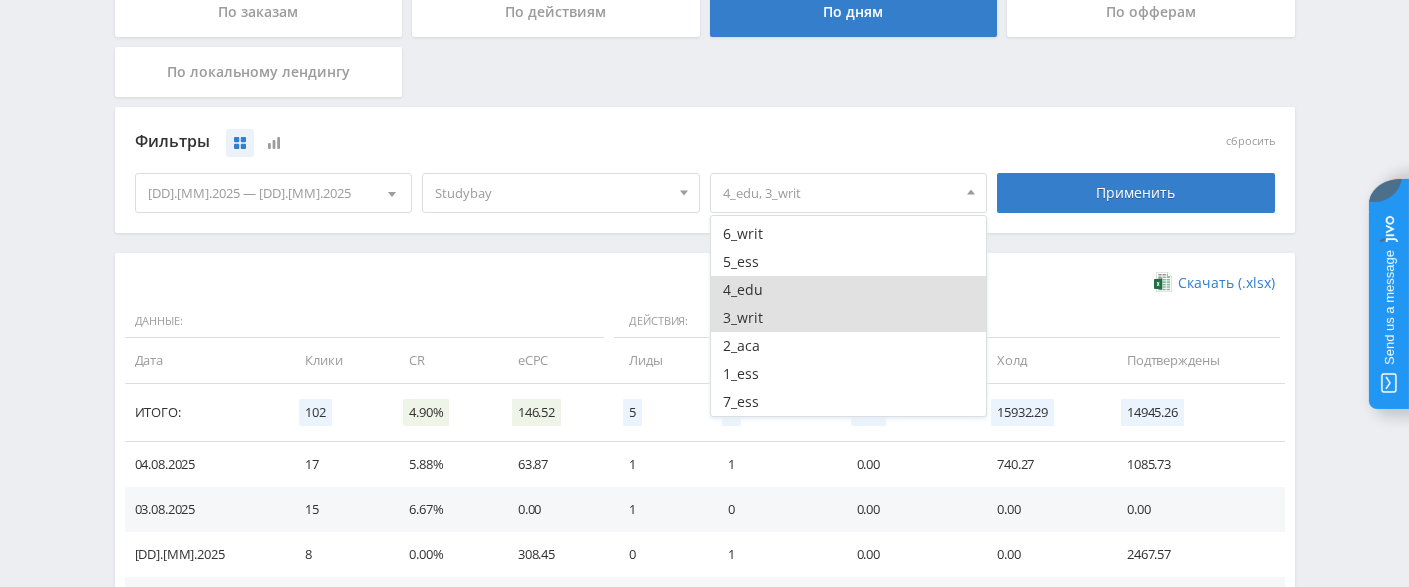 click on "3_writ" at bounding box center [849, 318] 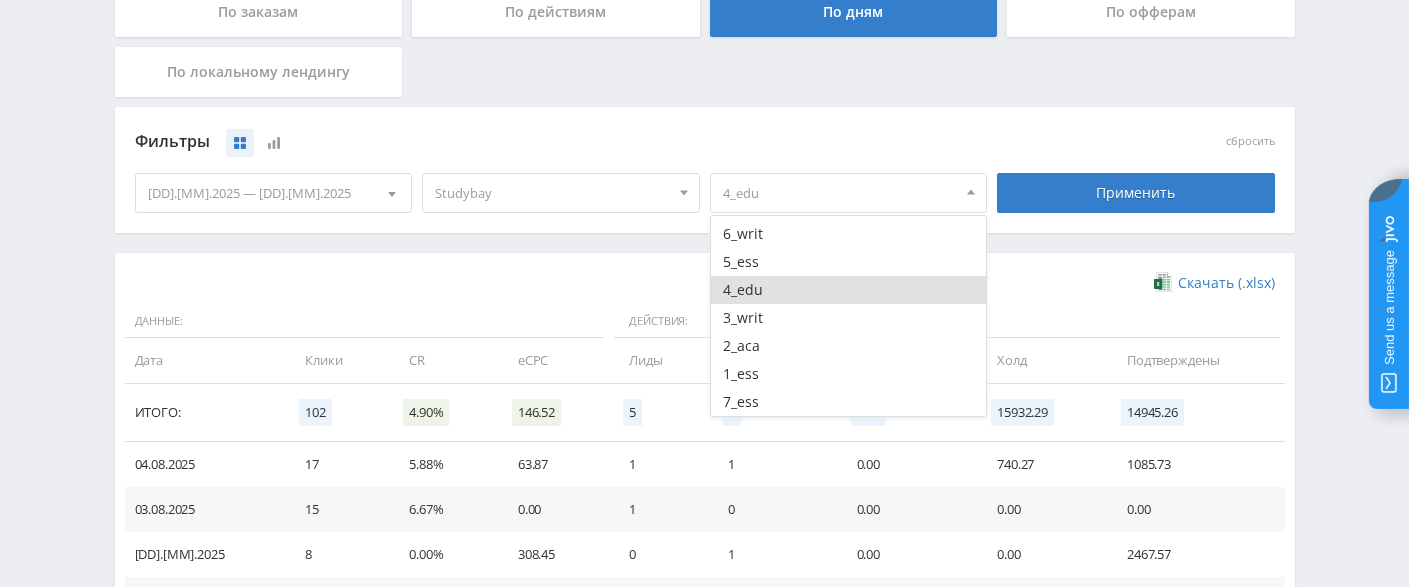 click on "Применить" at bounding box center (1136, 193) 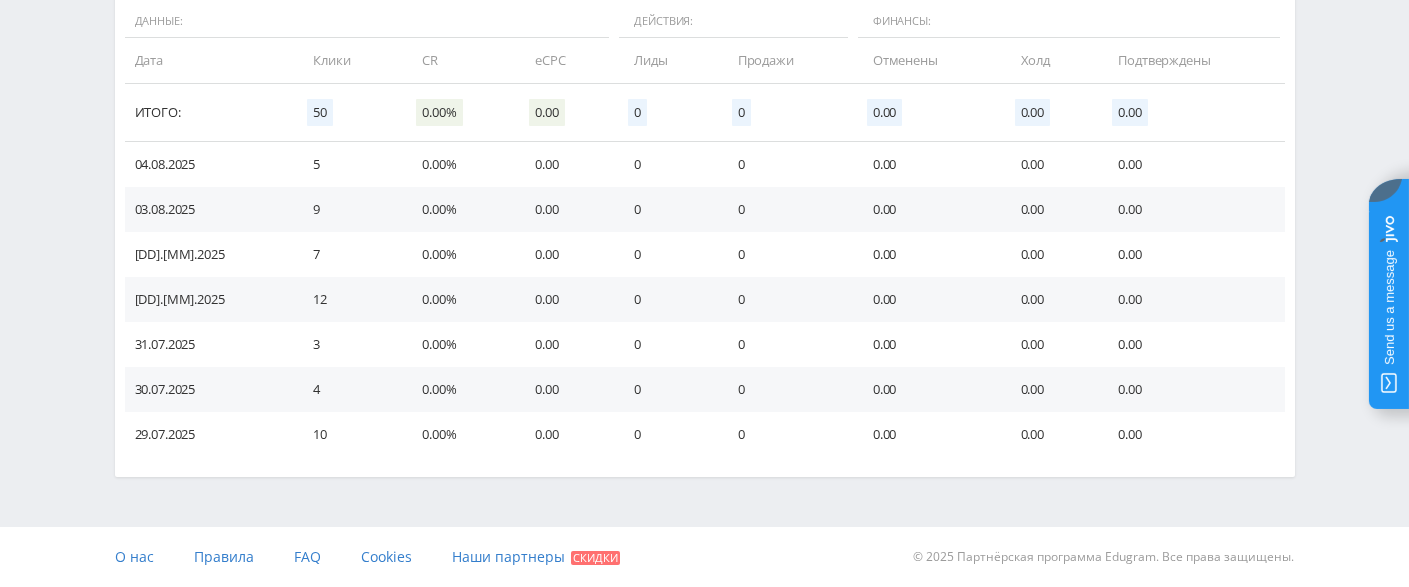 scroll, scrollTop: 322, scrollLeft: 0, axis: vertical 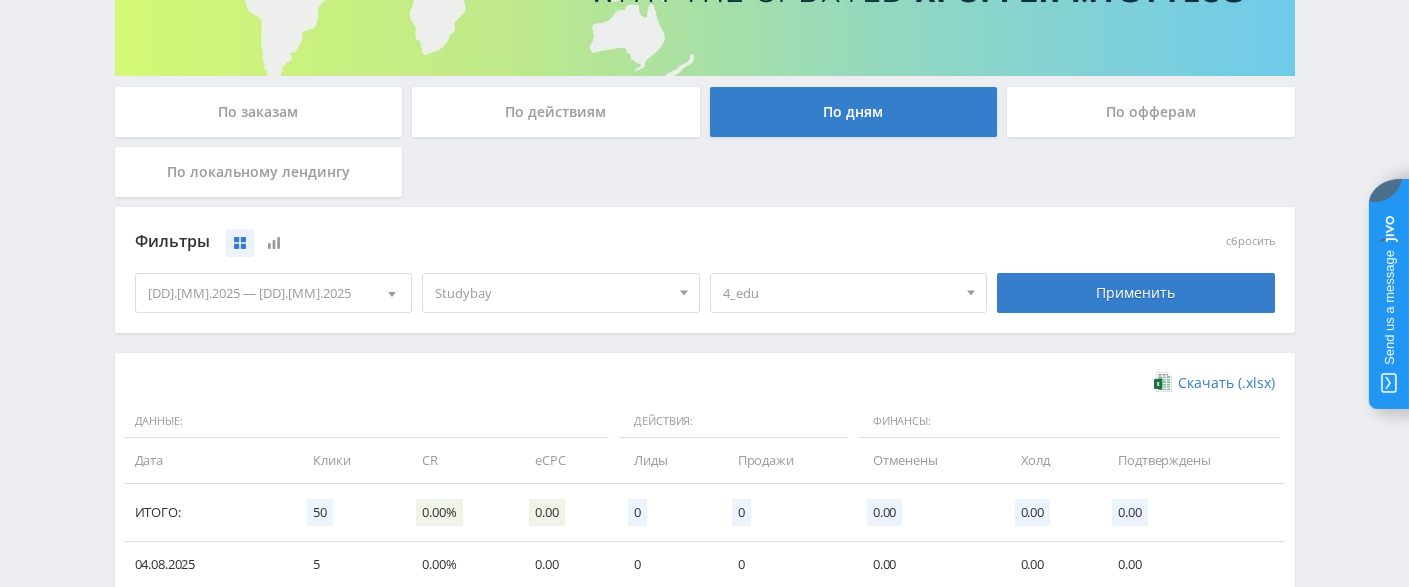 click on "4_edu" at bounding box center (840, 293) 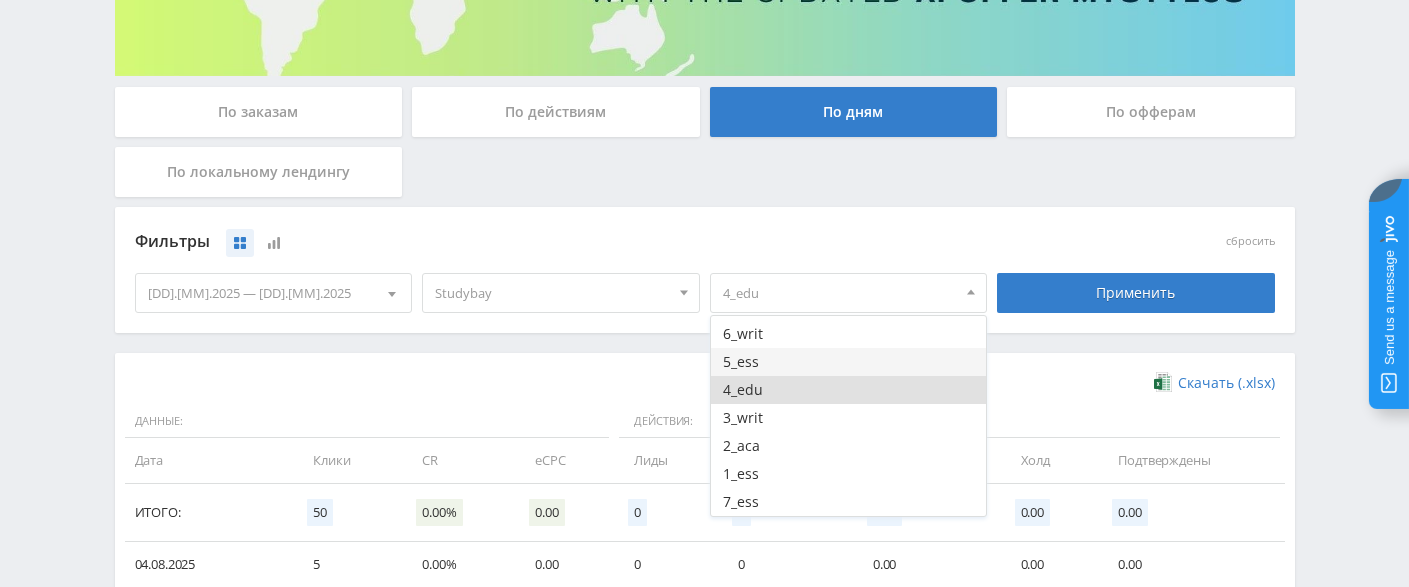 click on "5_ess" at bounding box center [849, 362] 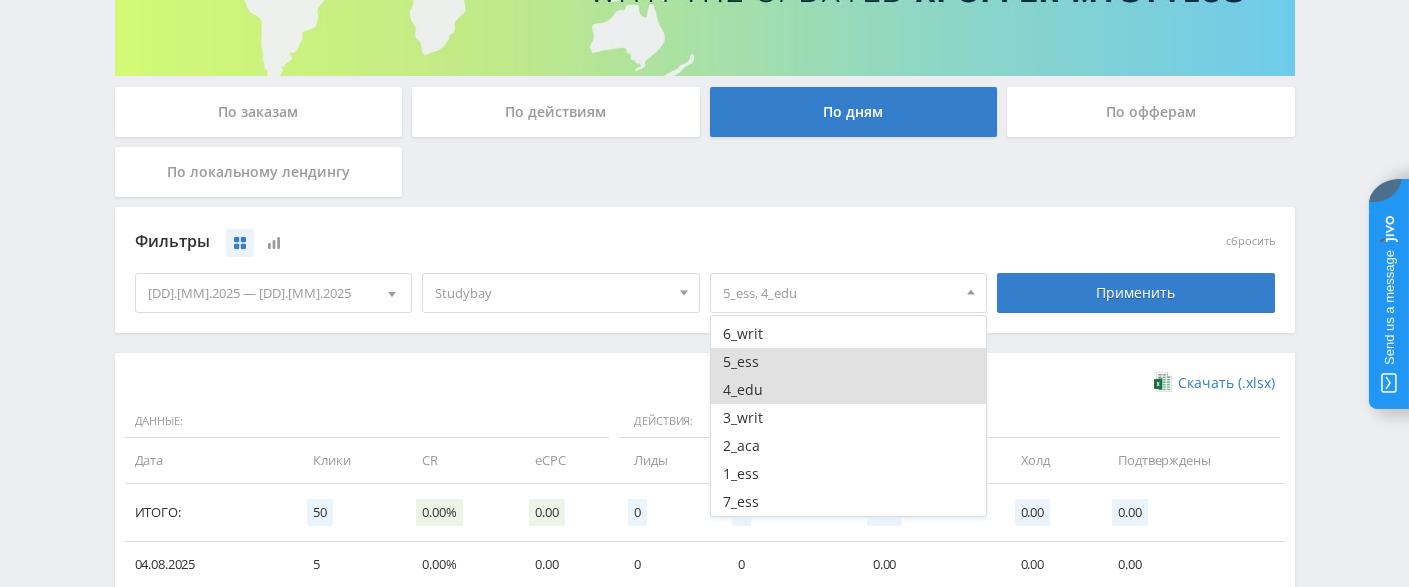 click on "4_edu" at bounding box center (849, 390) 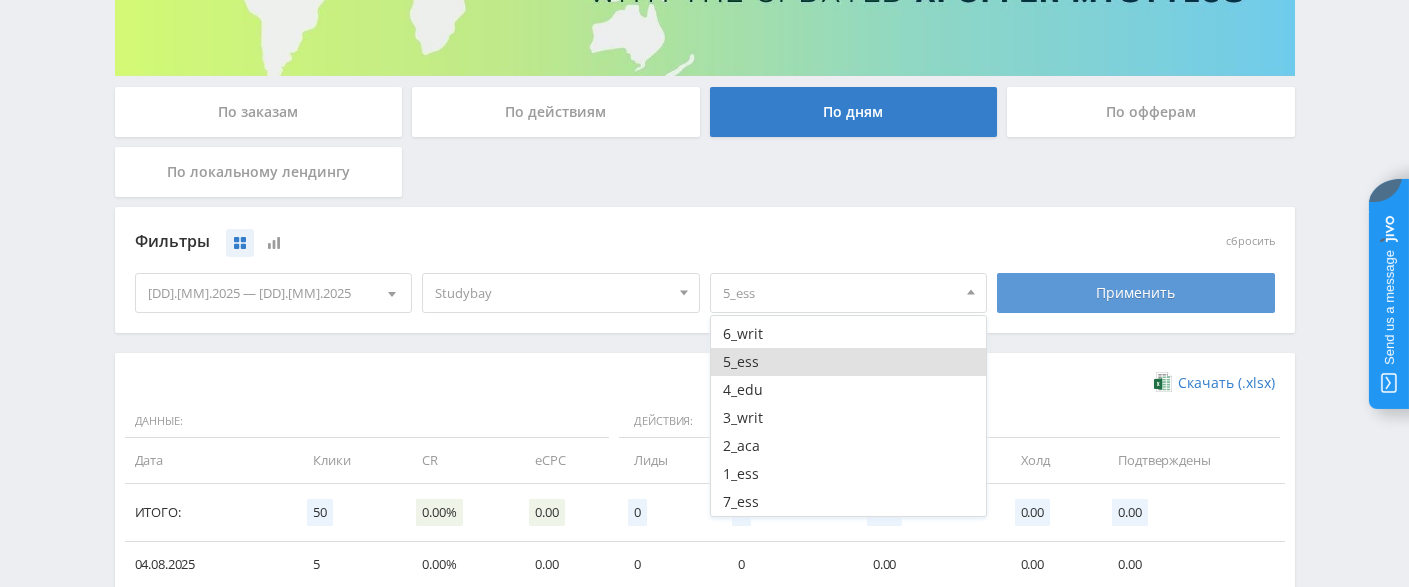 click on "Применить" at bounding box center (1136, 293) 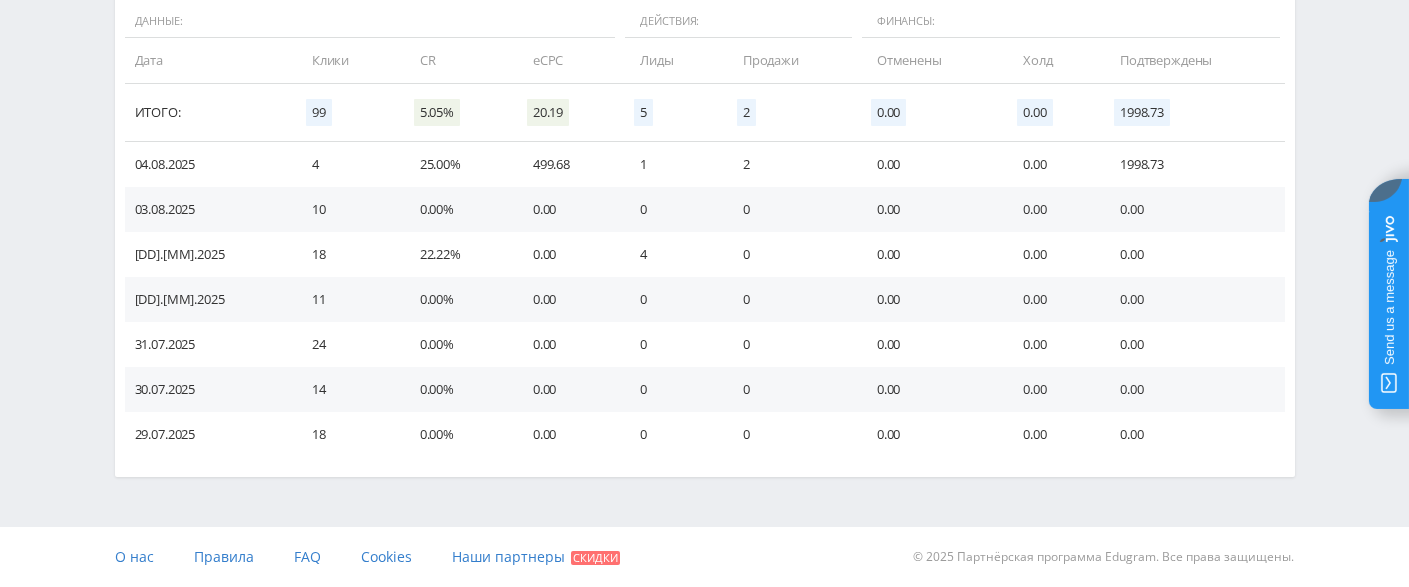 scroll, scrollTop: 422, scrollLeft: 0, axis: vertical 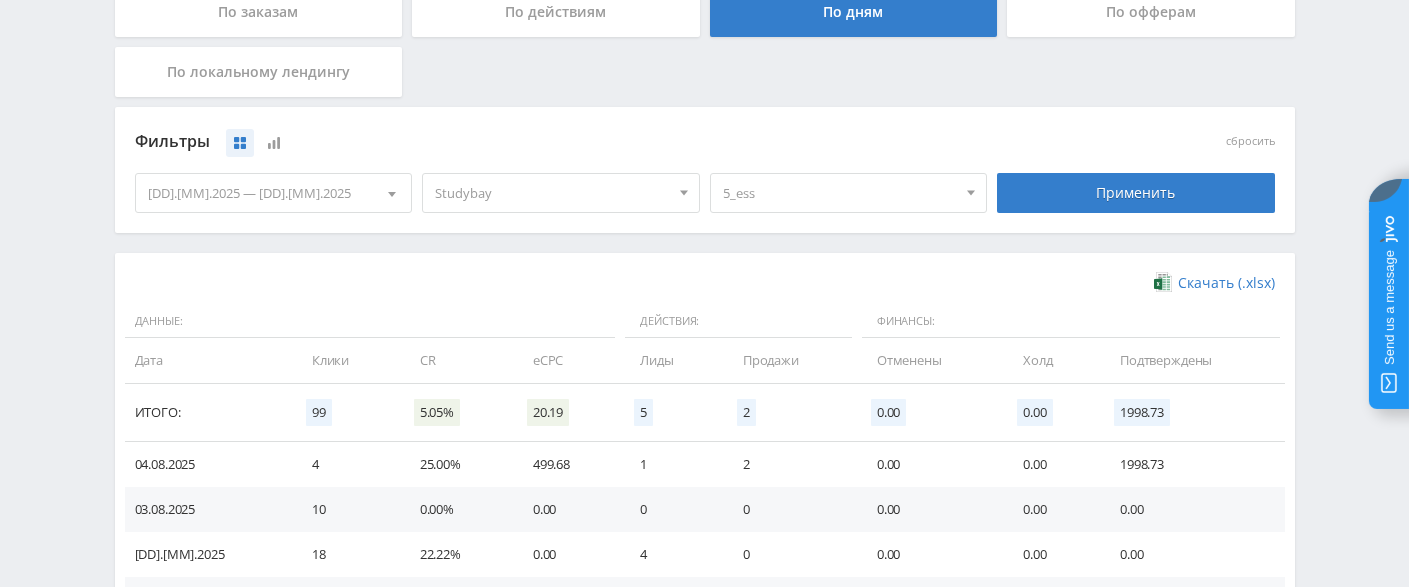 click on "5_ess" at bounding box center (840, 193) 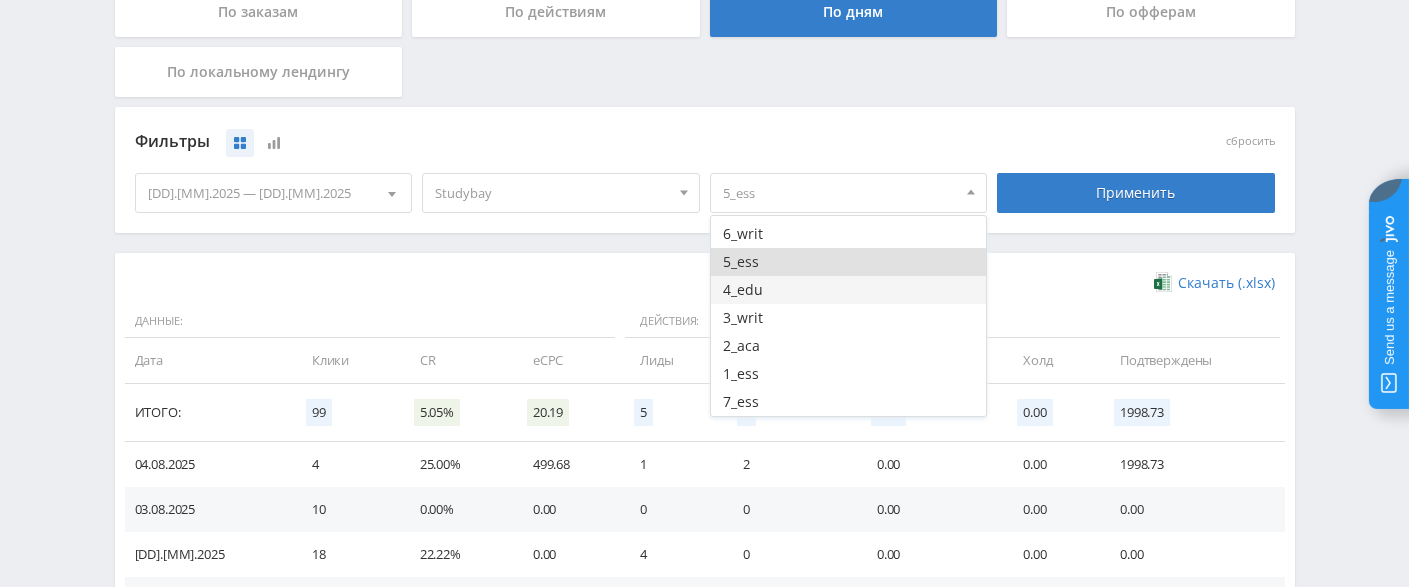 scroll, scrollTop: 205, scrollLeft: 0, axis: vertical 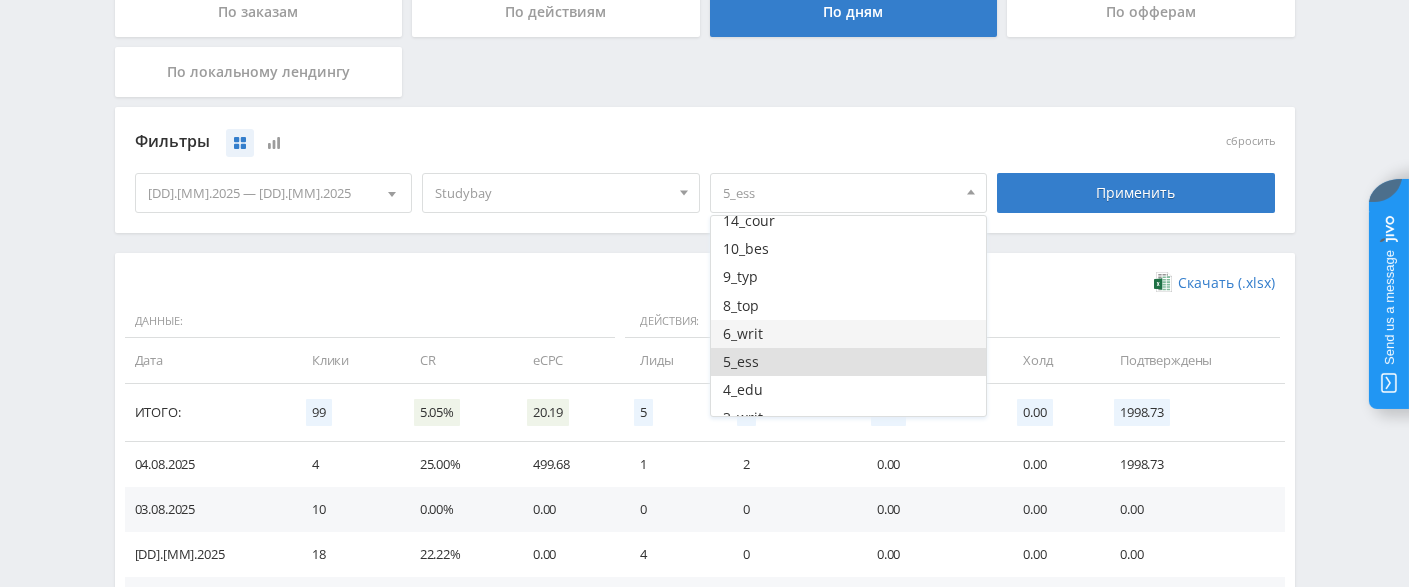click on "6_writ" at bounding box center [849, 334] 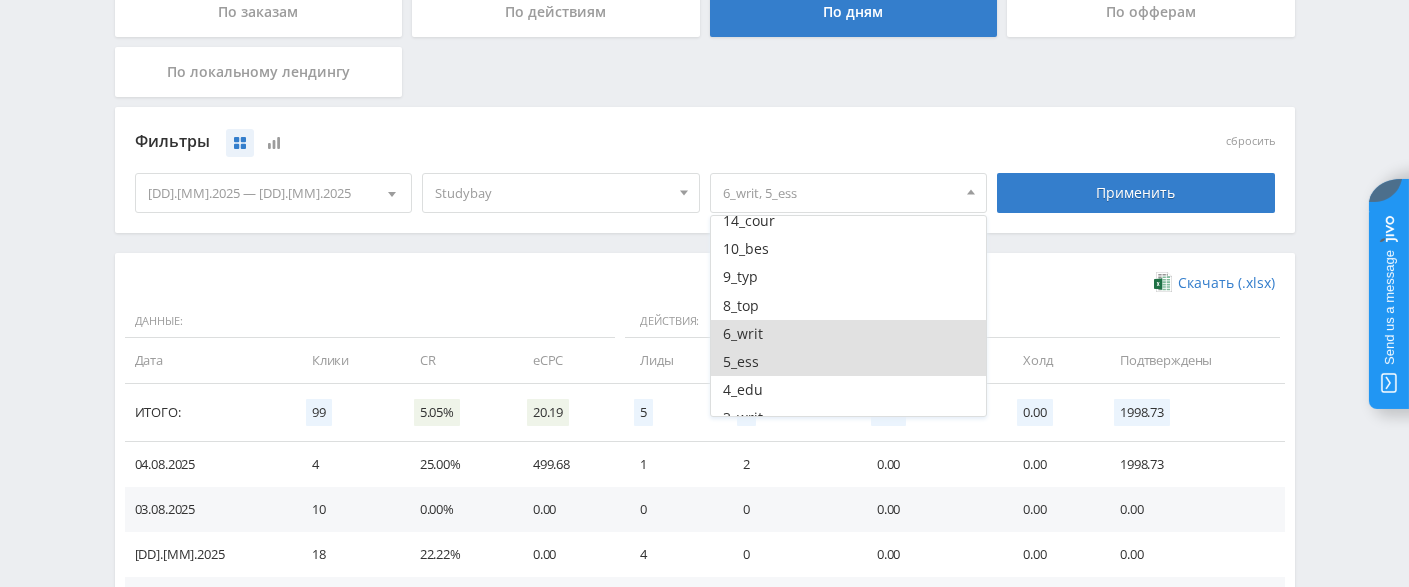 click on "5_ess" at bounding box center (849, 362) 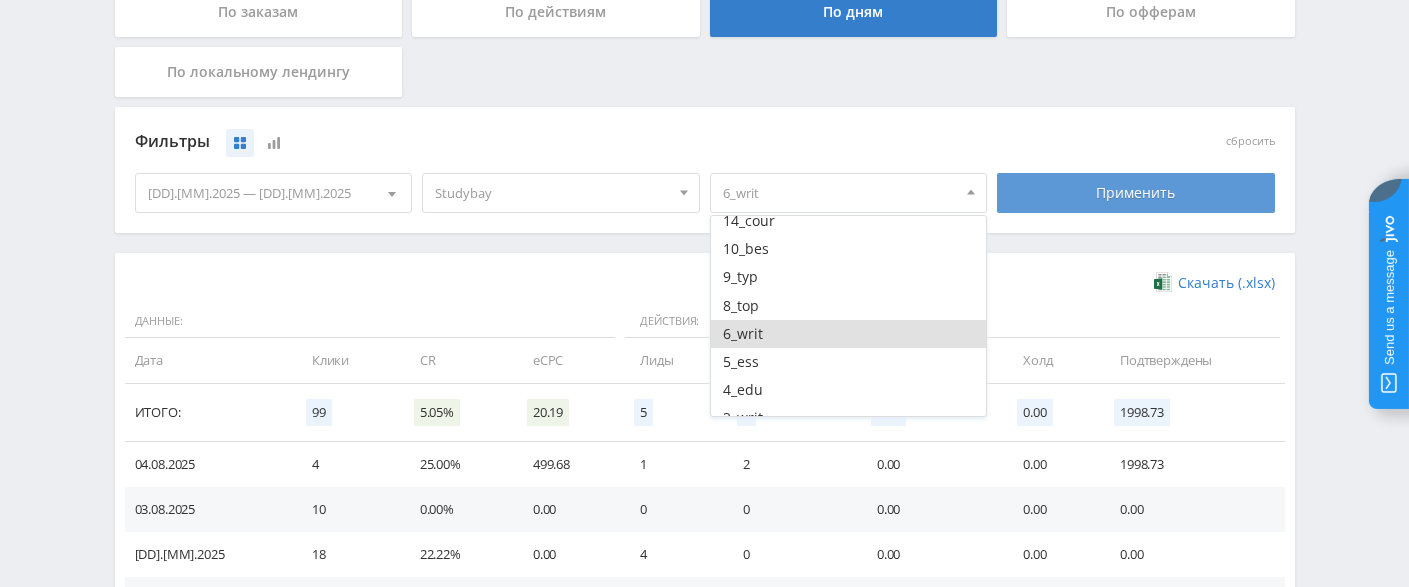 click on "Применить" at bounding box center (1136, 193) 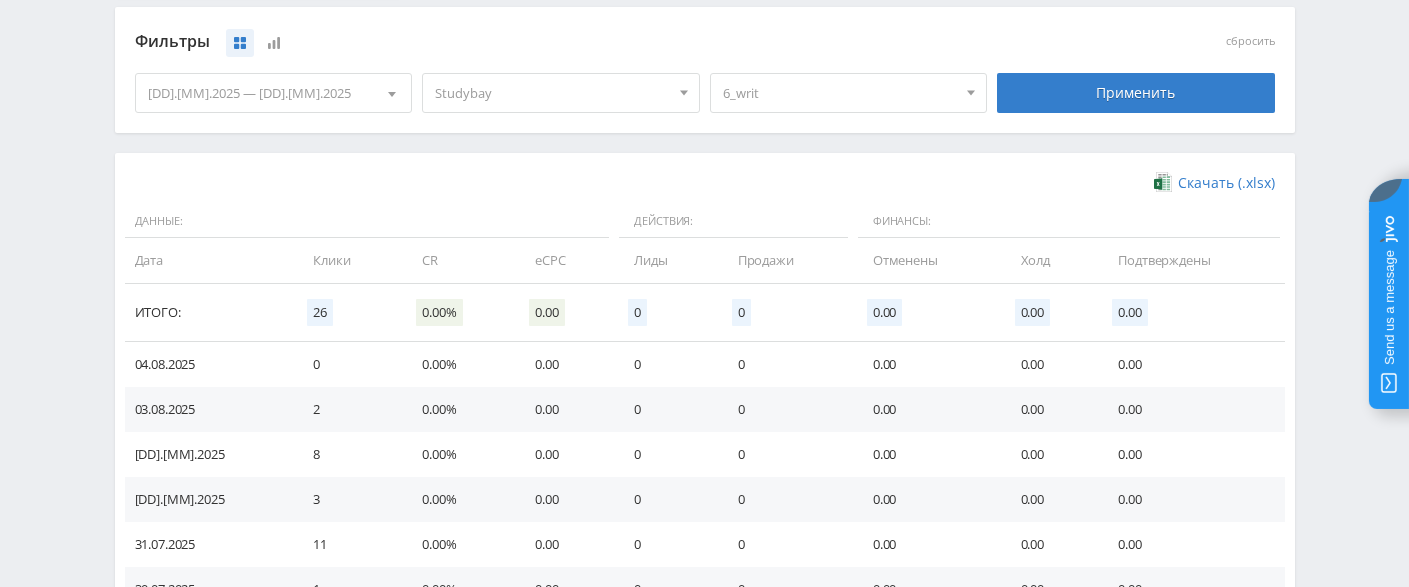 scroll, scrollTop: 322, scrollLeft: 0, axis: vertical 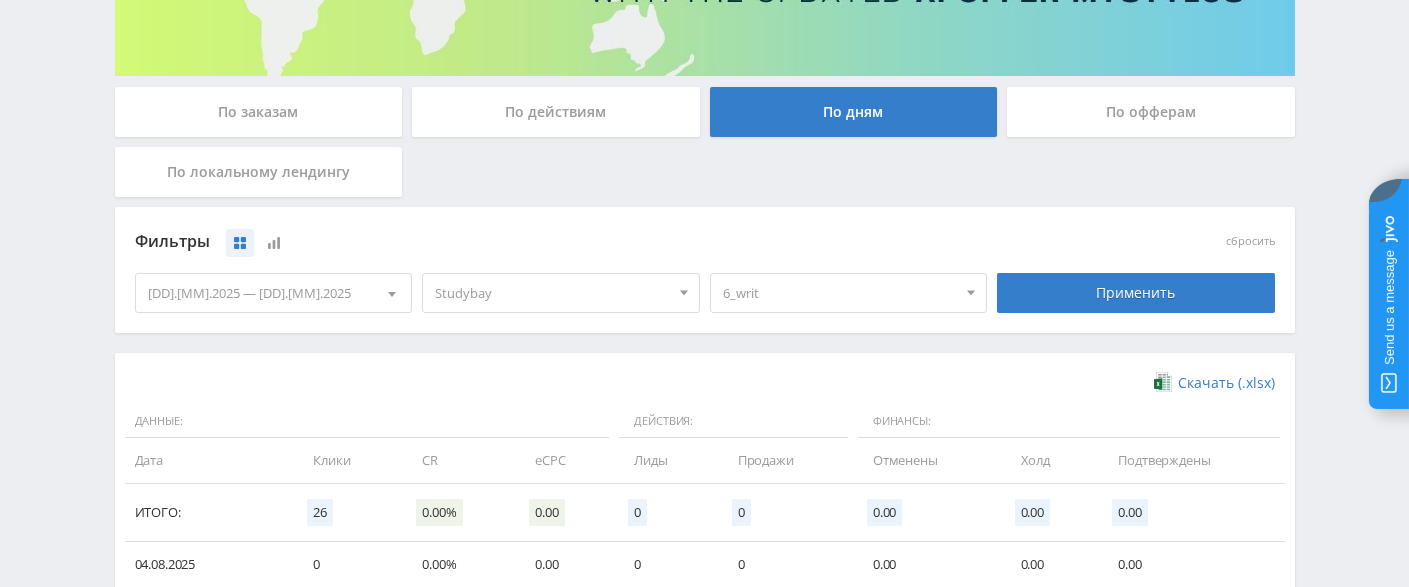 click on "6_writ" at bounding box center (840, 293) 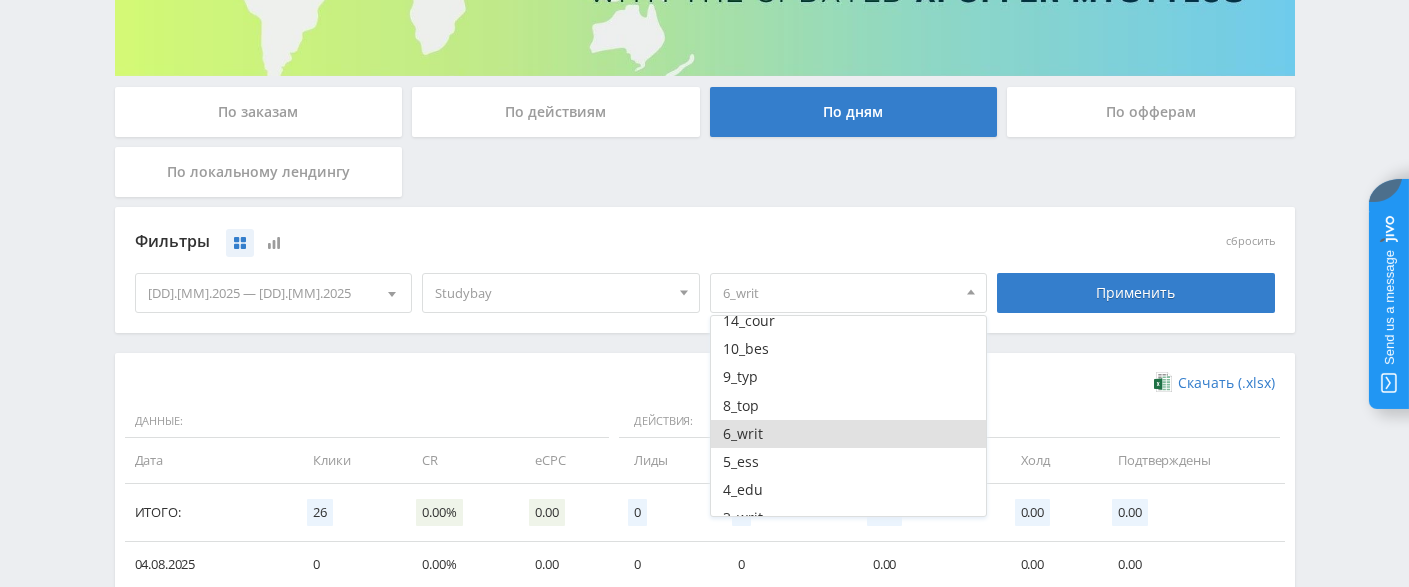 scroll, scrollTop: 105, scrollLeft: 0, axis: vertical 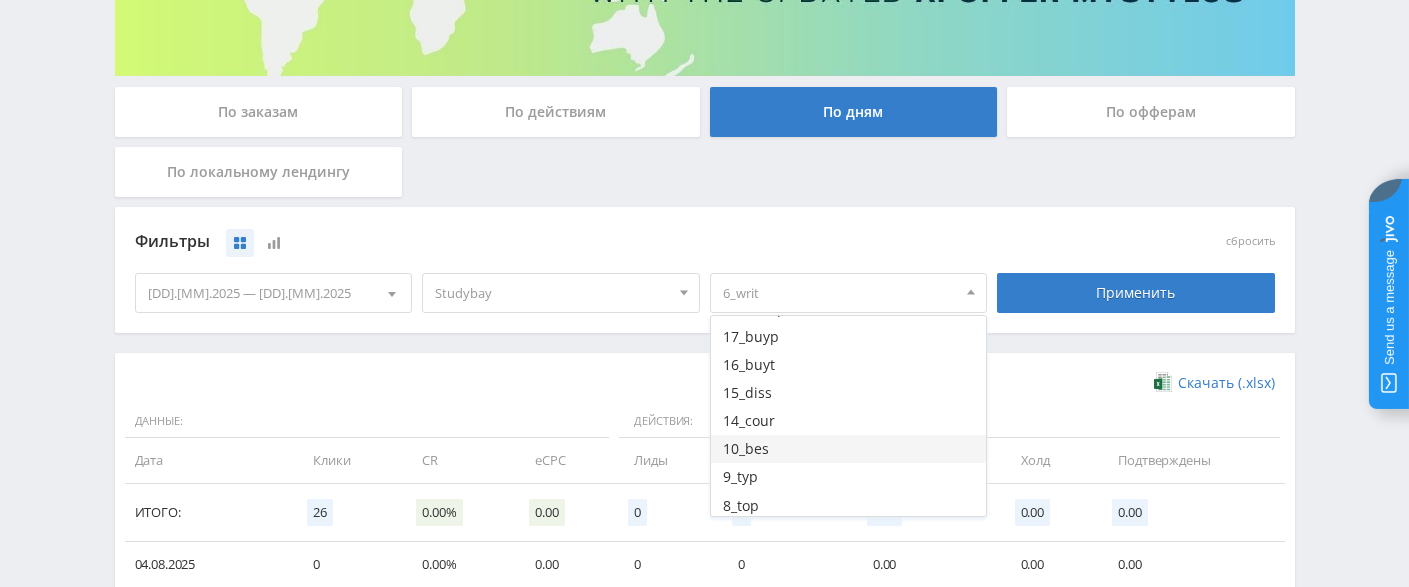 click on "10_bes" at bounding box center (849, 449) 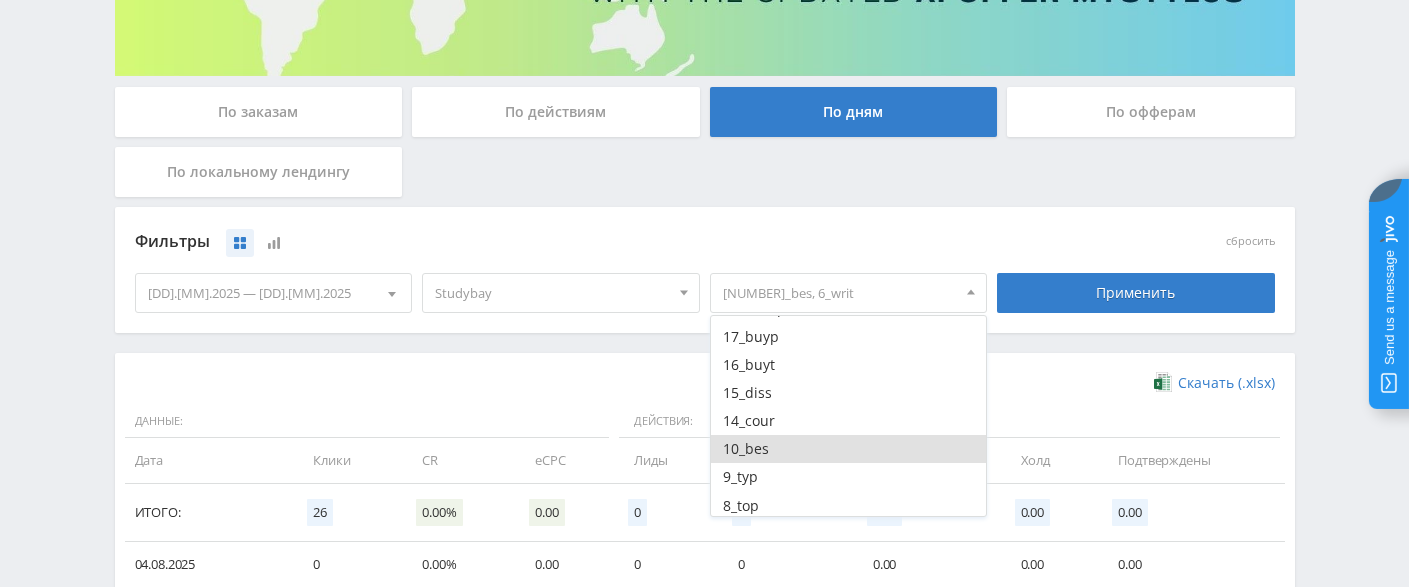 scroll, scrollTop: 305, scrollLeft: 0, axis: vertical 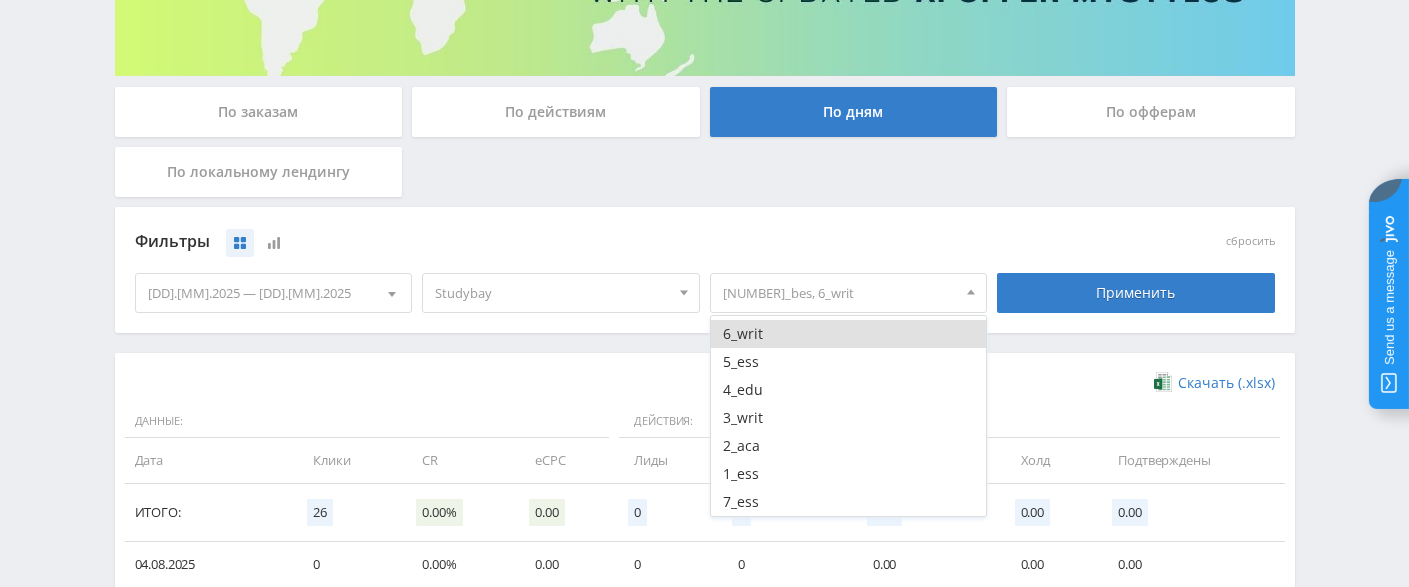 click on "6_writ" at bounding box center [849, 334] 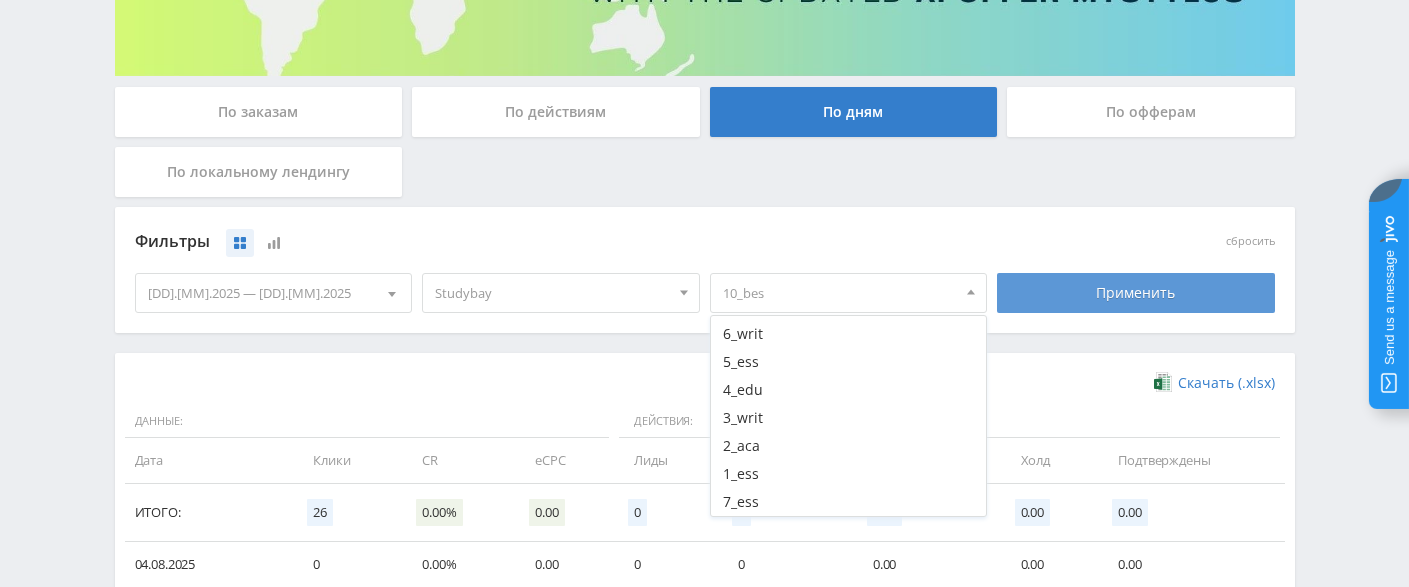 click on "Применить" at bounding box center [1136, 293] 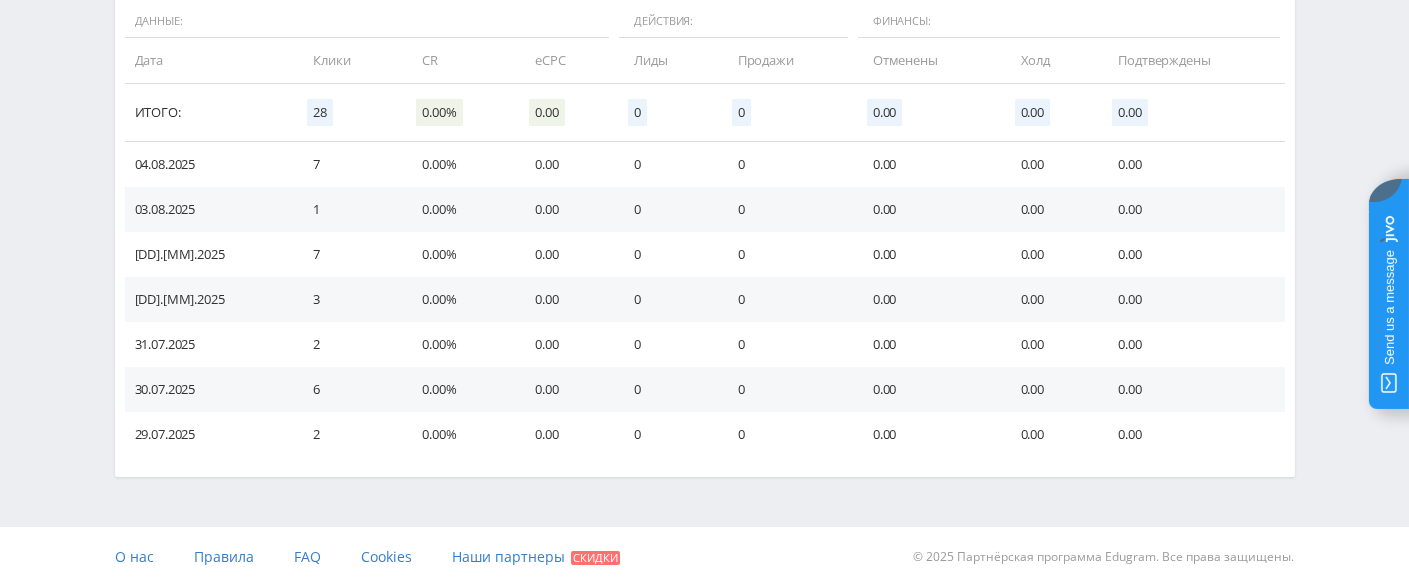 scroll, scrollTop: 422, scrollLeft: 0, axis: vertical 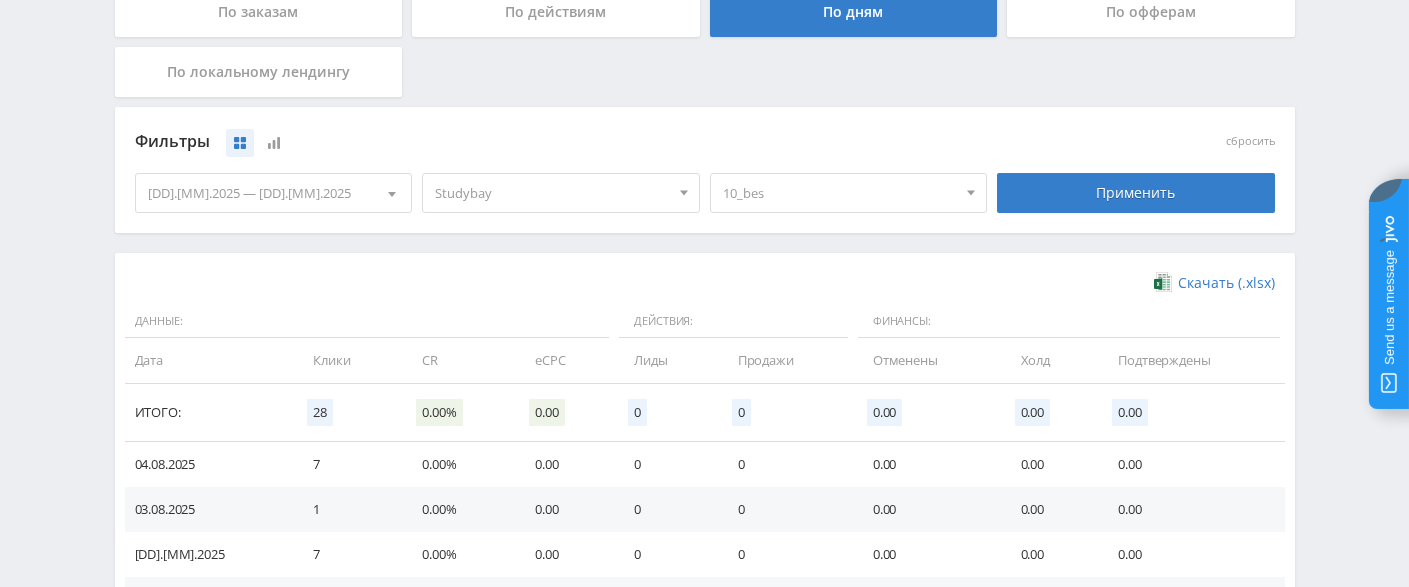 click on "10_bes" at bounding box center [840, 193] 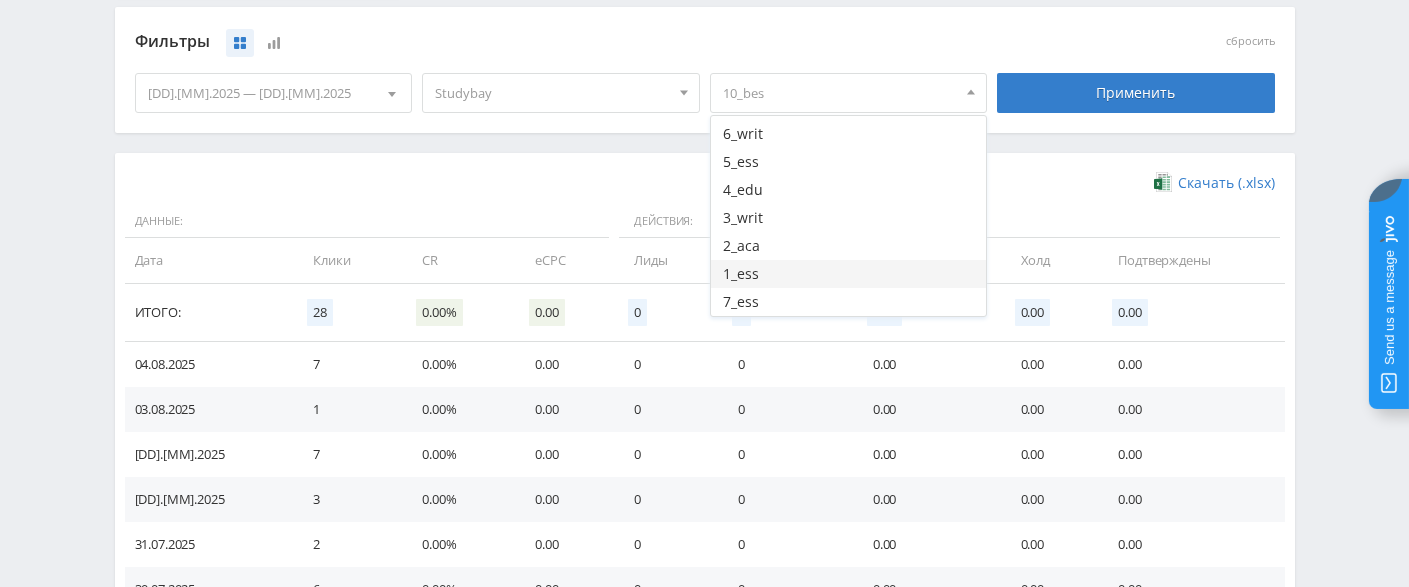scroll, scrollTop: 422, scrollLeft: 0, axis: vertical 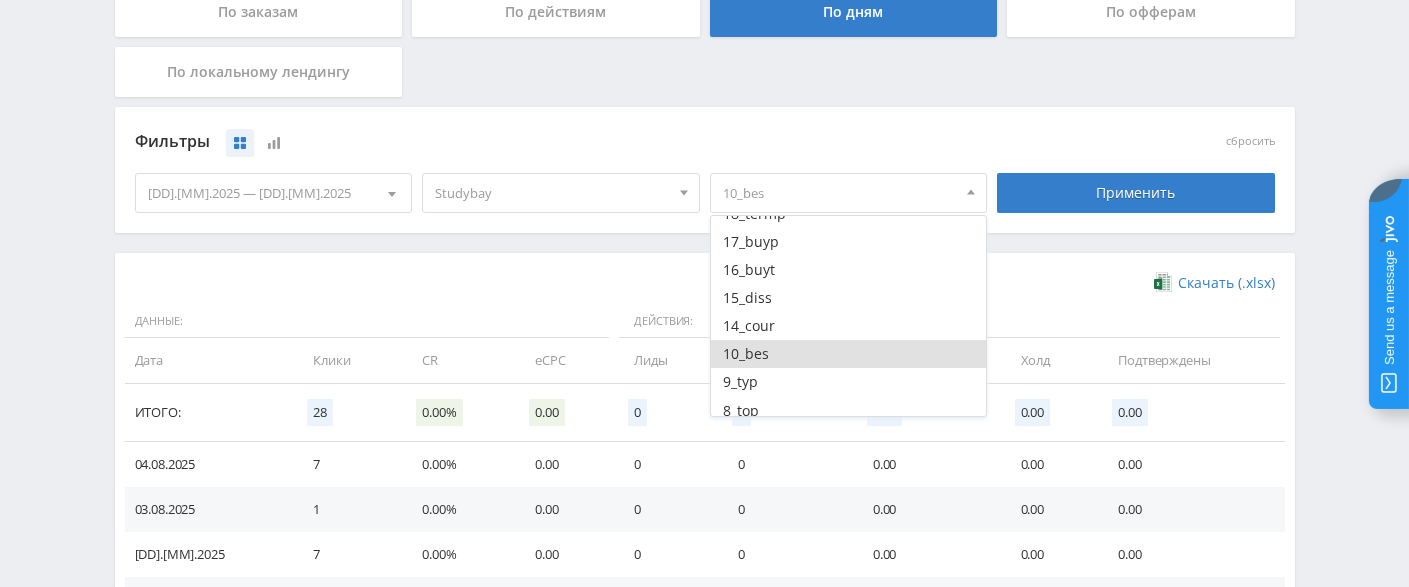 click on "10_bes" at bounding box center (849, 354) 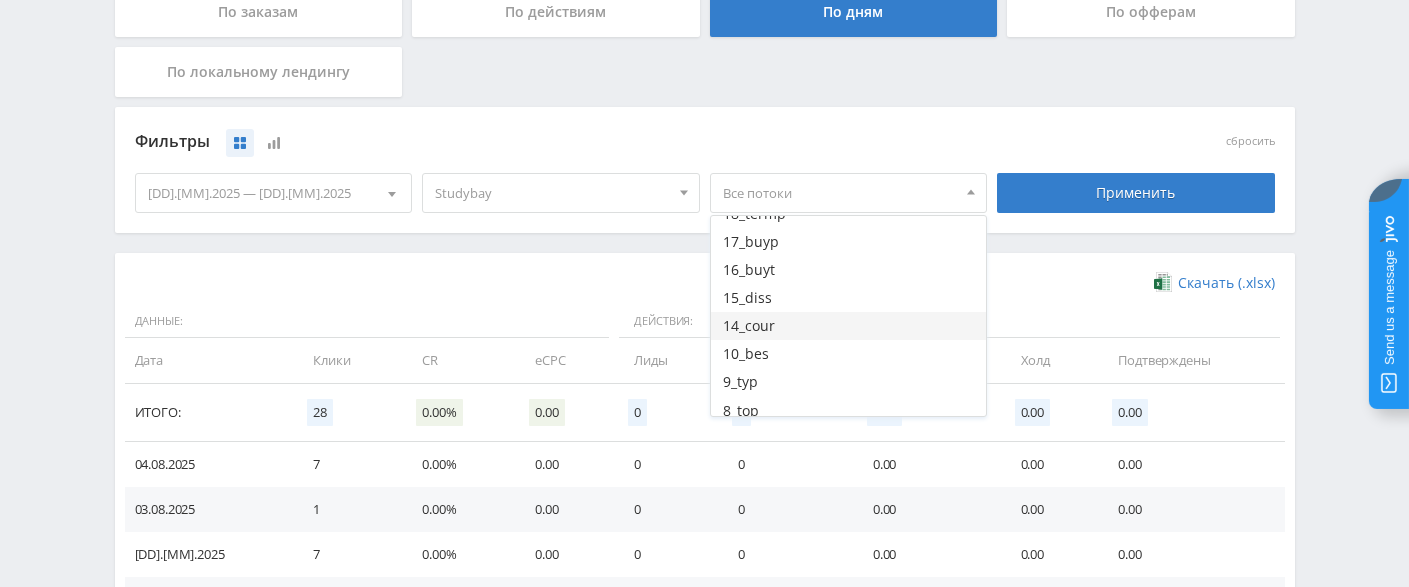 scroll, scrollTop: 0, scrollLeft: 0, axis: both 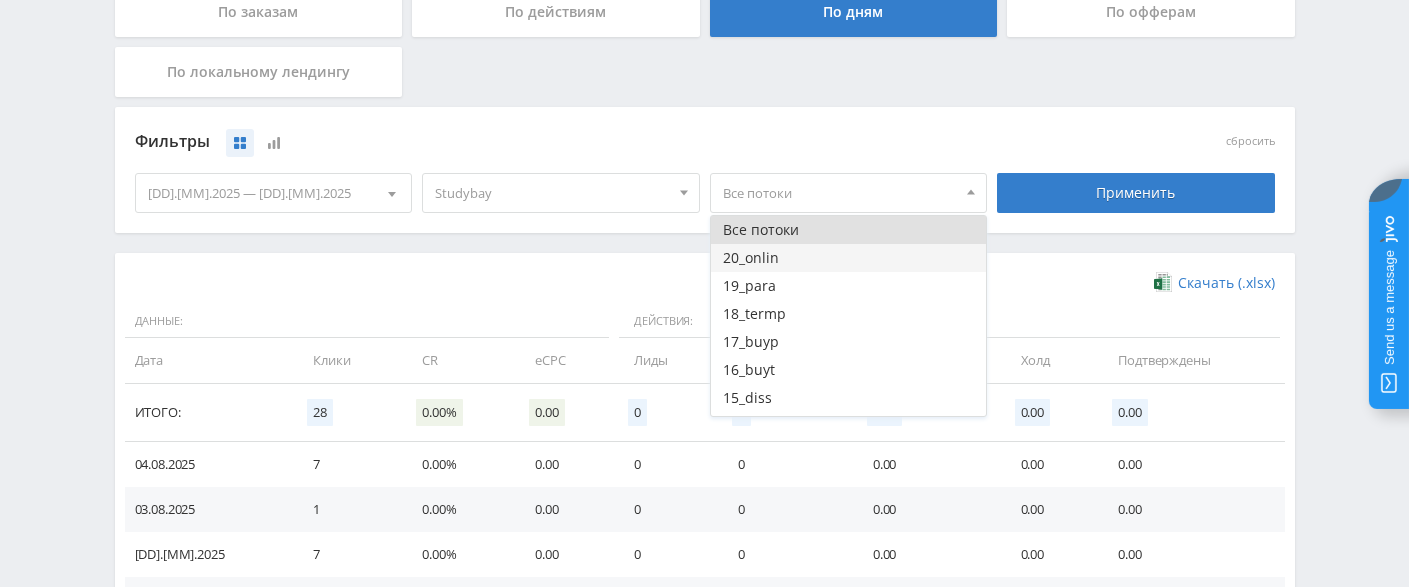 click on "20_onlin" at bounding box center (849, 258) 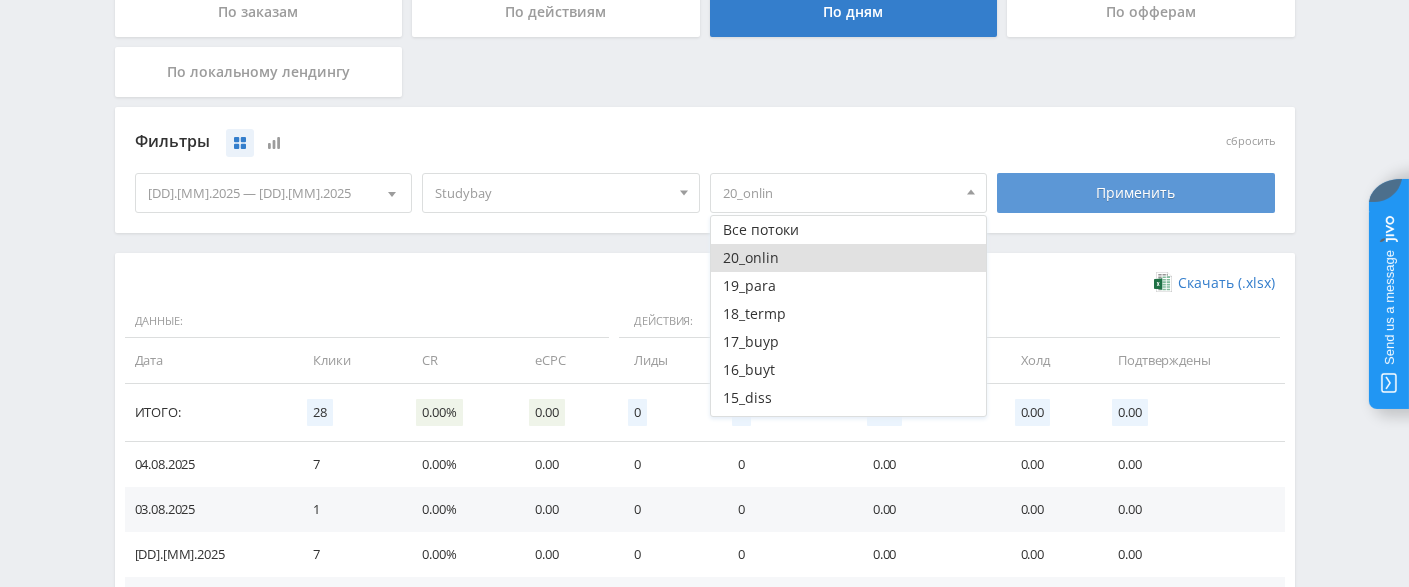 click on "Применить" at bounding box center [1136, 193] 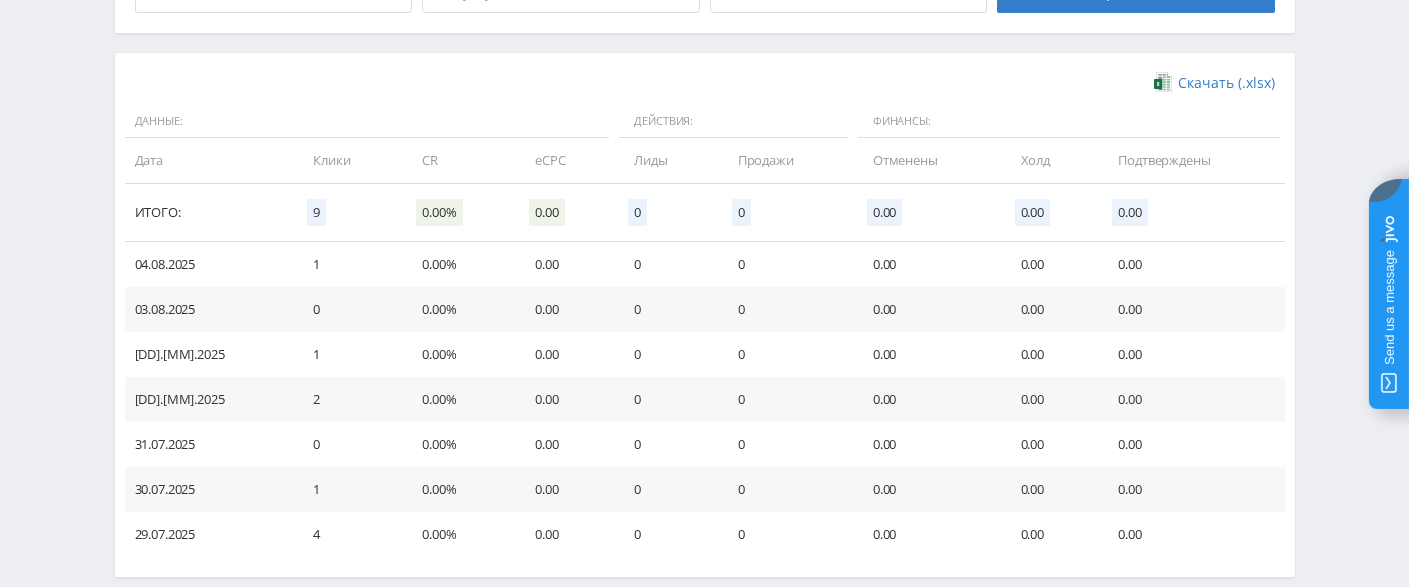 scroll, scrollTop: 522, scrollLeft: 0, axis: vertical 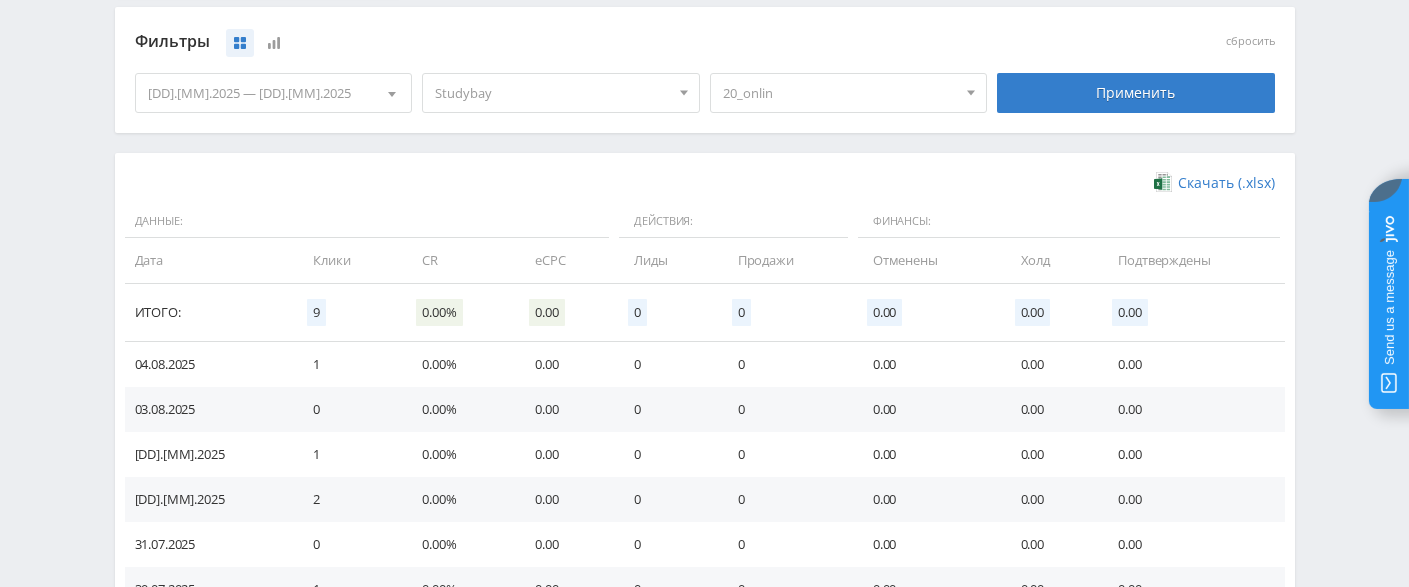 click on "20_onlin" at bounding box center (840, 93) 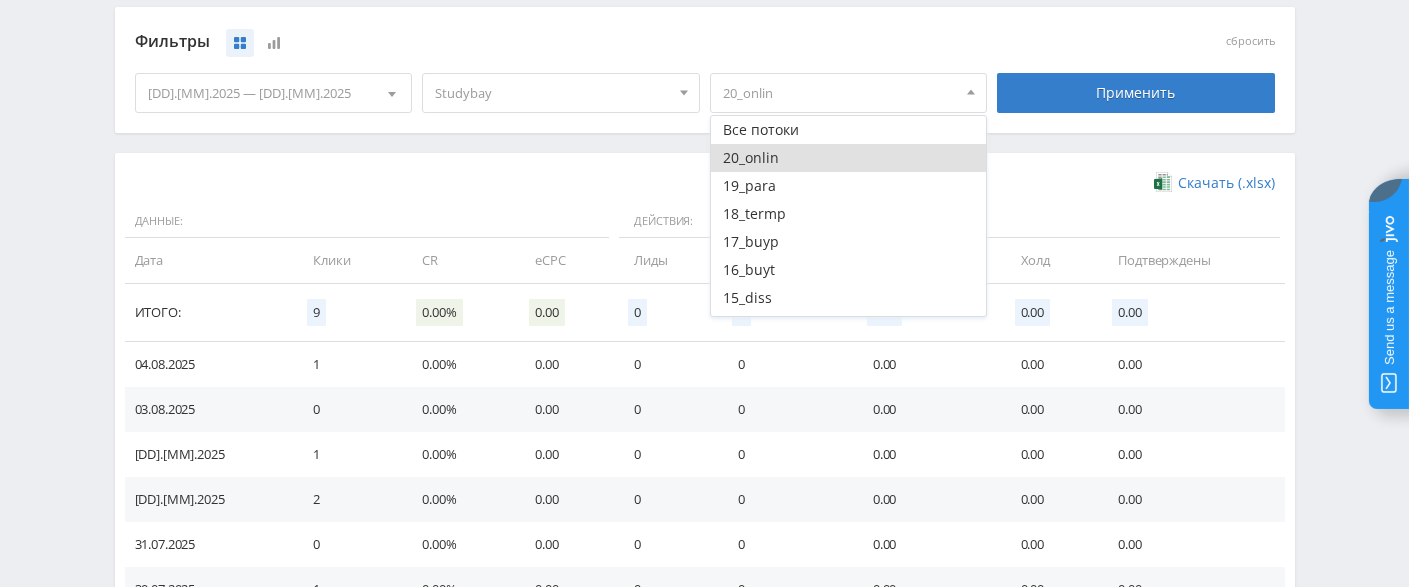 click on "20_onlin" at bounding box center [849, 158] 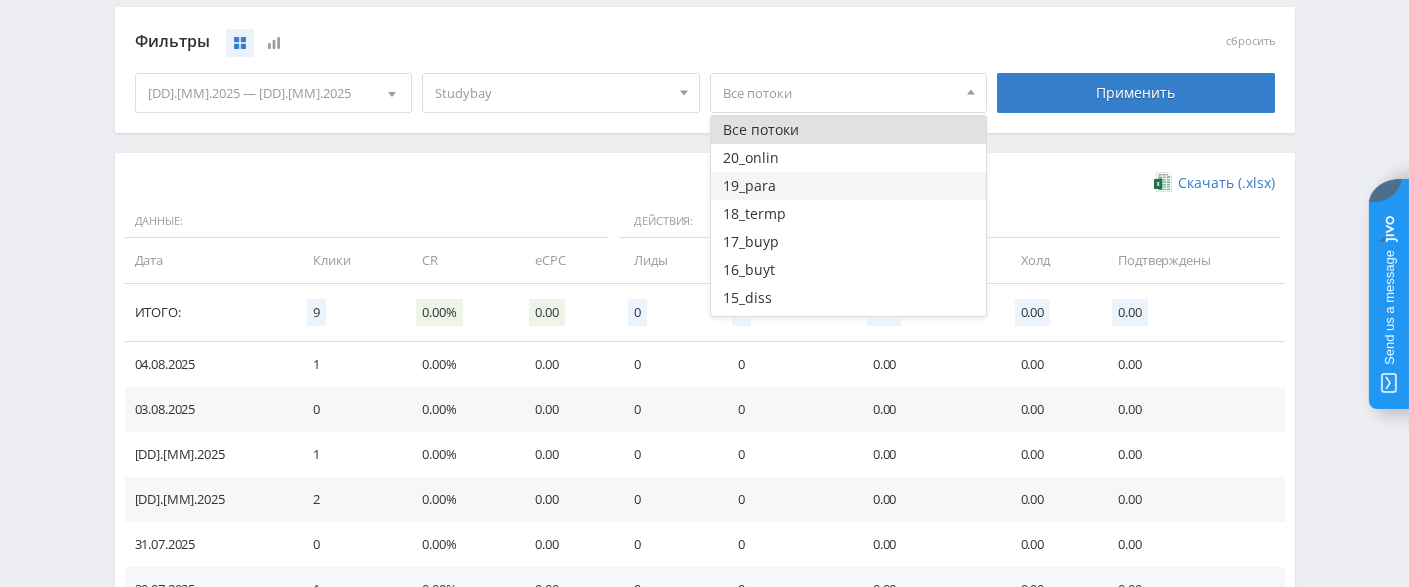 click on "19_para" at bounding box center [849, 186] 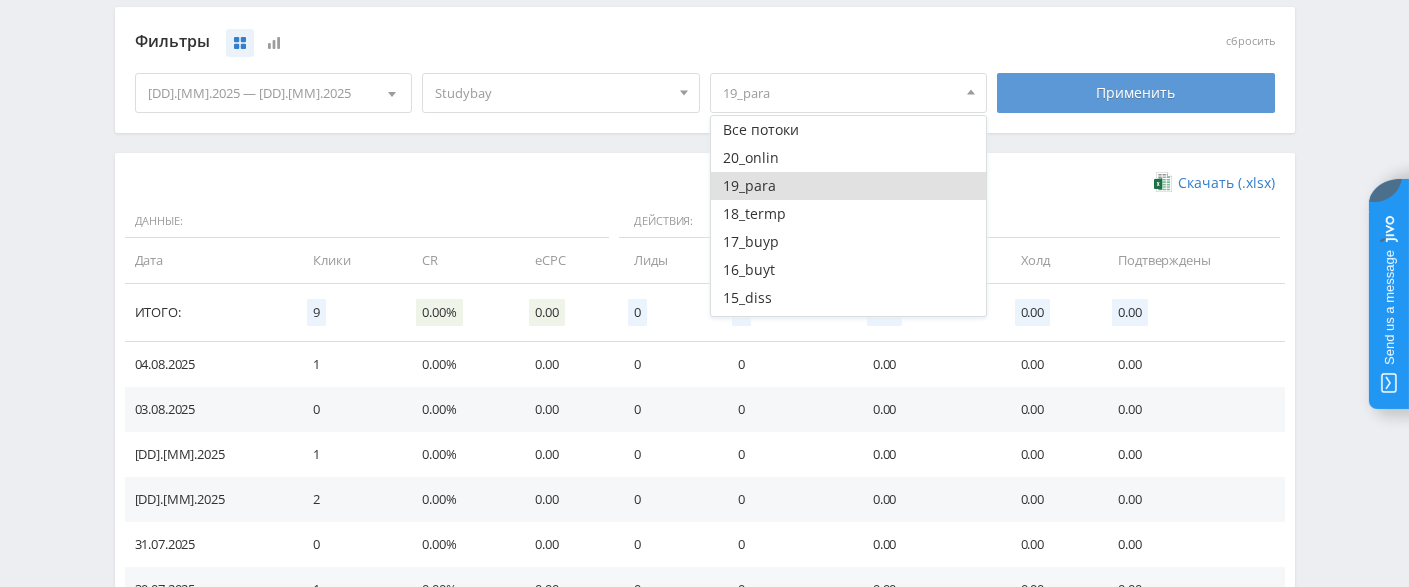 click on "Применить" at bounding box center [1136, 93] 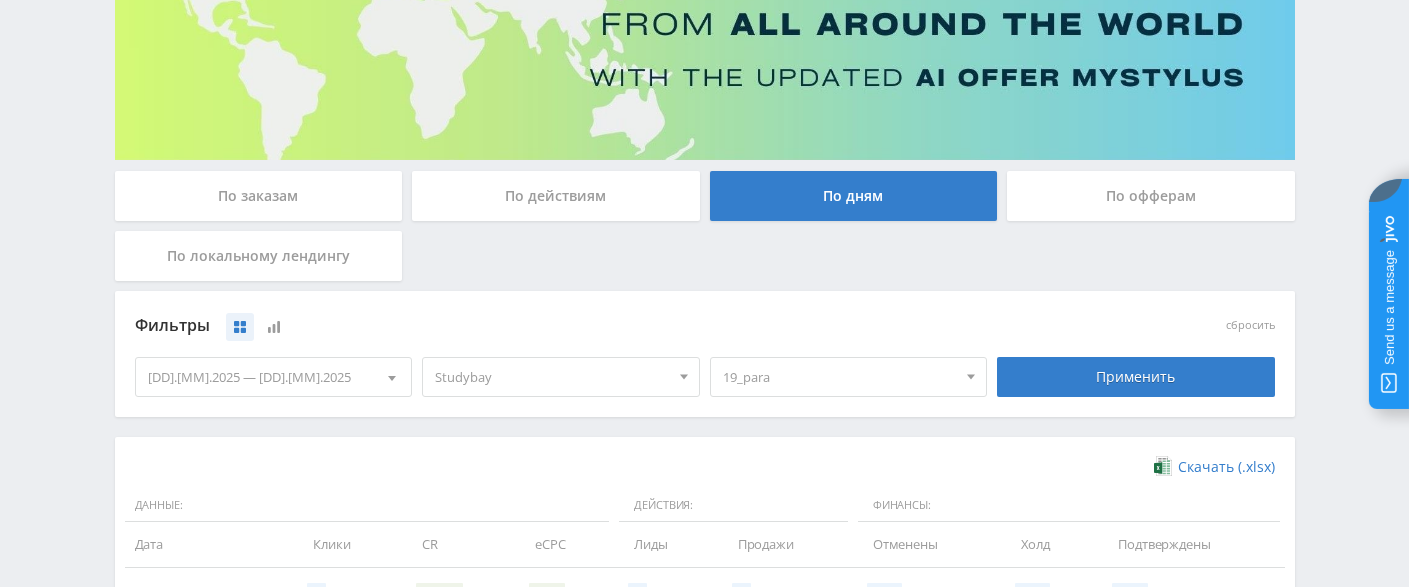scroll, scrollTop: 522, scrollLeft: 0, axis: vertical 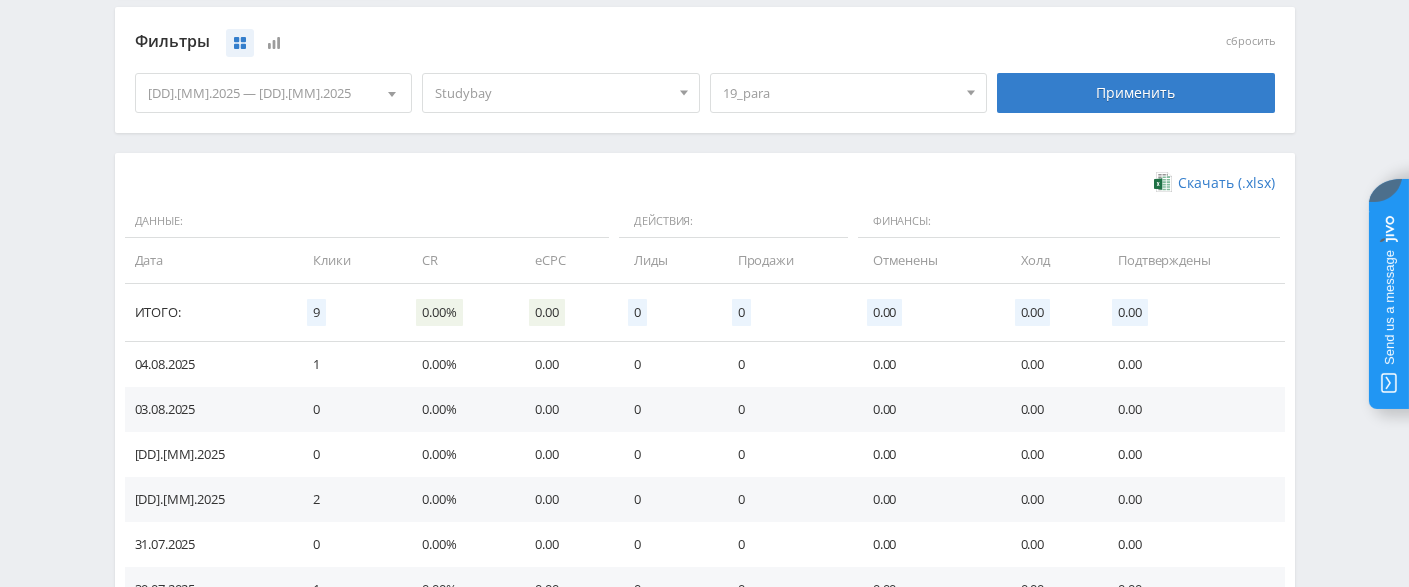 click on "19_para" at bounding box center [840, 93] 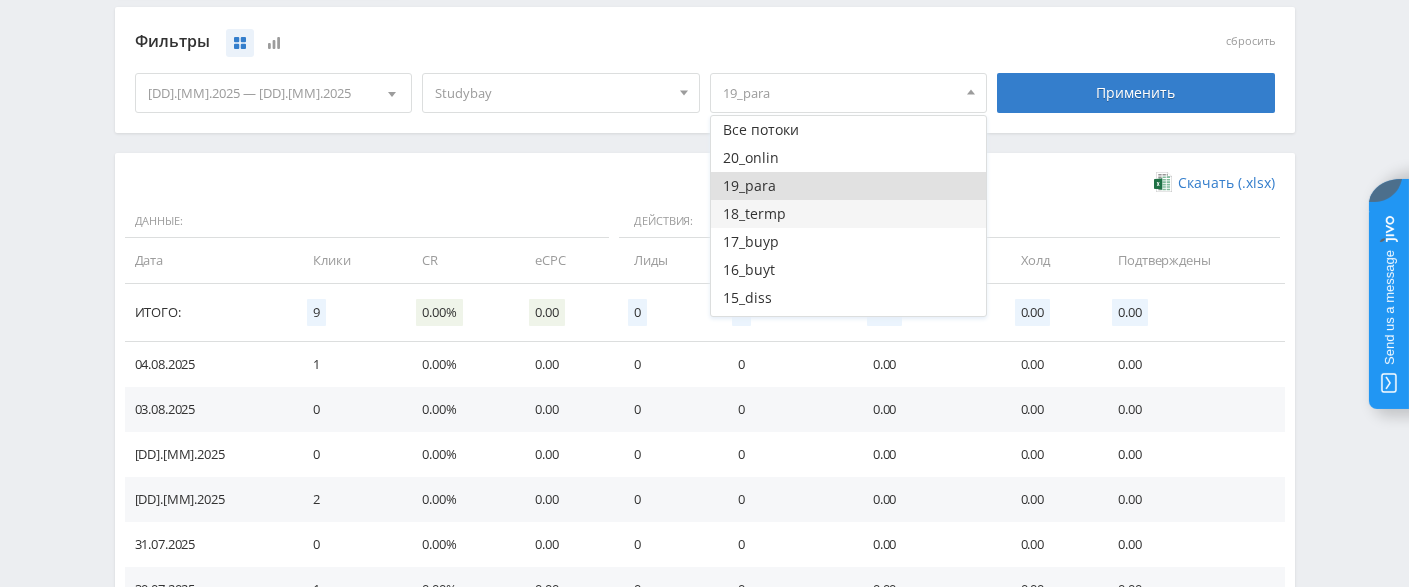click on "18_termp" at bounding box center (849, 214) 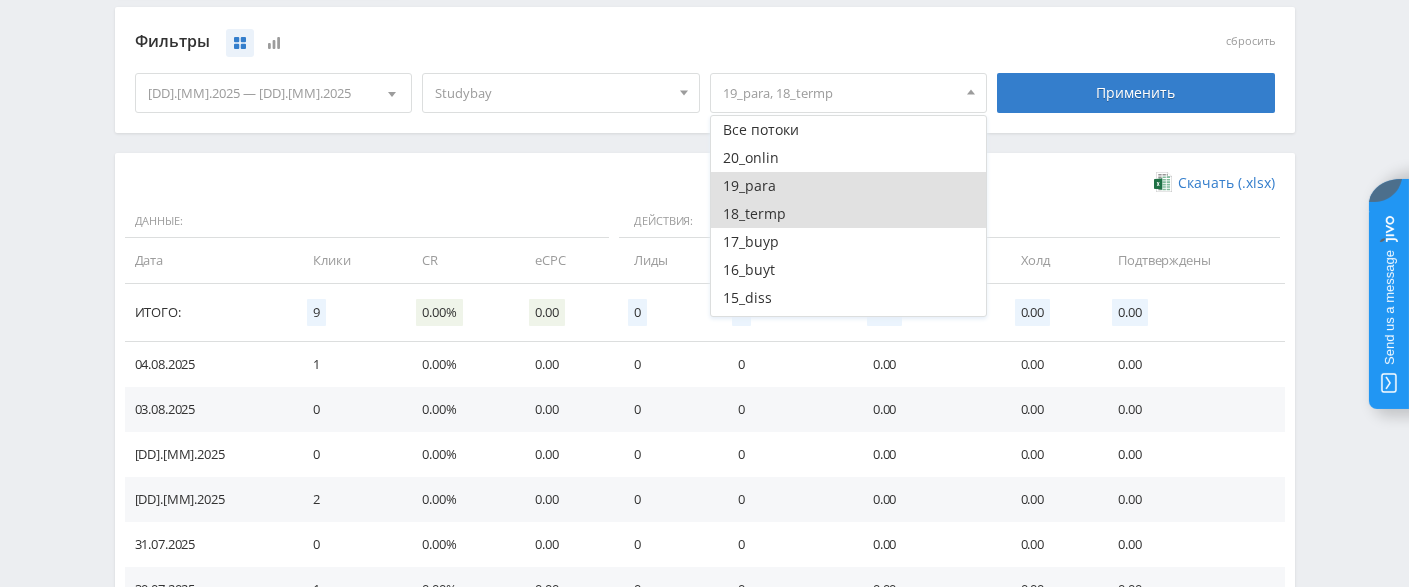 click on "19_para" at bounding box center (849, 186) 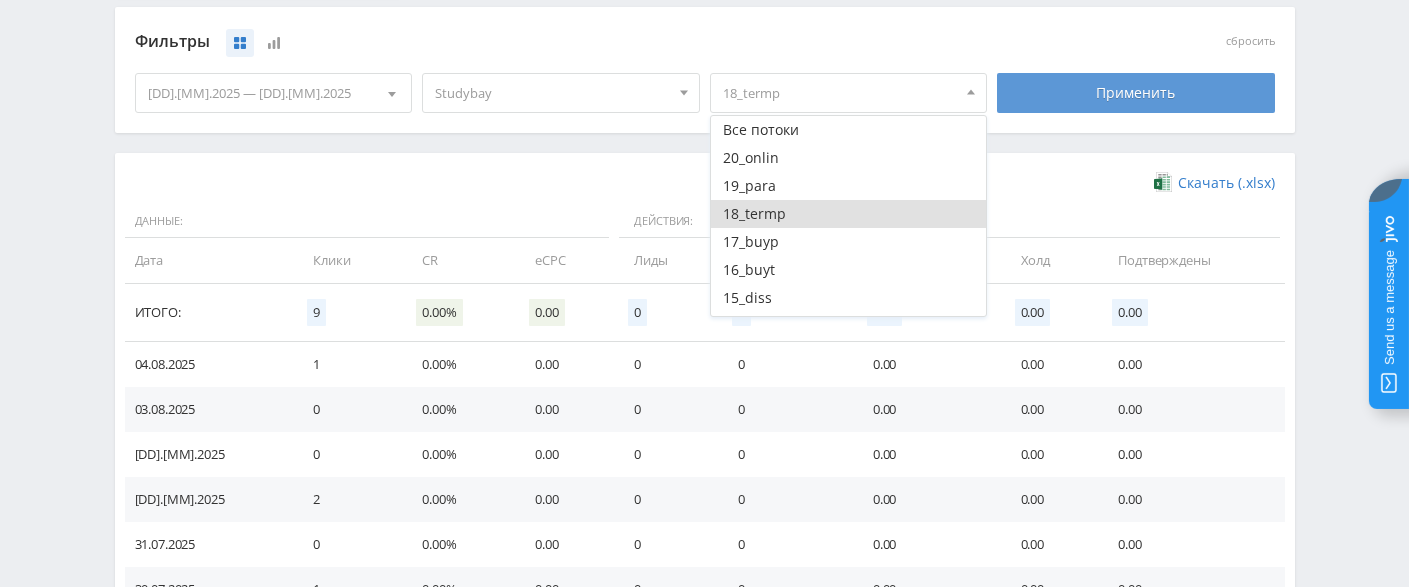 click on "Применить" at bounding box center (1136, 93) 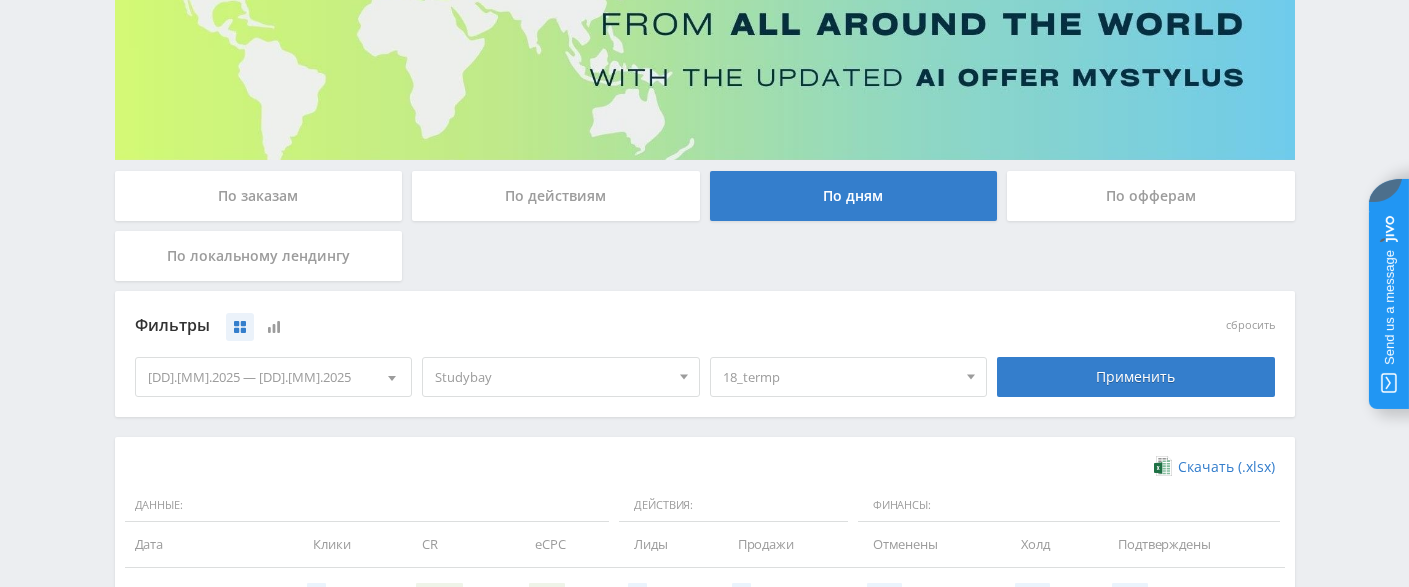 scroll, scrollTop: 522, scrollLeft: 0, axis: vertical 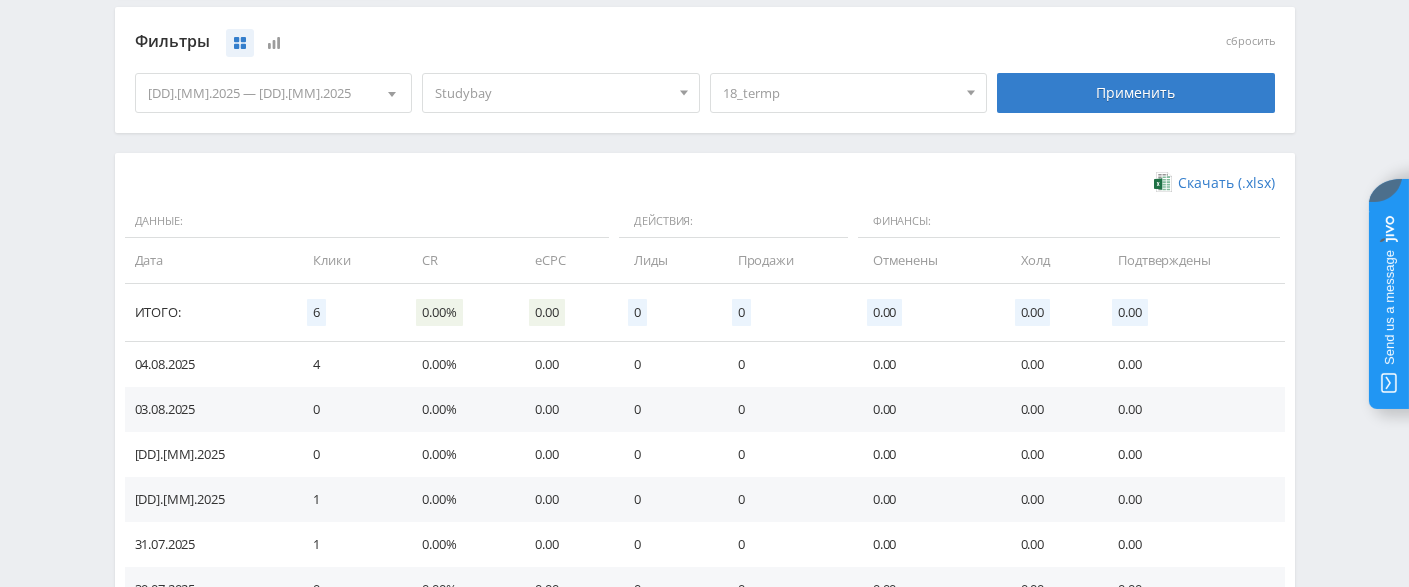 click on "18_termp" at bounding box center (840, 93) 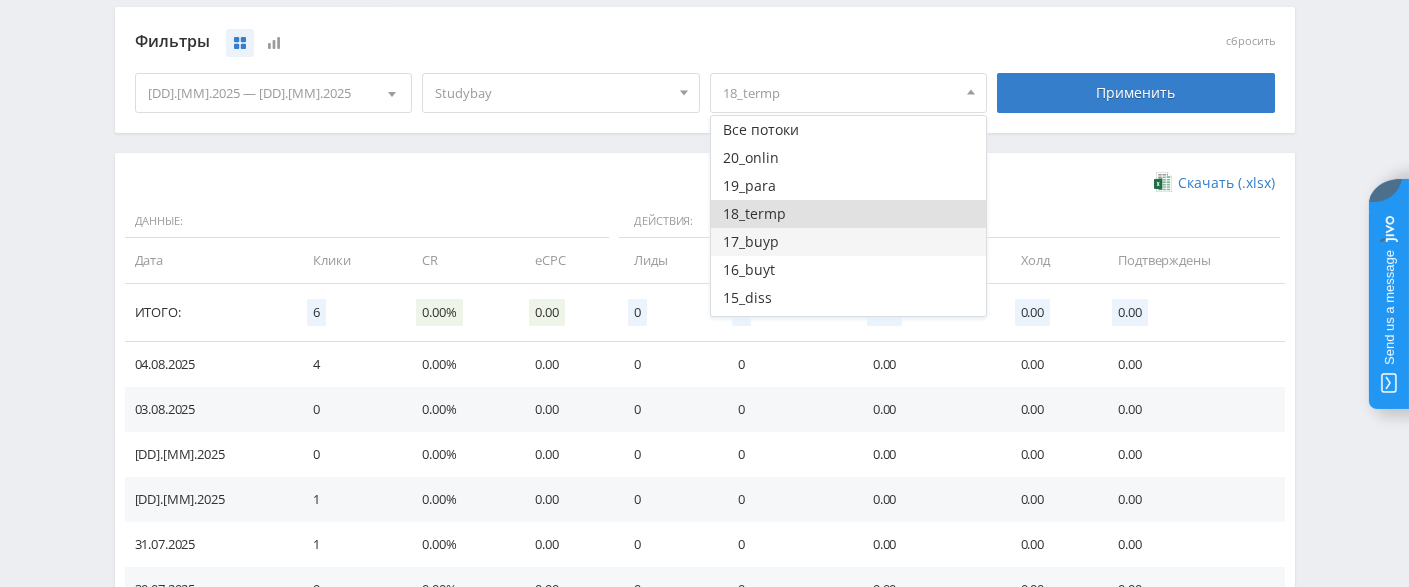 click on "17_buyp" at bounding box center (849, 242) 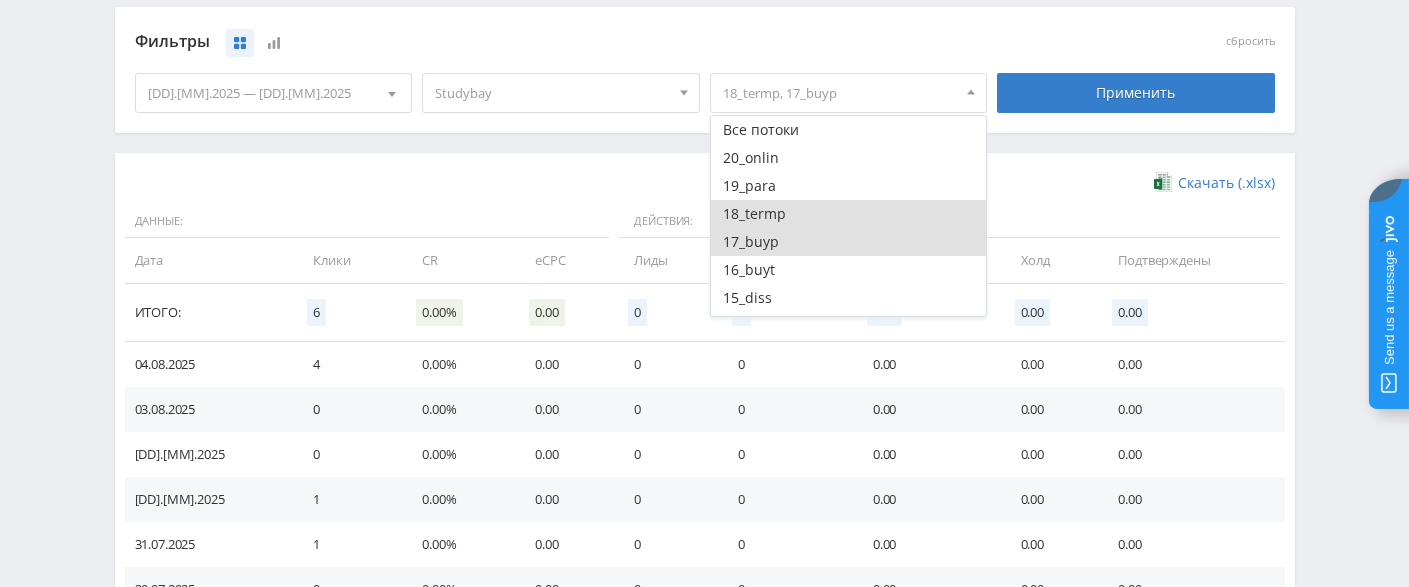 click on "18_termp" at bounding box center [849, 214] 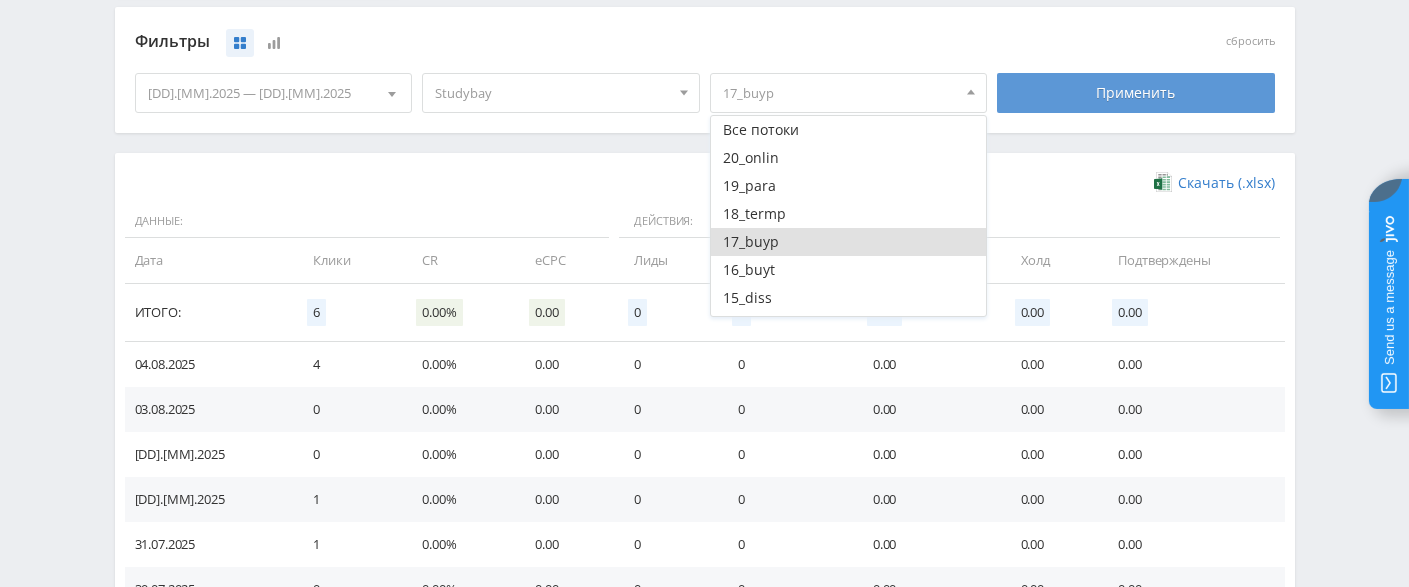 click on "Применить" at bounding box center (1136, 93) 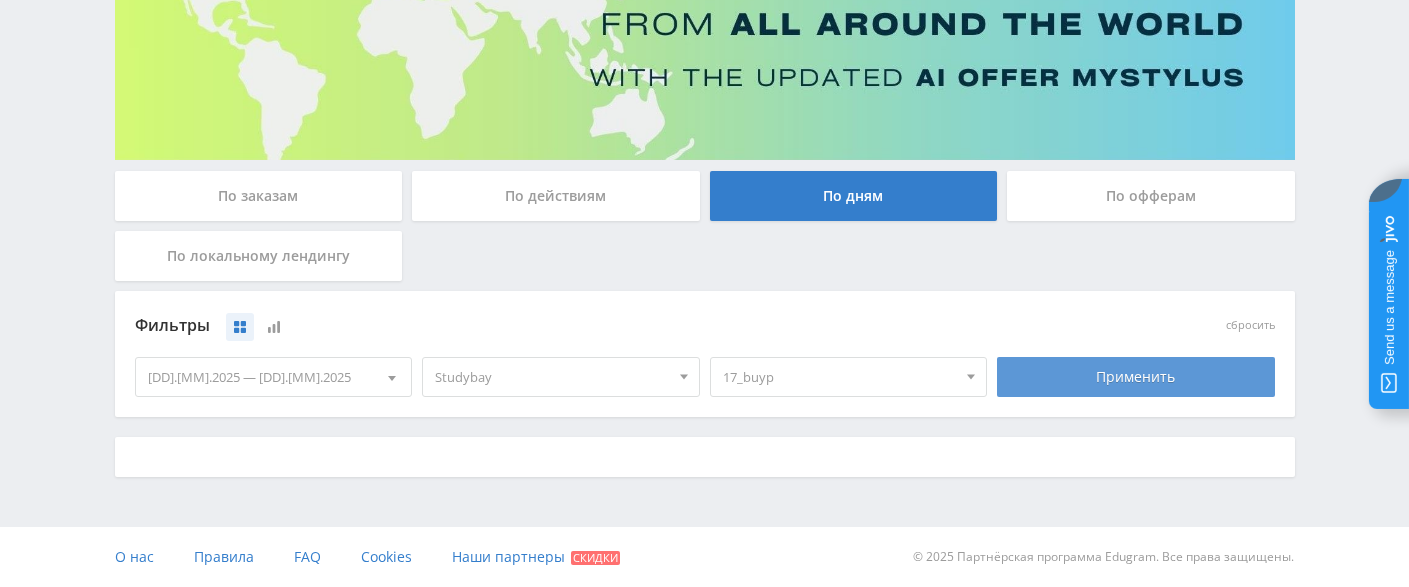 scroll, scrollTop: 522, scrollLeft: 0, axis: vertical 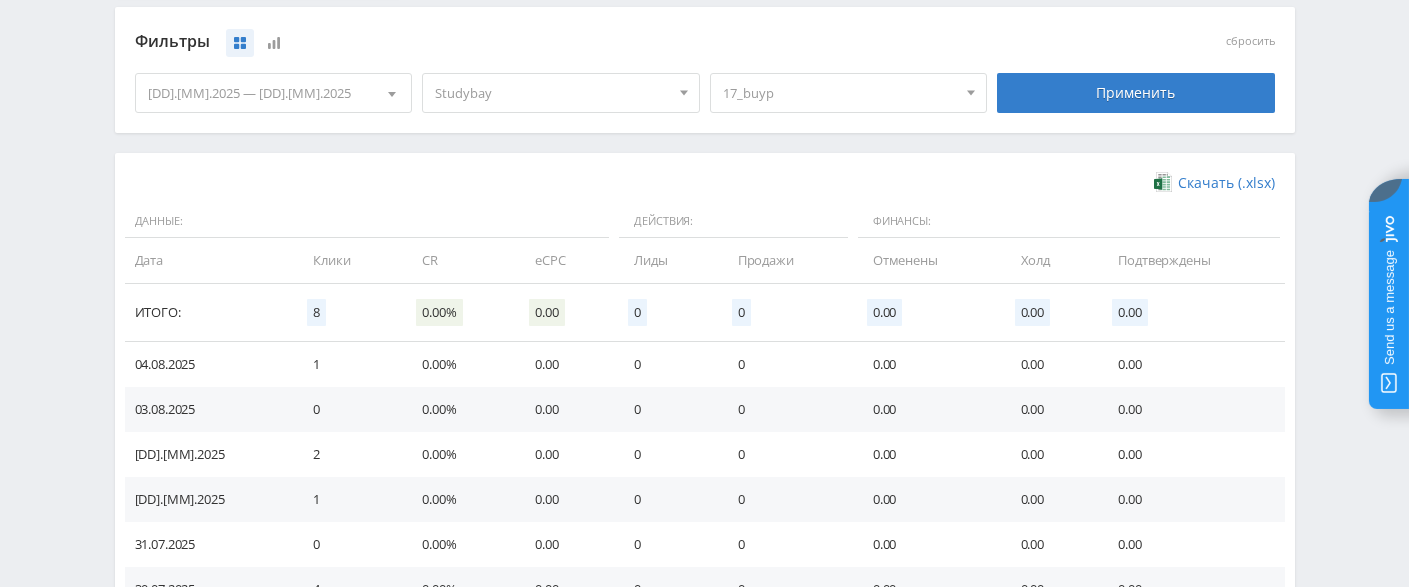 click on "17_buyp" at bounding box center (840, 93) 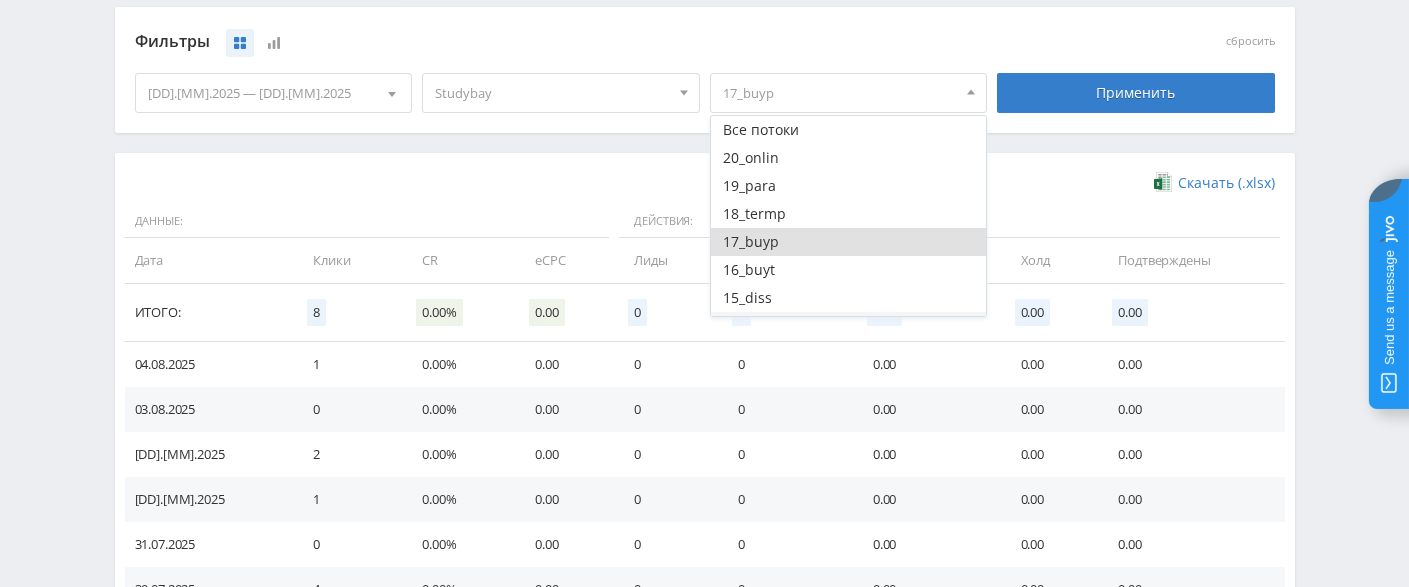 scroll, scrollTop: 100, scrollLeft: 0, axis: vertical 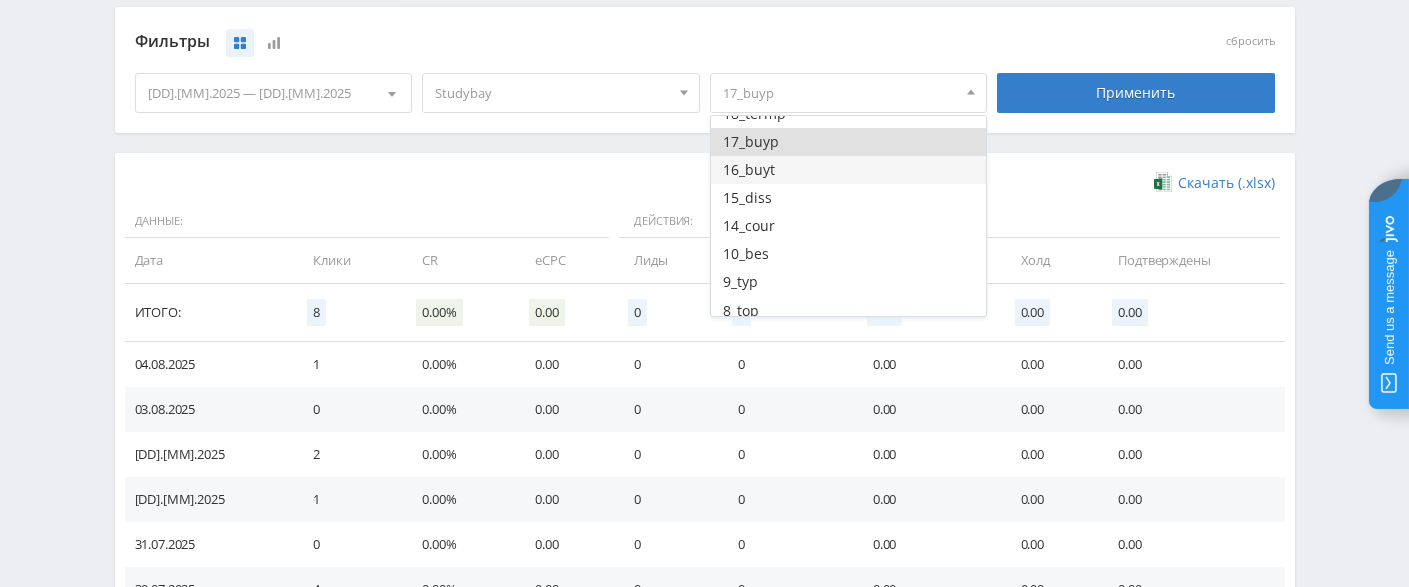 click on "16_buyt" at bounding box center (849, 170) 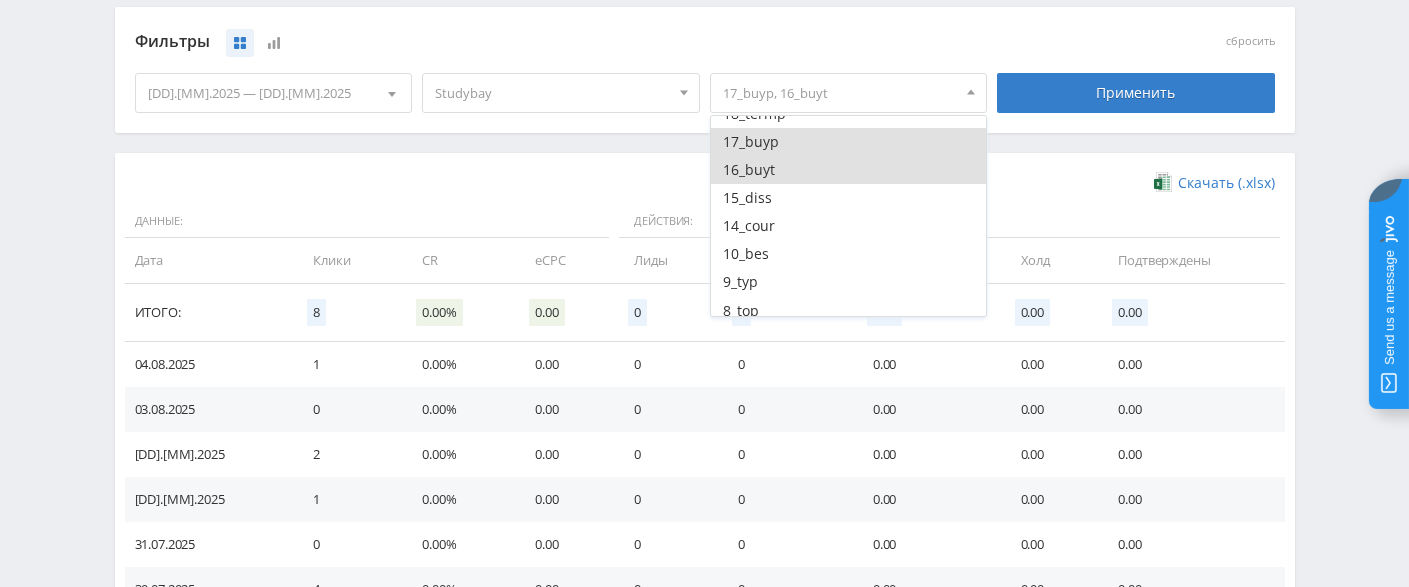 click on "17_buyp" at bounding box center (849, 142) 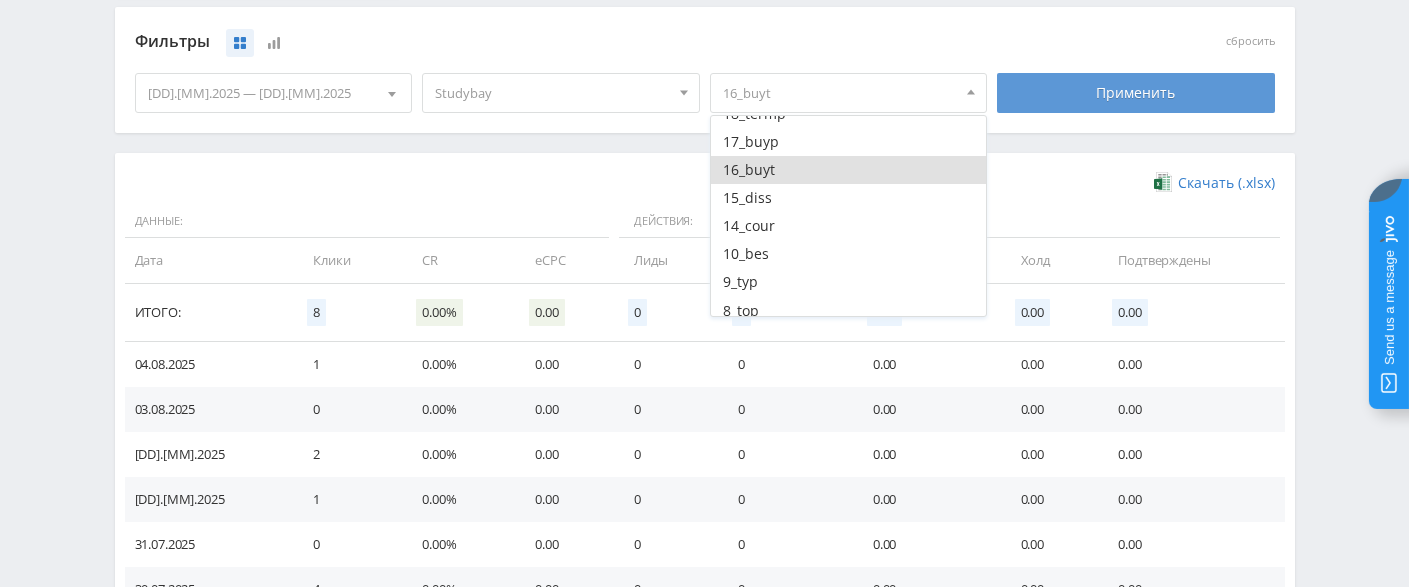 click on "Применить" at bounding box center (1136, 93) 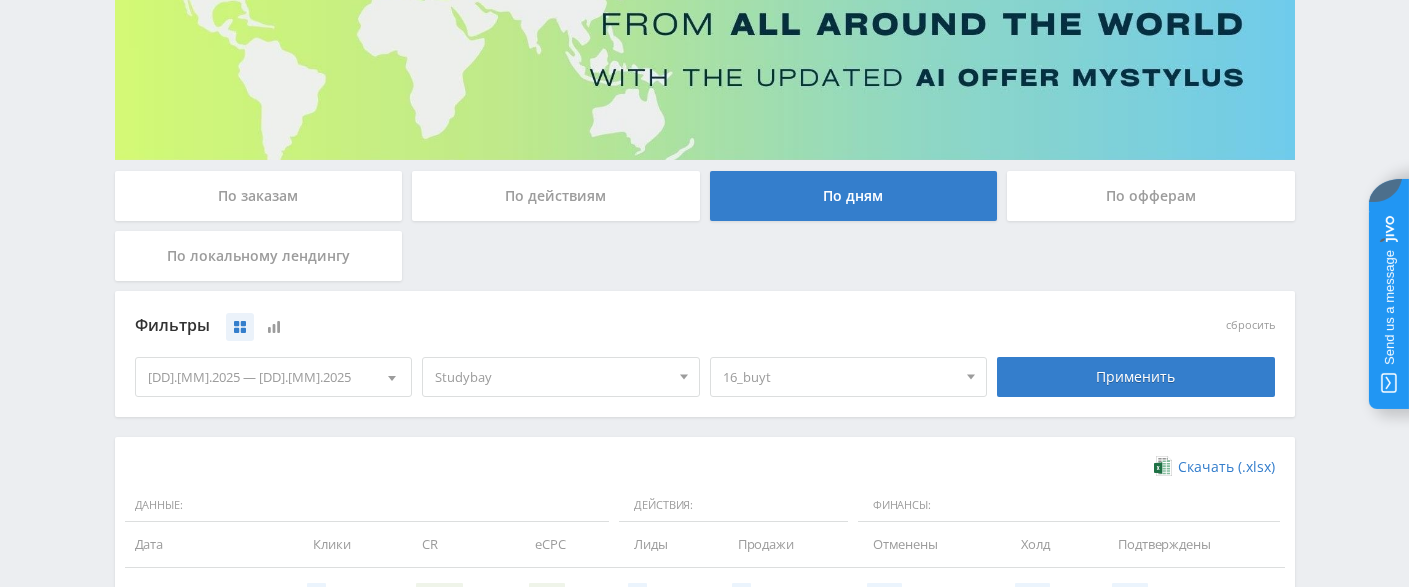 scroll, scrollTop: 522, scrollLeft: 0, axis: vertical 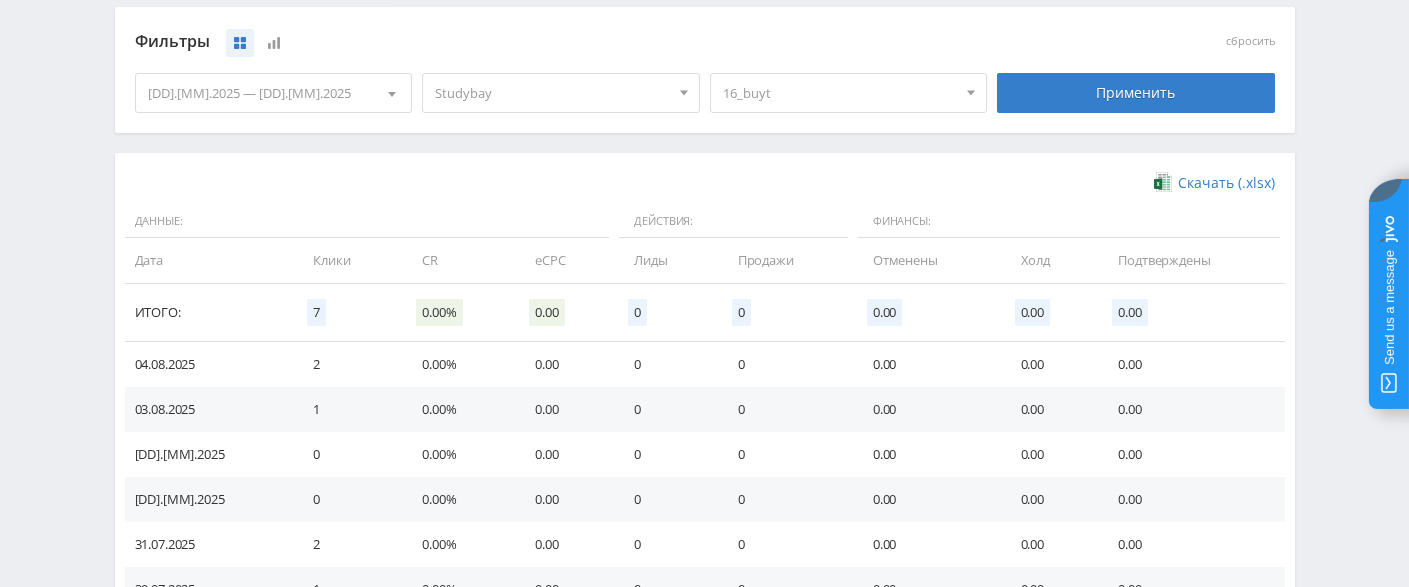 click on "16_buyt" at bounding box center (840, 93) 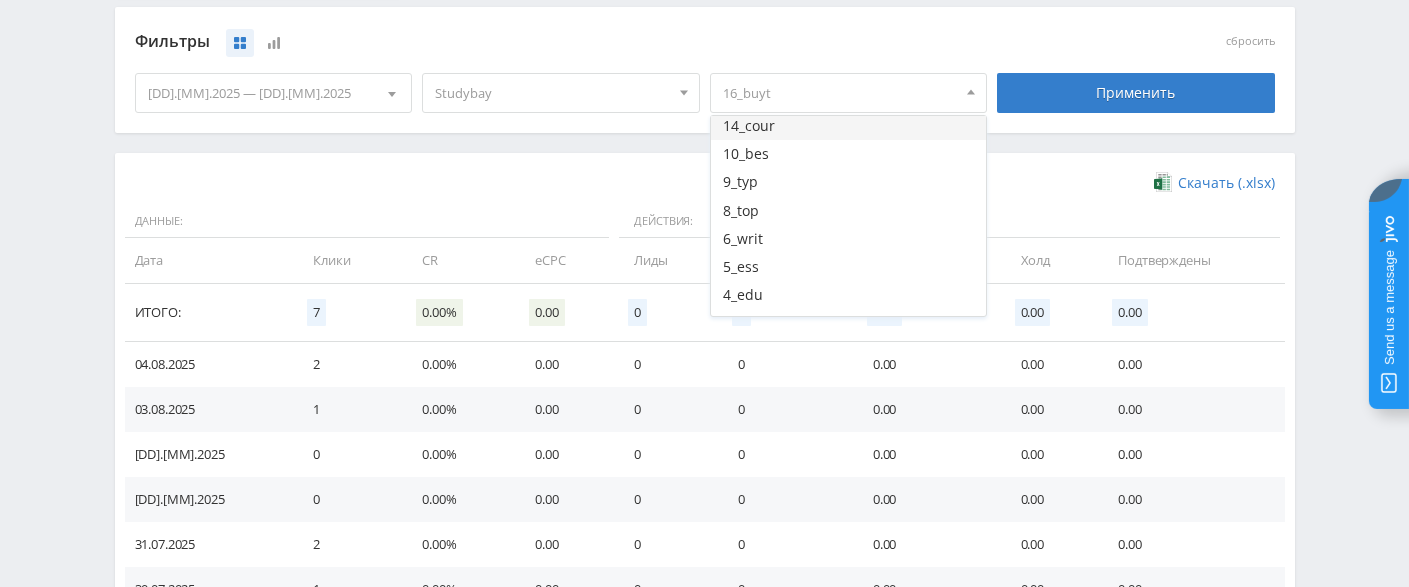 scroll, scrollTop: 100, scrollLeft: 0, axis: vertical 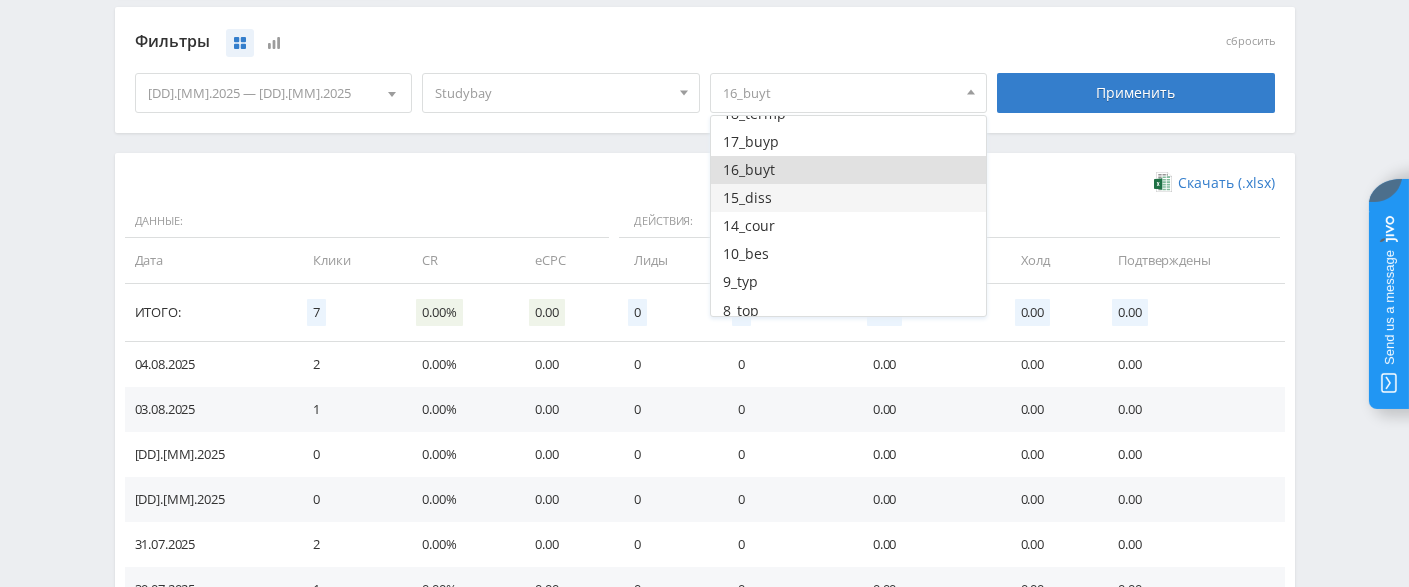 click on "15_diss" at bounding box center [849, 198] 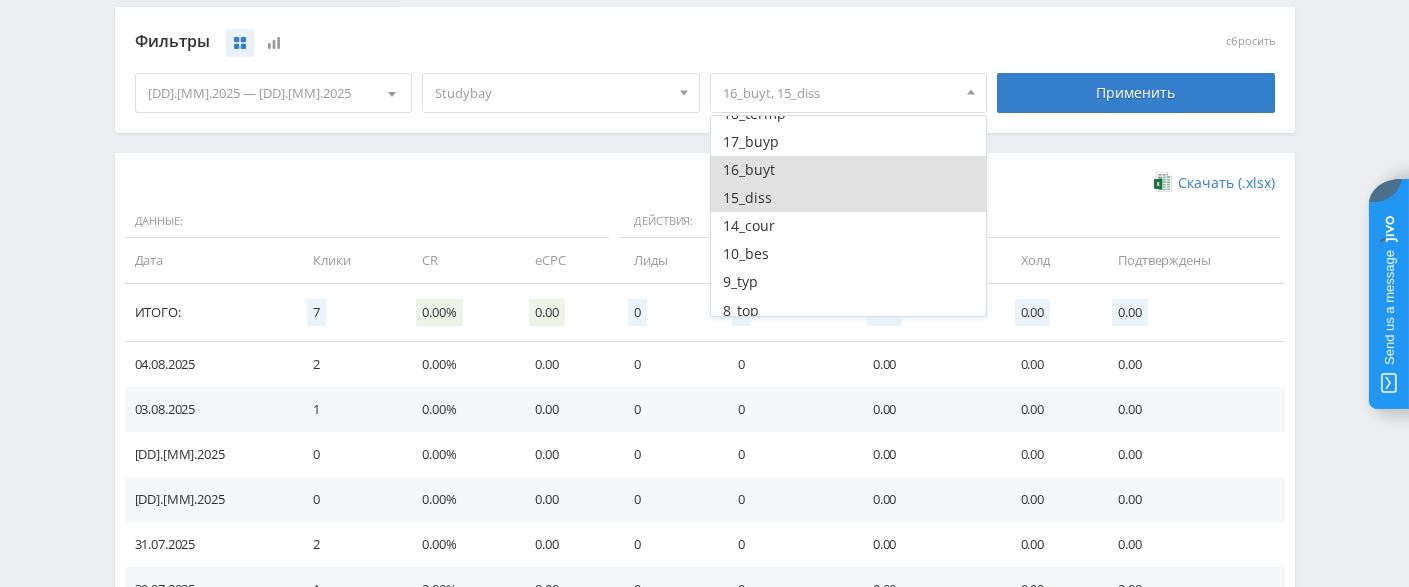click on "16_buyt" at bounding box center (849, 170) 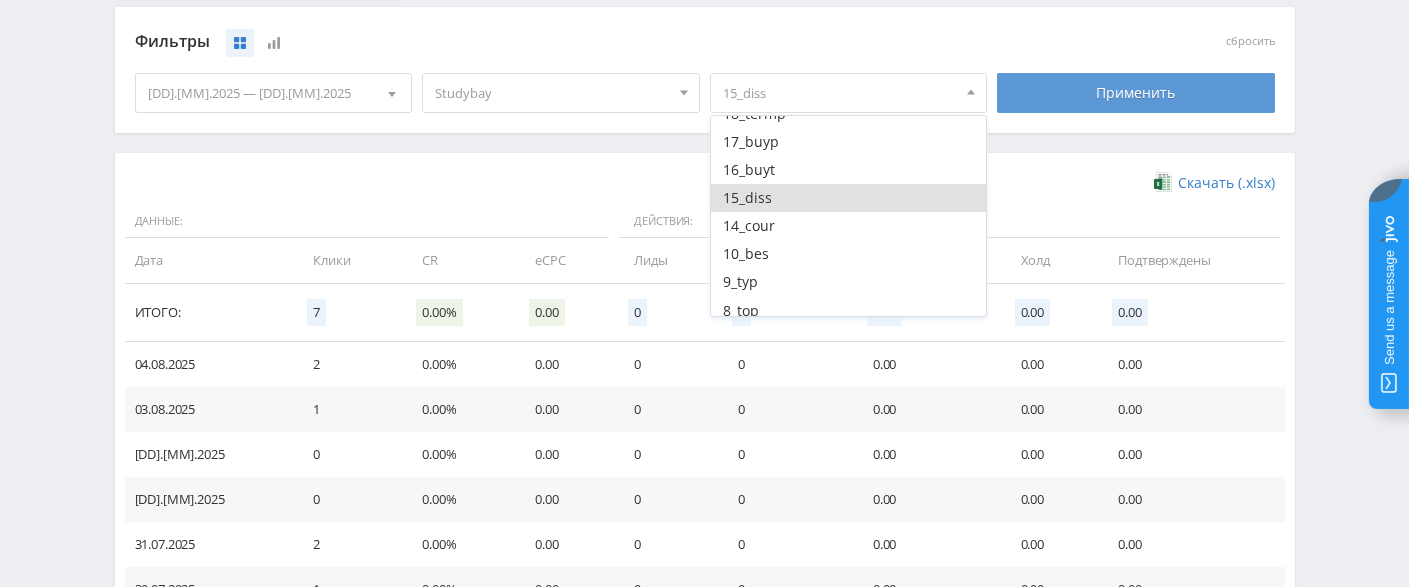 click on "Применить" at bounding box center [1136, 93] 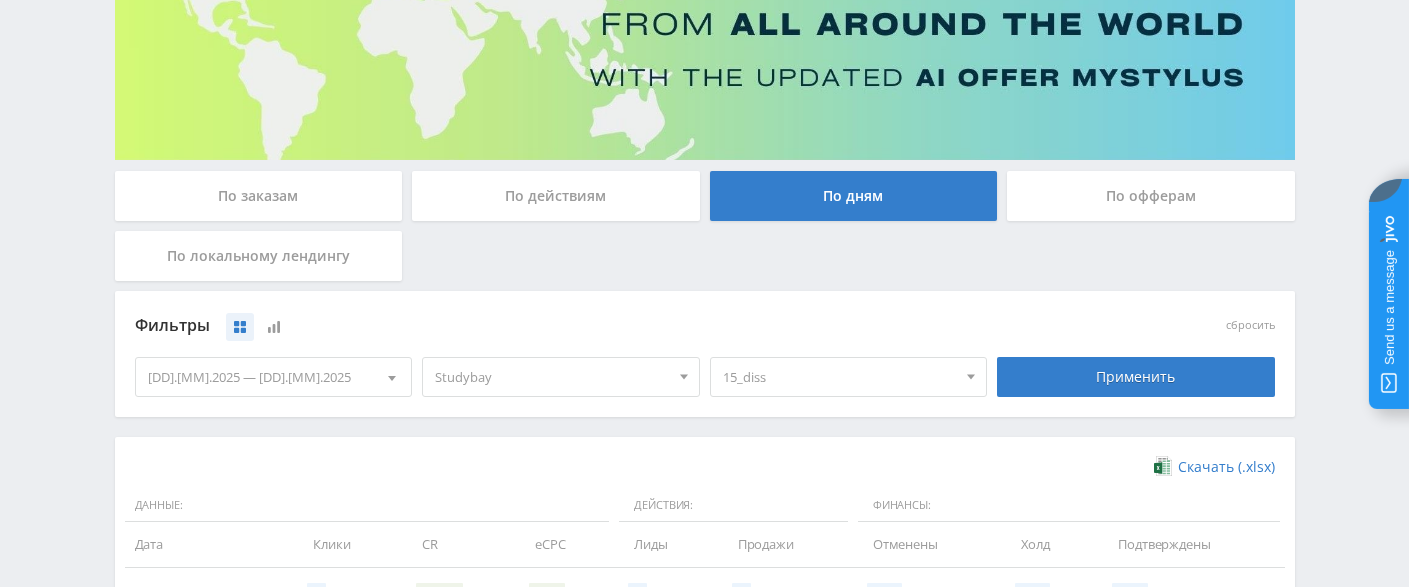 scroll, scrollTop: 522, scrollLeft: 0, axis: vertical 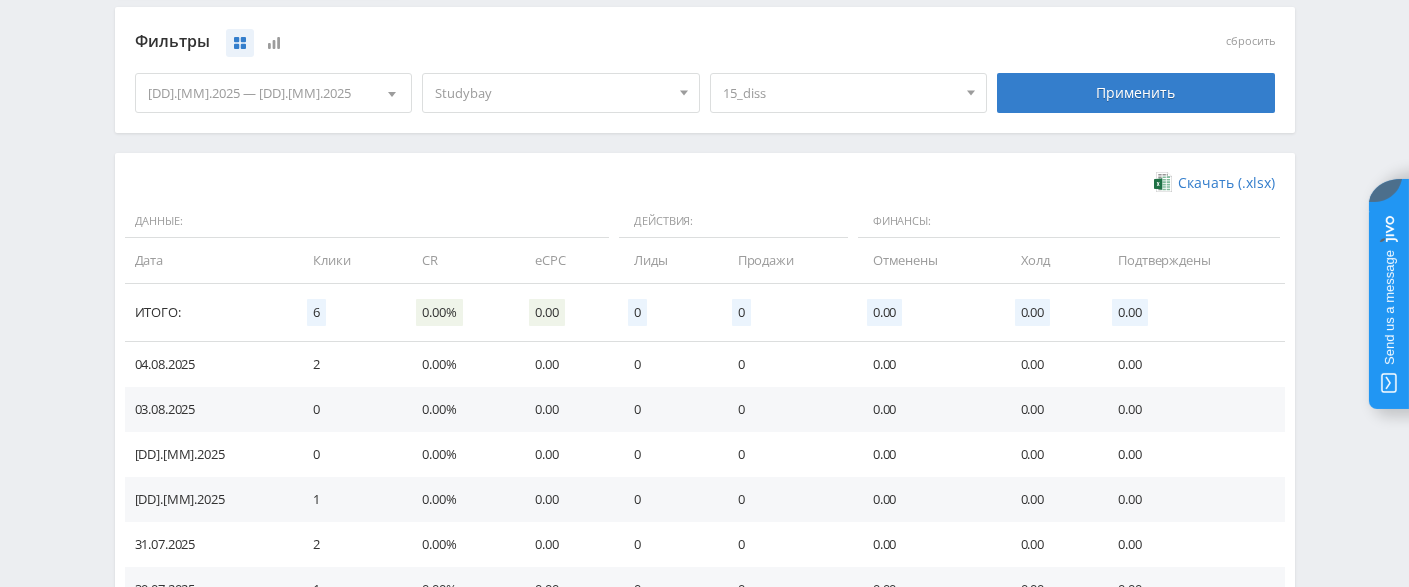 click on "15_diss" at bounding box center (840, 93) 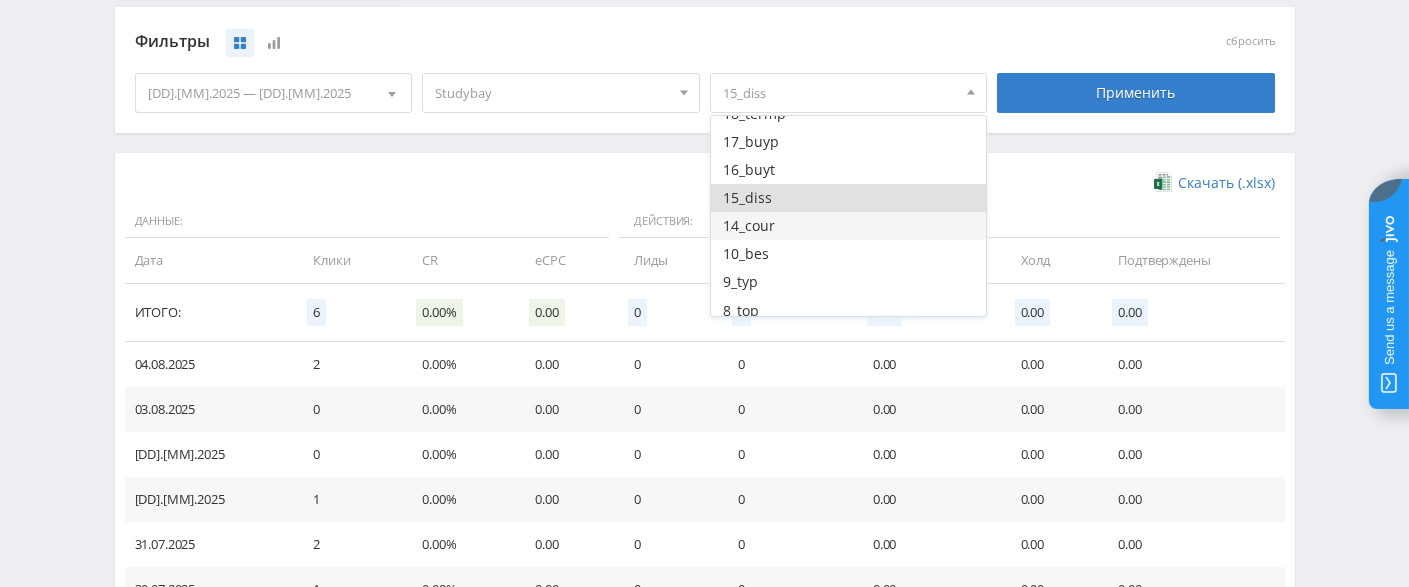 click on "14_cour" at bounding box center (849, 226) 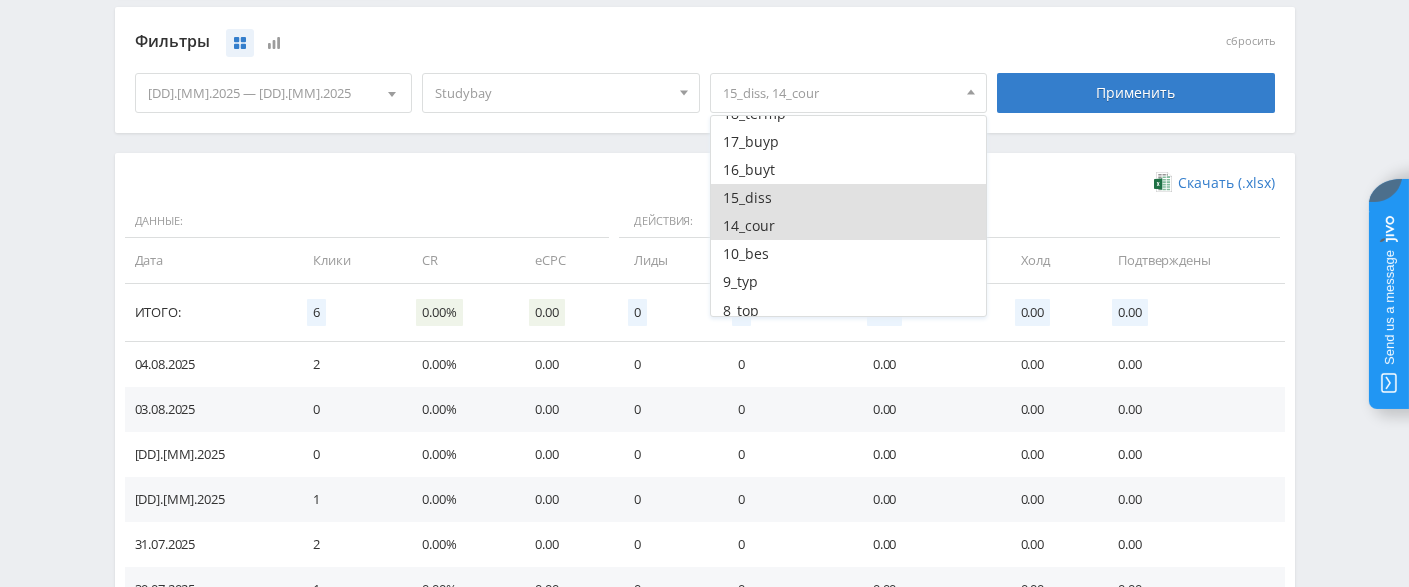 click on "15_diss" at bounding box center (849, 198) 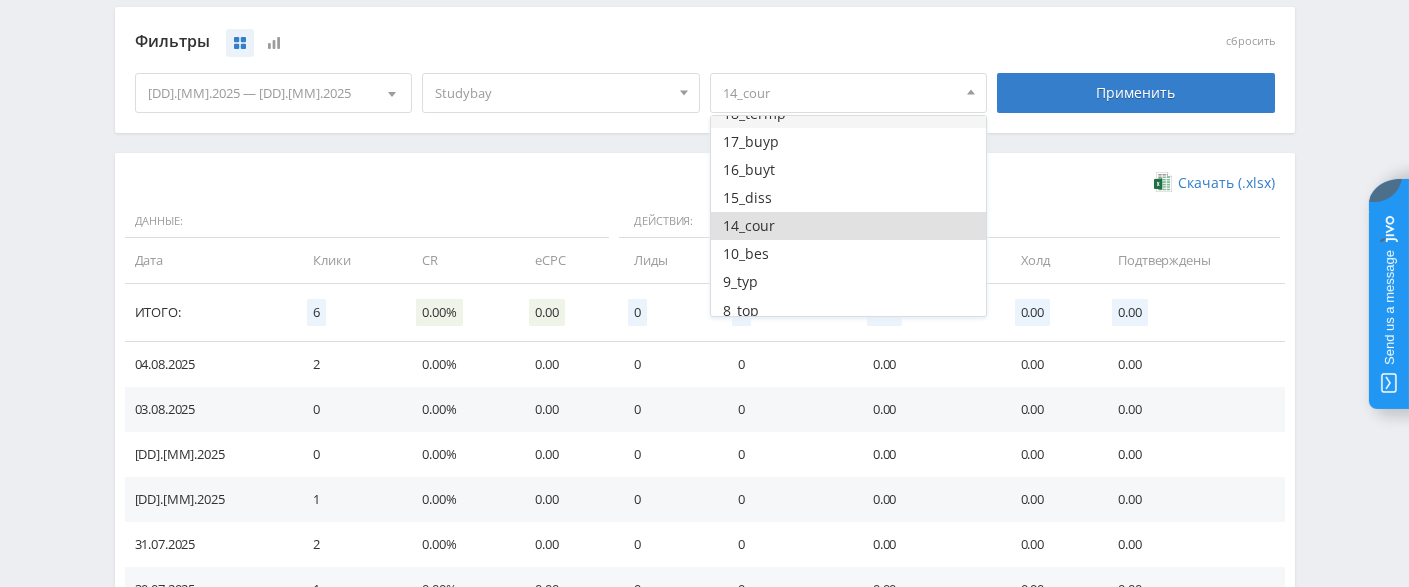 scroll, scrollTop: 0, scrollLeft: 0, axis: both 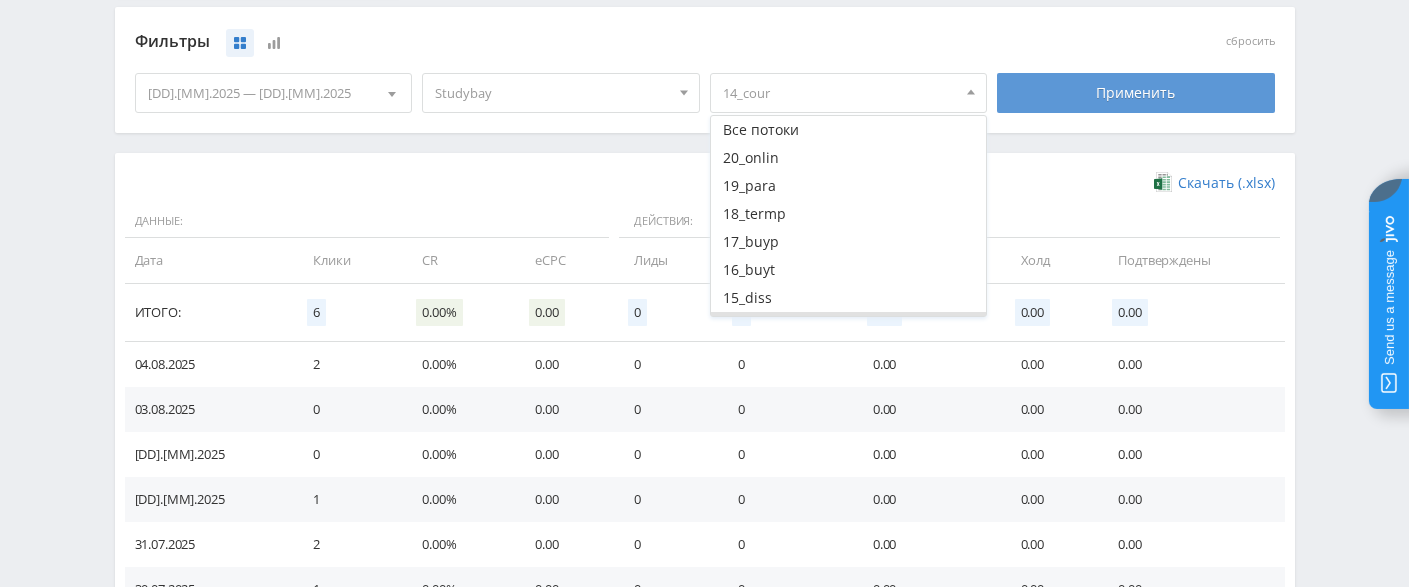 click on "Применить" at bounding box center (1136, 93) 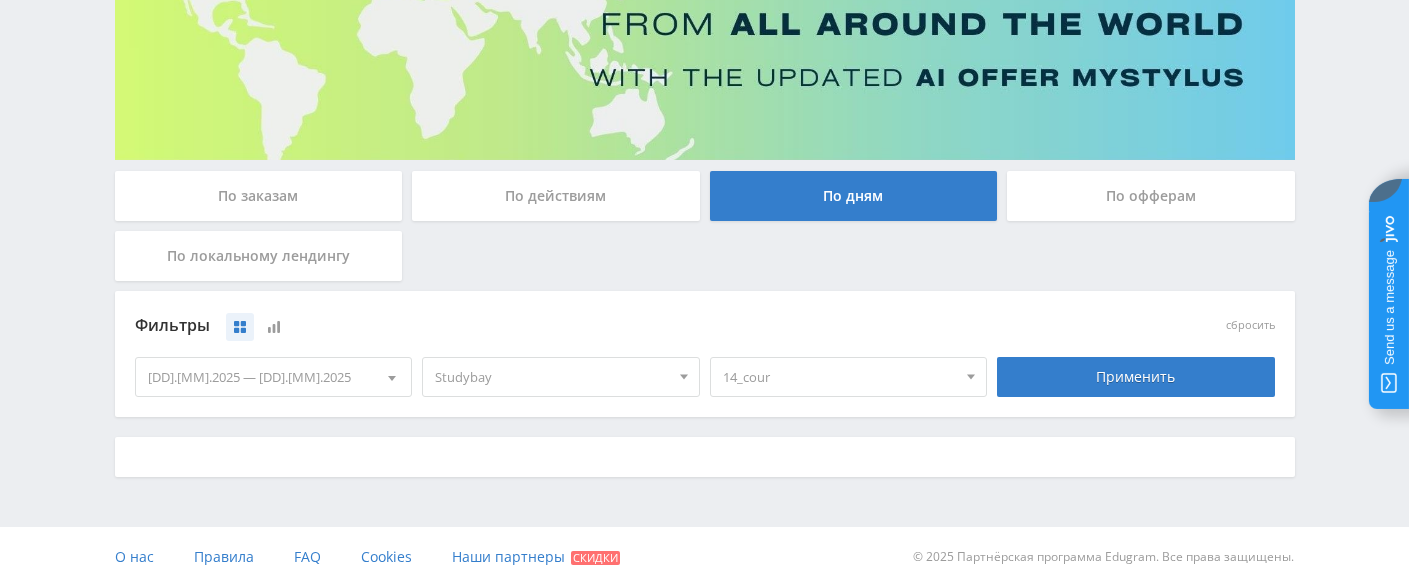 scroll, scrollTop: 522, scrollLeft: 0, axis: vertical 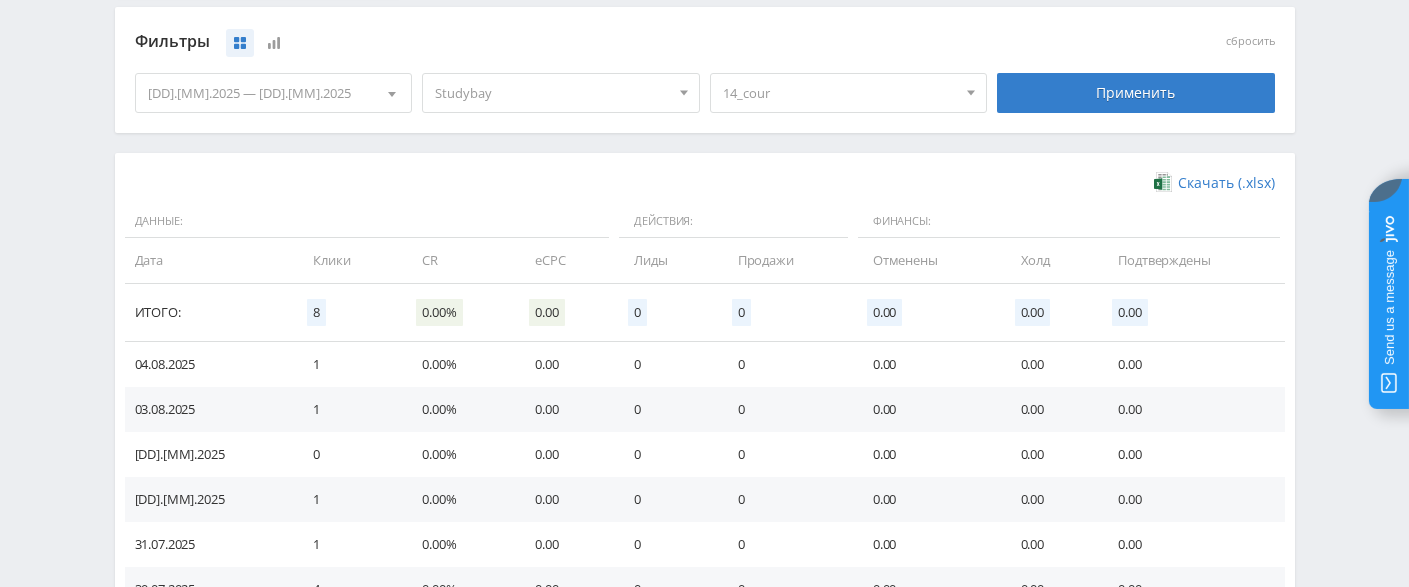 click on "14_cour" at bounding box center (840, 93) 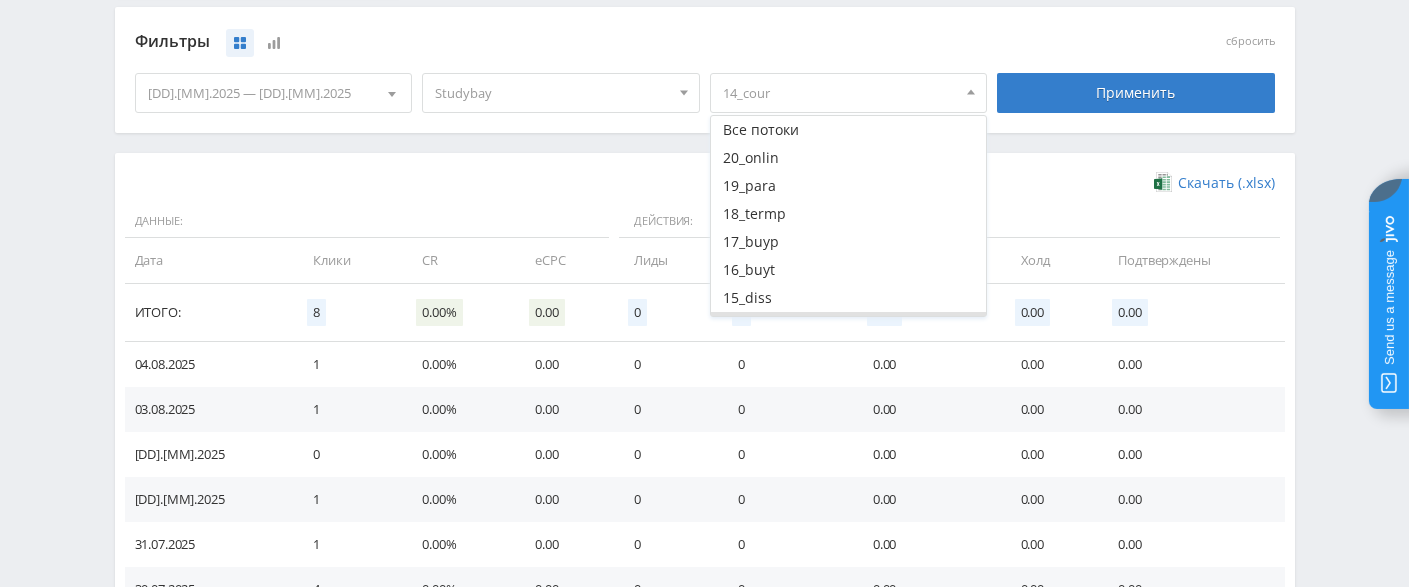 scroll, scrollTop: 305, scrollLeft: 0, axis: vertical 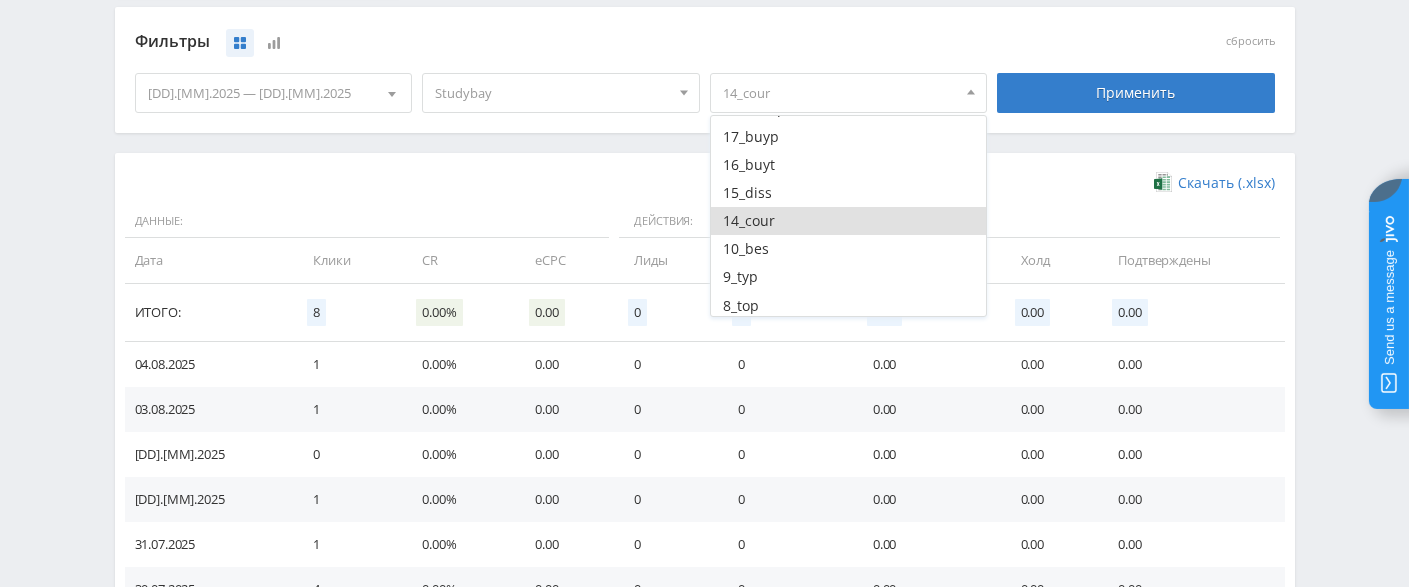 click on "14_cour" at bounding box center (849, 221) 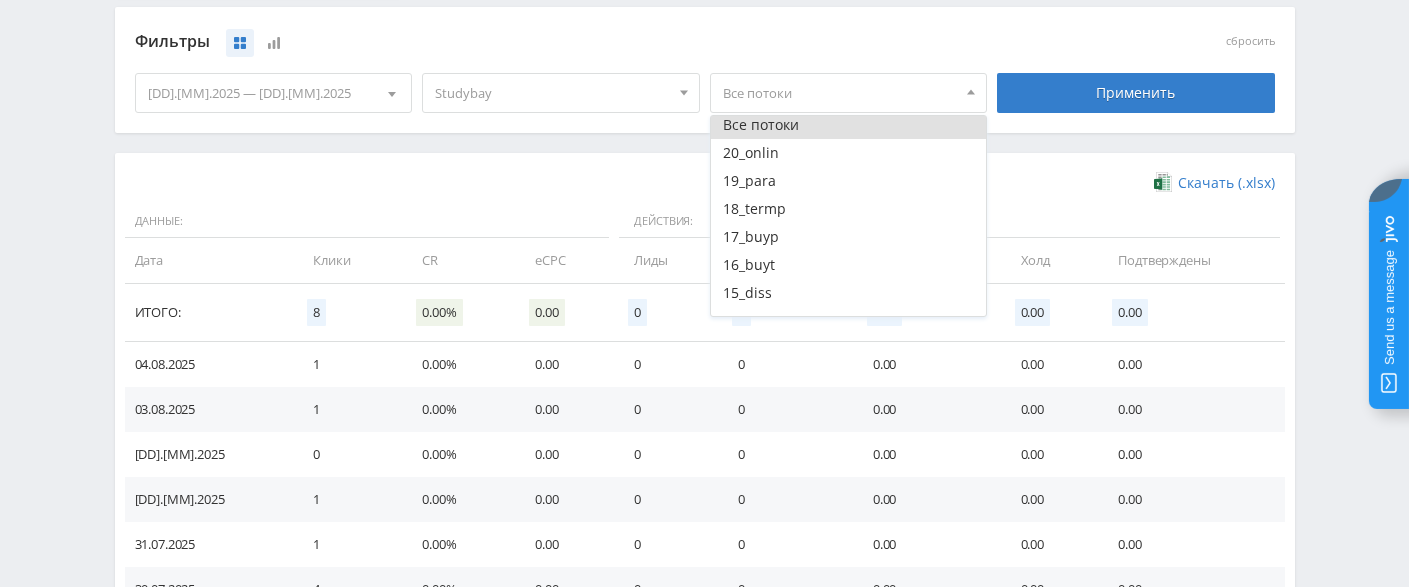scroll, scrollTop: 105, scrollLeft: 0, axis: vertical 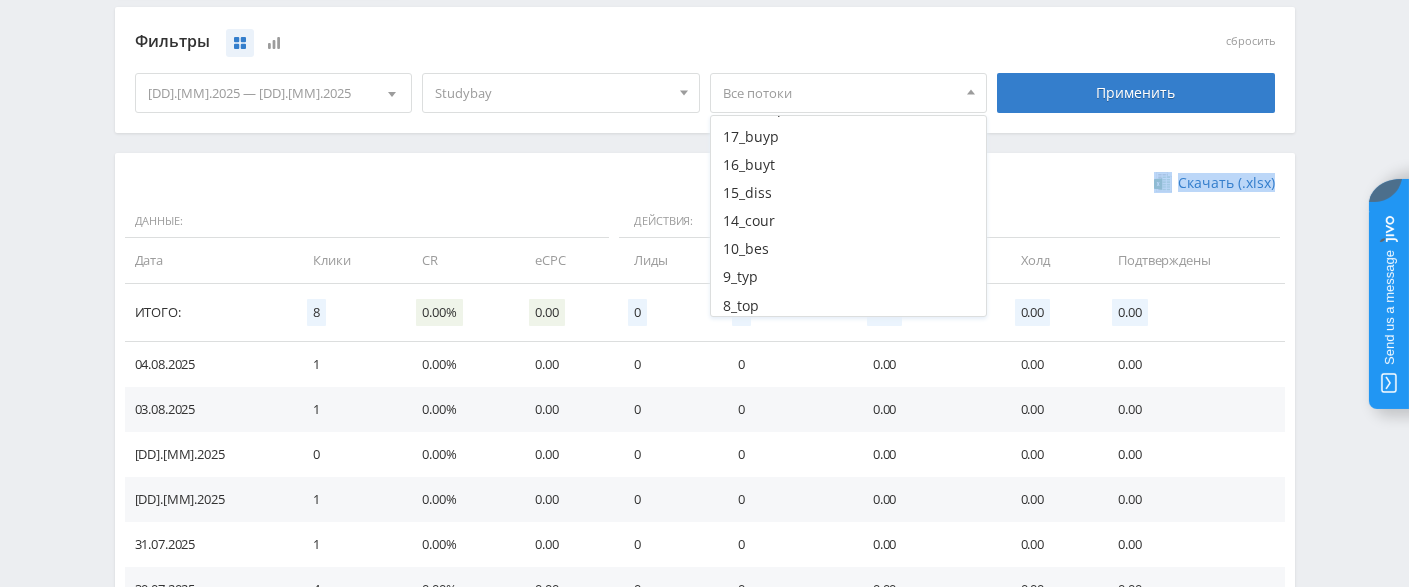 click on "<script defer src="https://eduforms.org//partnersforms/widget/?component=copyPaste&subComponent=1&ref=669c8a1c3845be64"></script>
Данные:
Действия:
Финансы:
Дата
Клики
CR
eCPC
Лиды
Продажи
Отменены
Холд
Подтверждены
Итого:
[NUMBER]
0.00%
0.00
0
0
0.00
0.00
0.00
04.08.2025
1
0.00%
0.00
0
0
0.00
0.00
0.00
03.08.2025
1
0.00%
0.00" at bounding box center [705, 415] 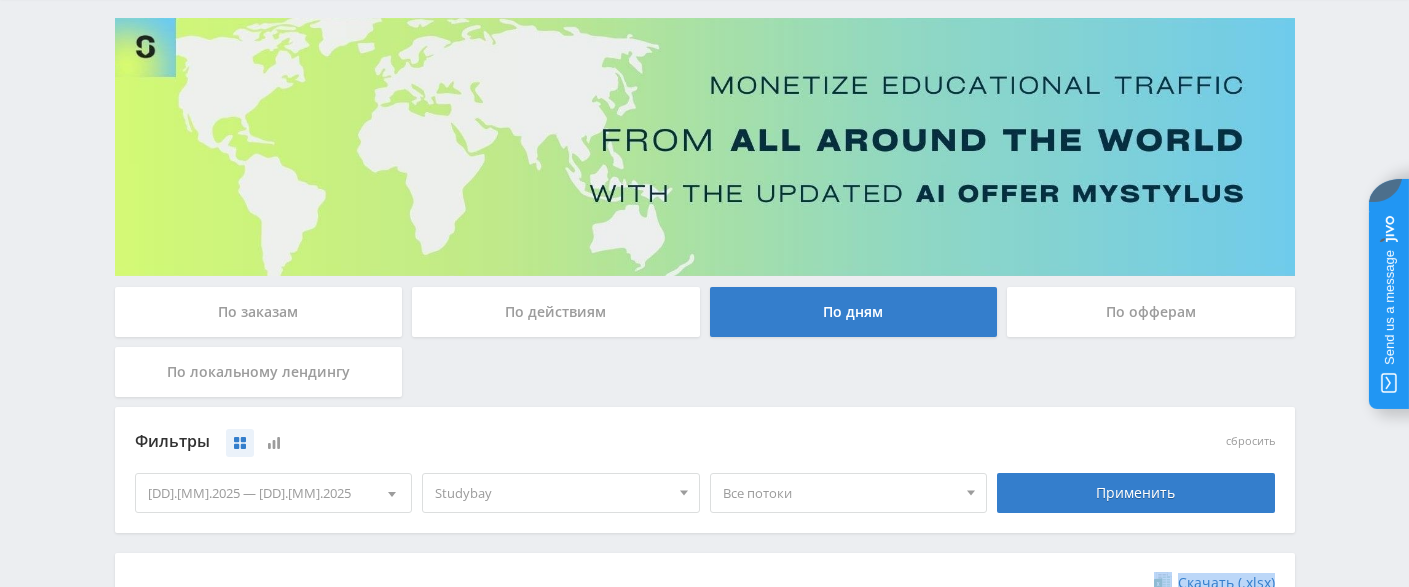 scroll, scrollTop: 0, scrollLeft: 0, axis: both 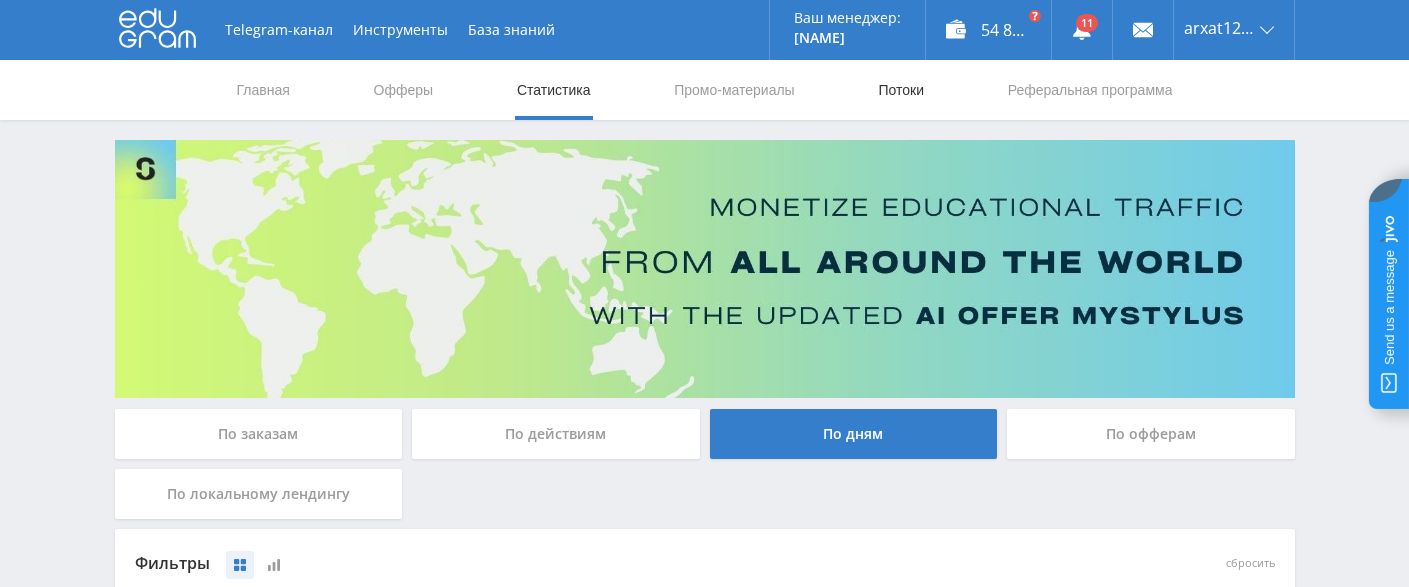 click on "Потоки" at bounding box center (901, 90) 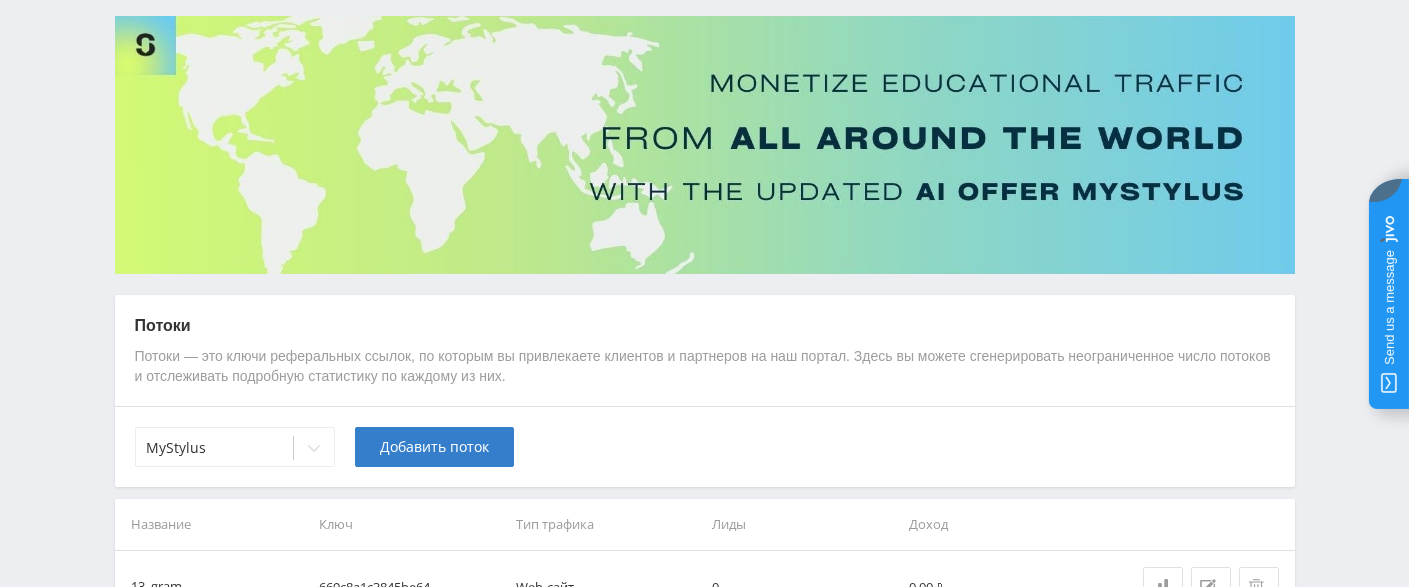 scroll, scrollTop: 0, scrollLeft: 0, axis: both 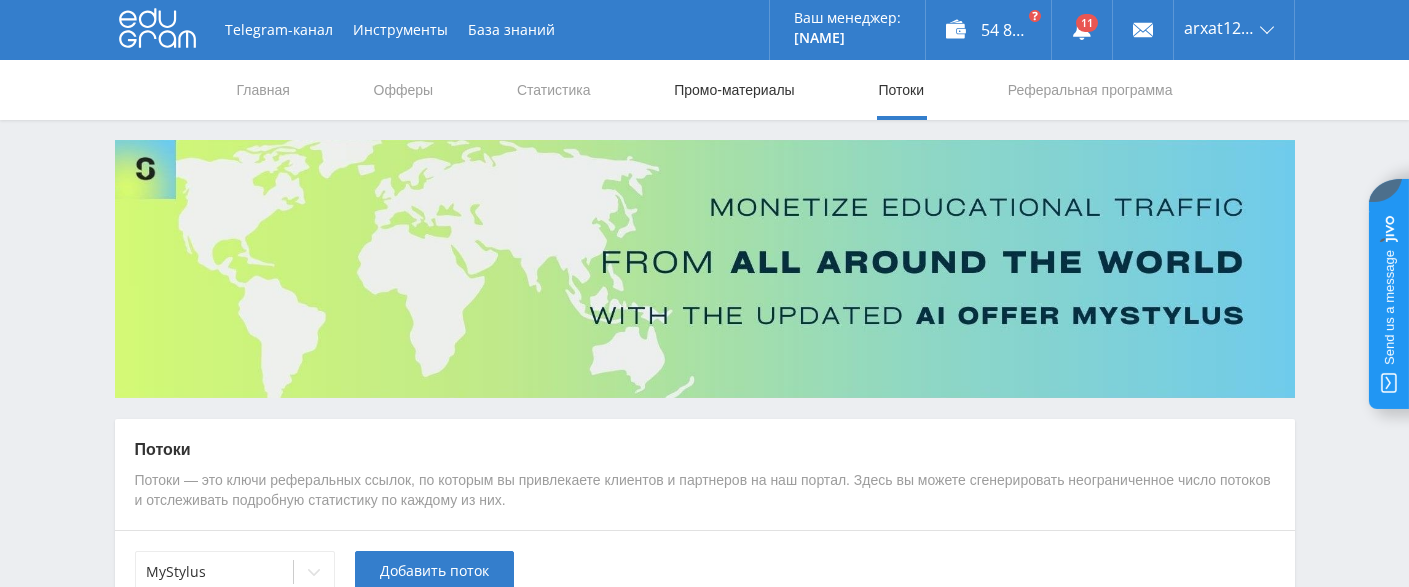 click on "Промо-материалы" at bounding box center [734, 90] 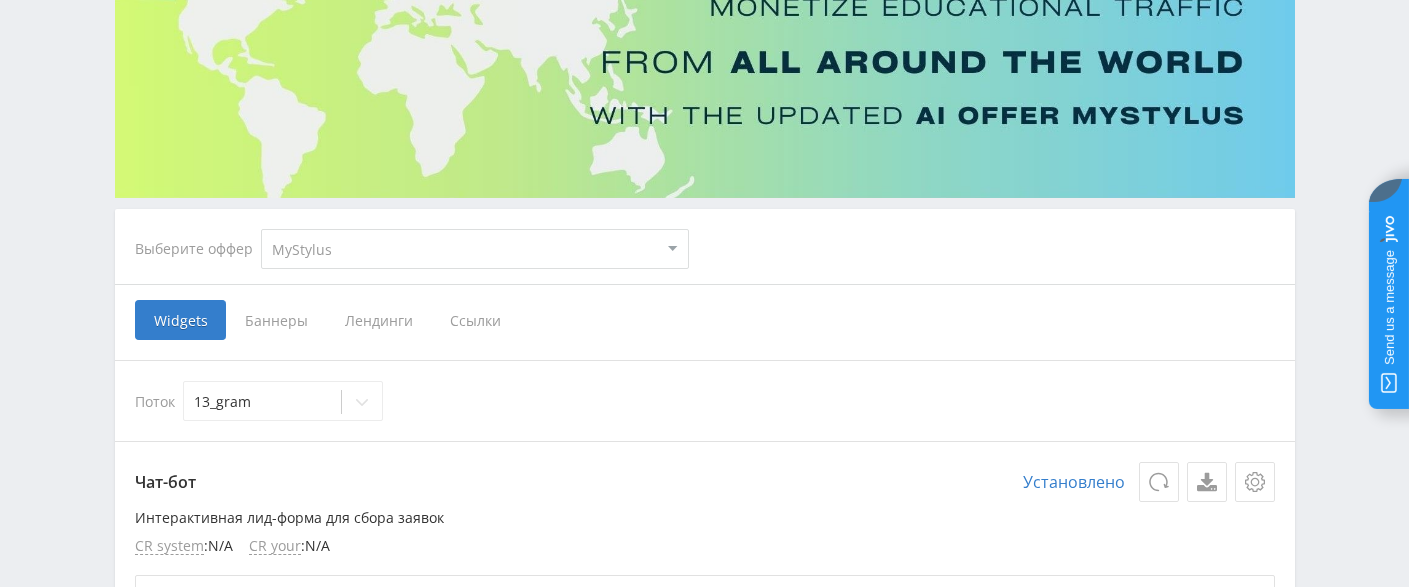 scroll, scrollTop: 0, scrollLeft: 0, axis: both 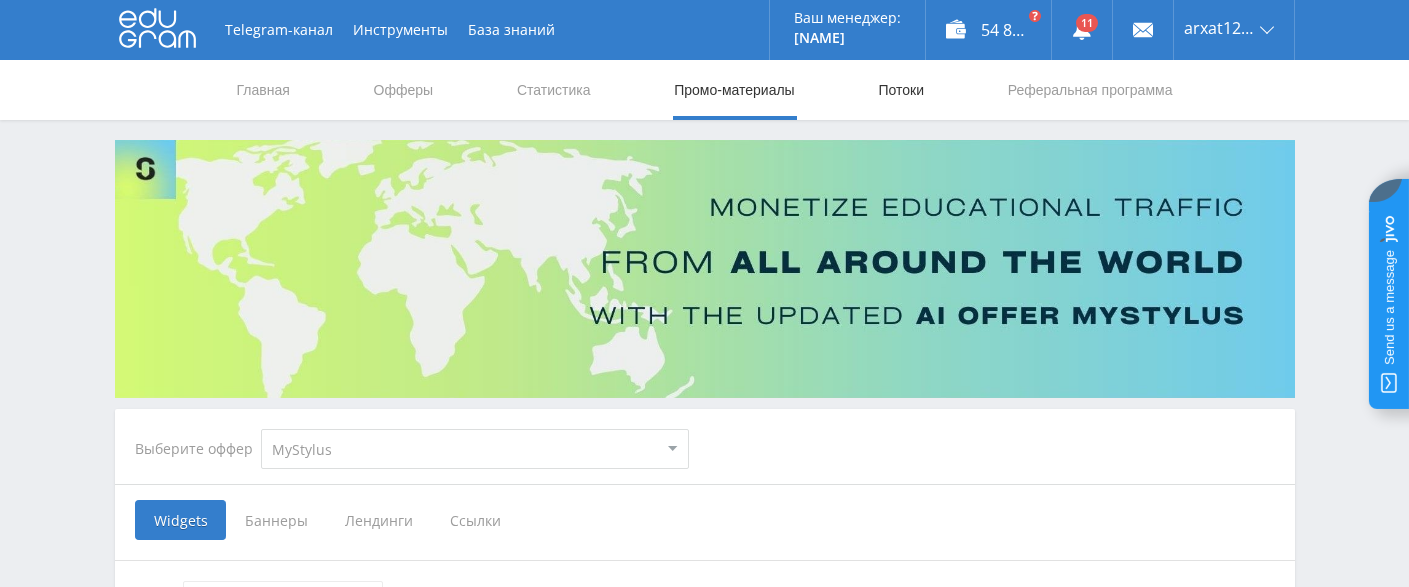 click on "Потоки" at bounding box center [901, 90] 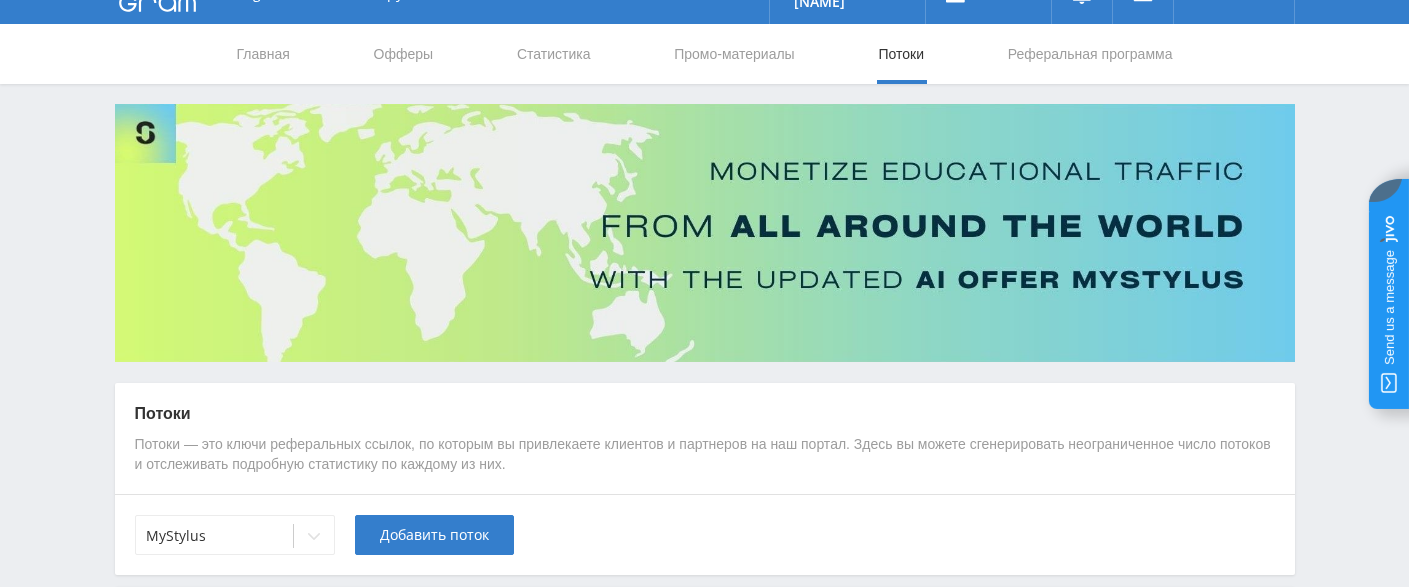 scroll, scrollTop: 0, scrollLeft: 0, axis: both 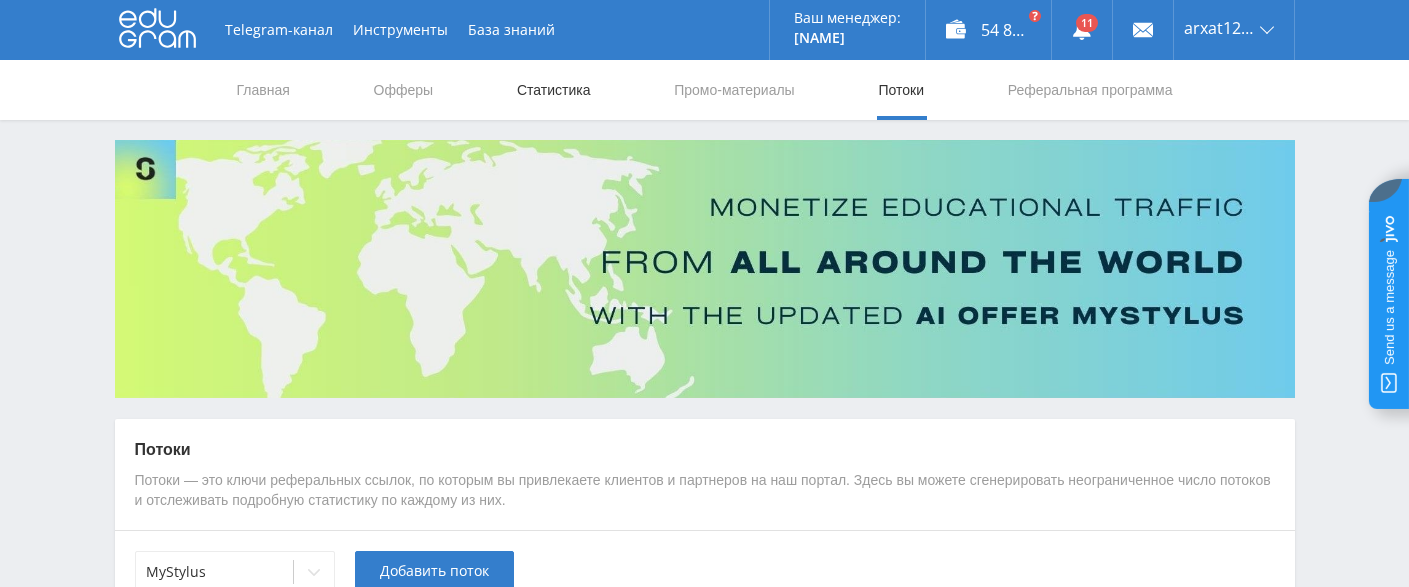 click on "Статистика" at bounding box center (554, 90) 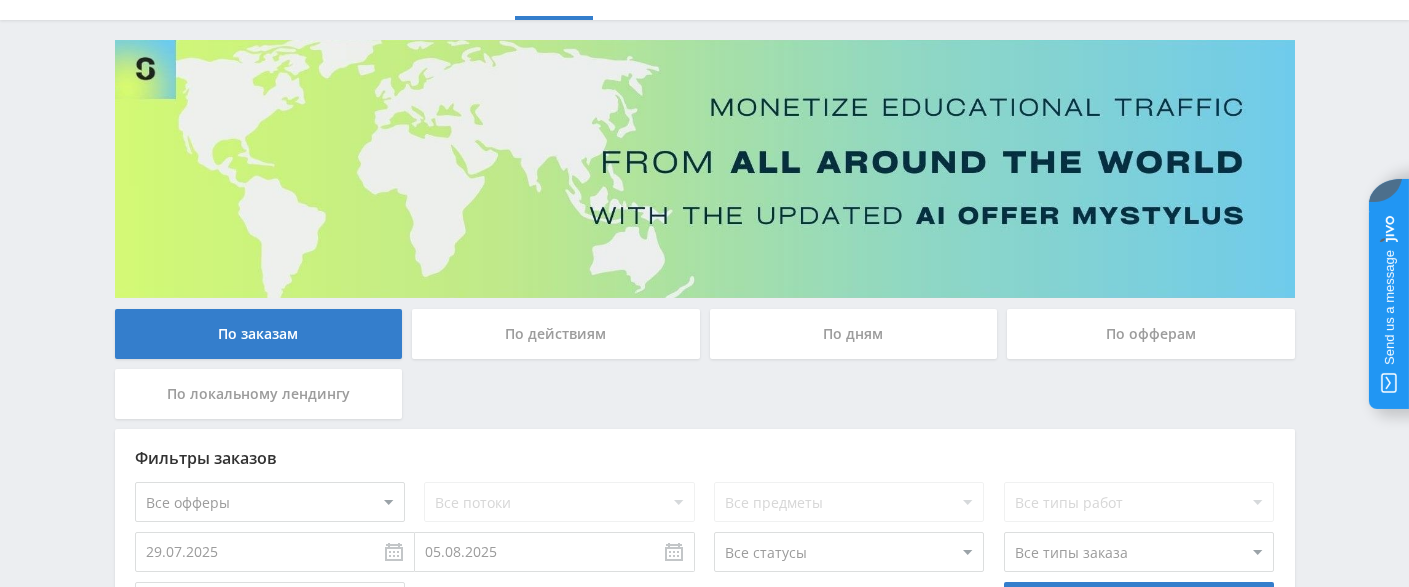 scroll, scrollTop: 0, scrollLeft: 0, axis: both 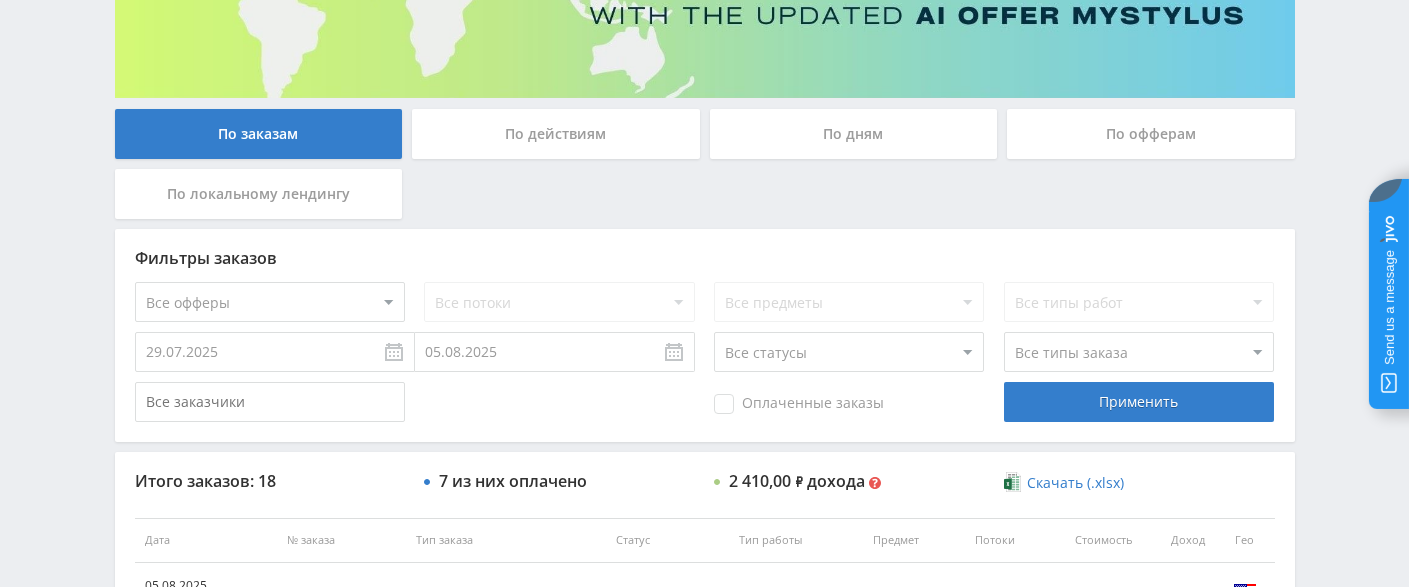 click on "По дням" at bounding box center [854, 134] 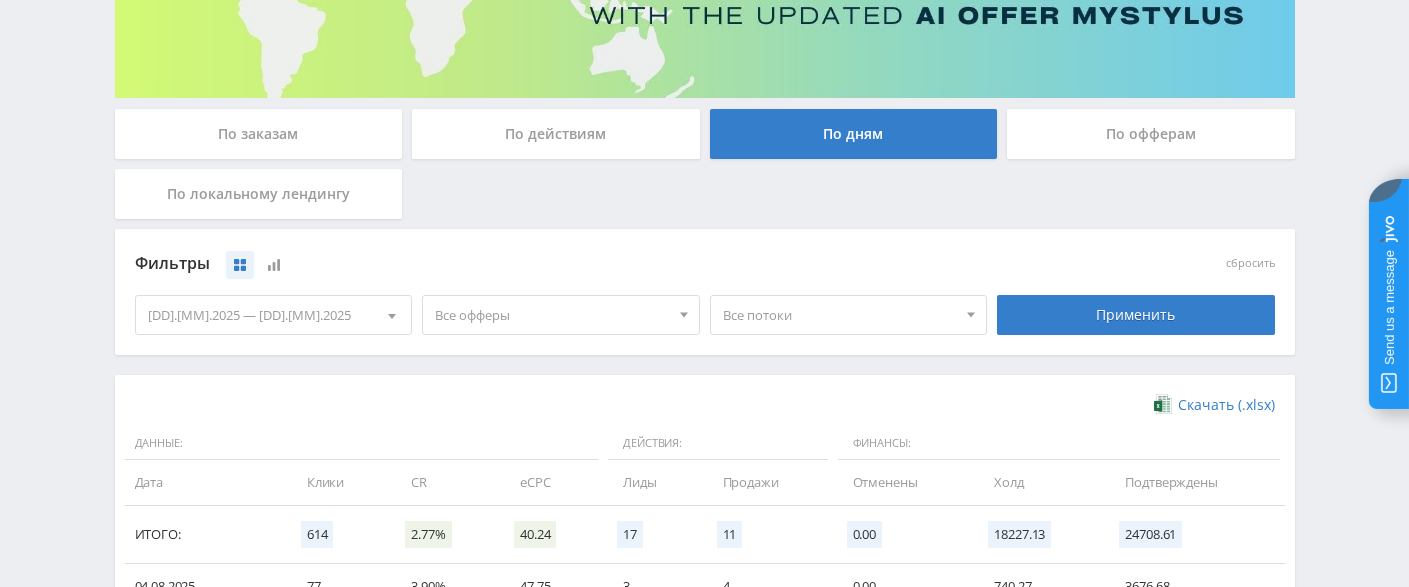 click on "По действиям" at bounding box center (556, 134) 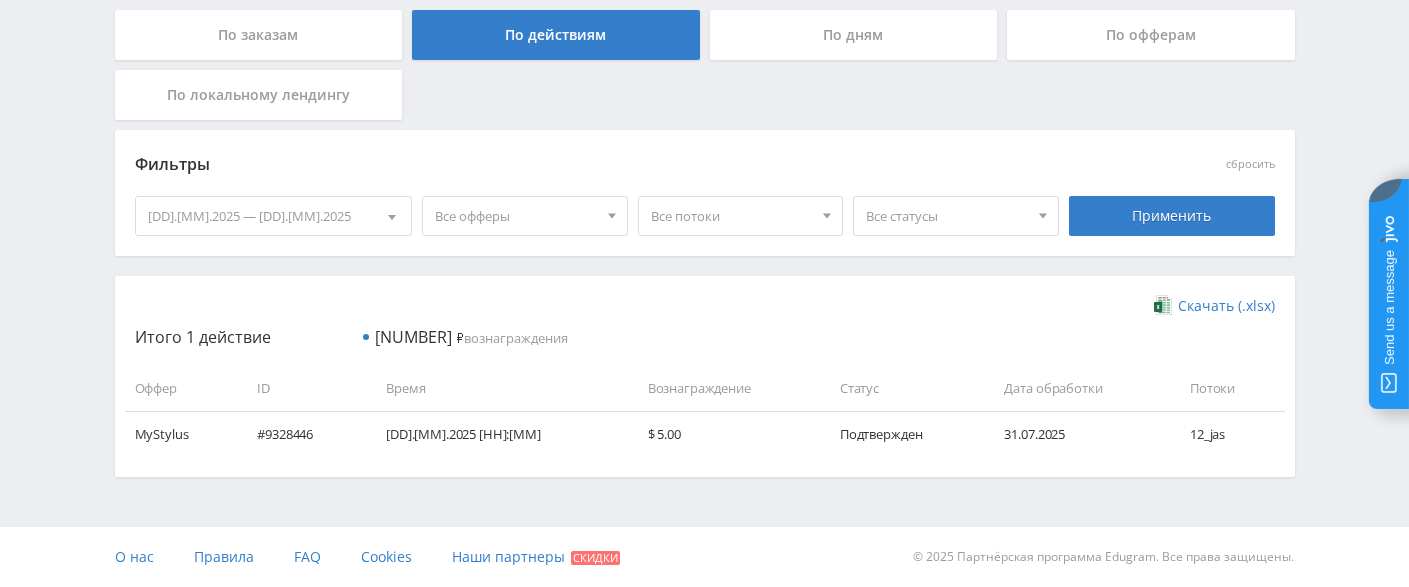 scroll, scrollTop: 299, scrollLeft: 0, axis: vertical 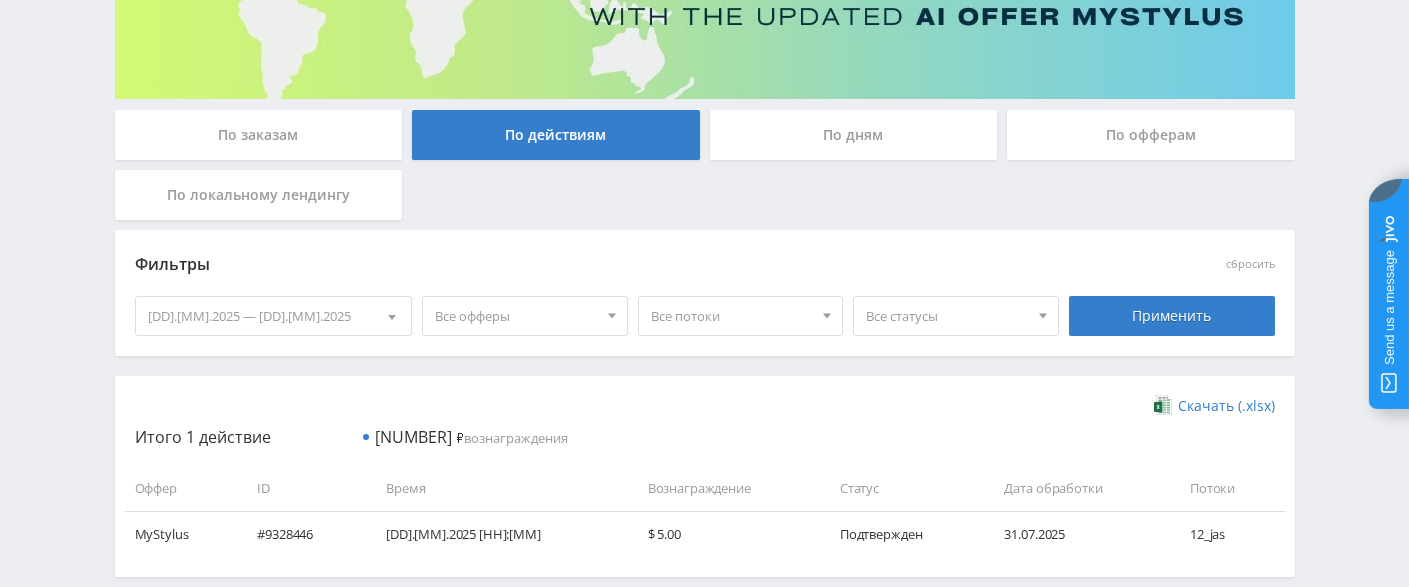 click on "По офферам" at bounding box center (1151, 135) 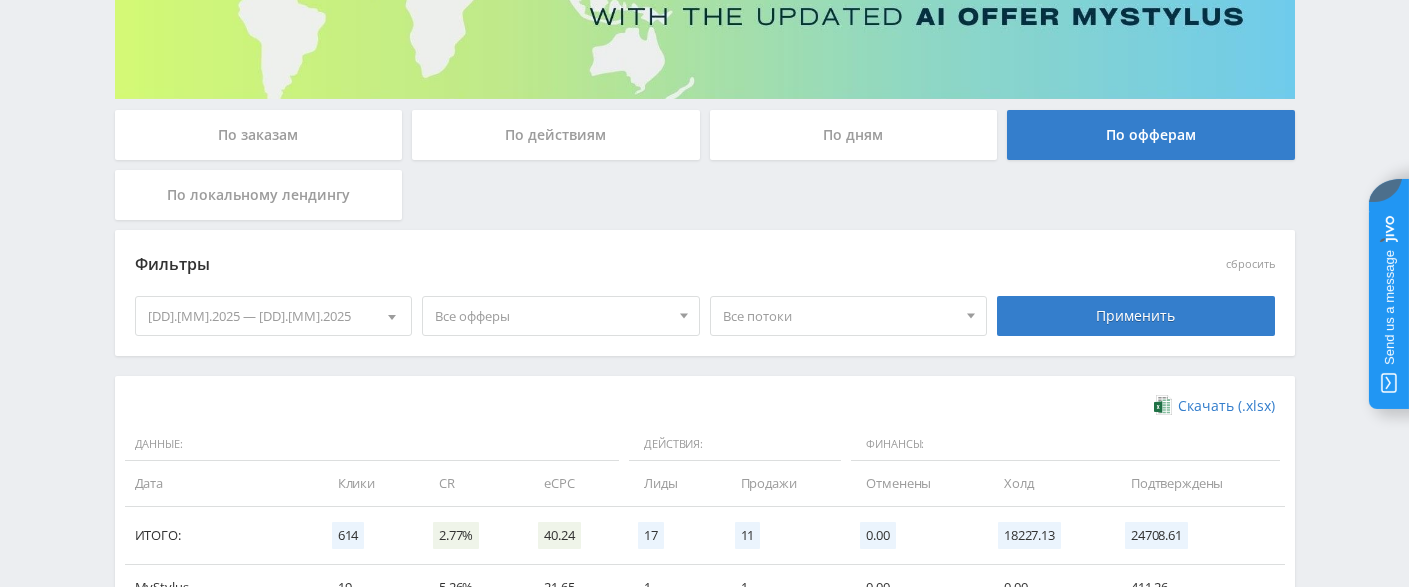 scroll, scrollTop: 499, scrollLeft: 0, axis: vertical 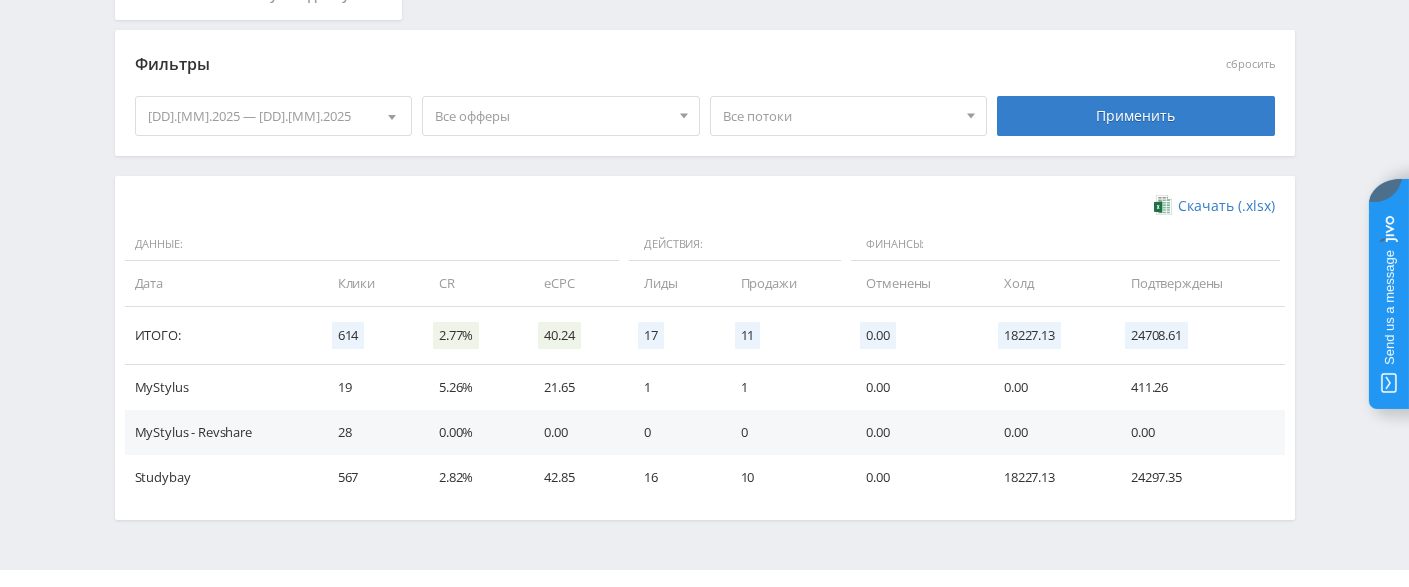 click on "Все офферы" at bounding box center [552, 116] 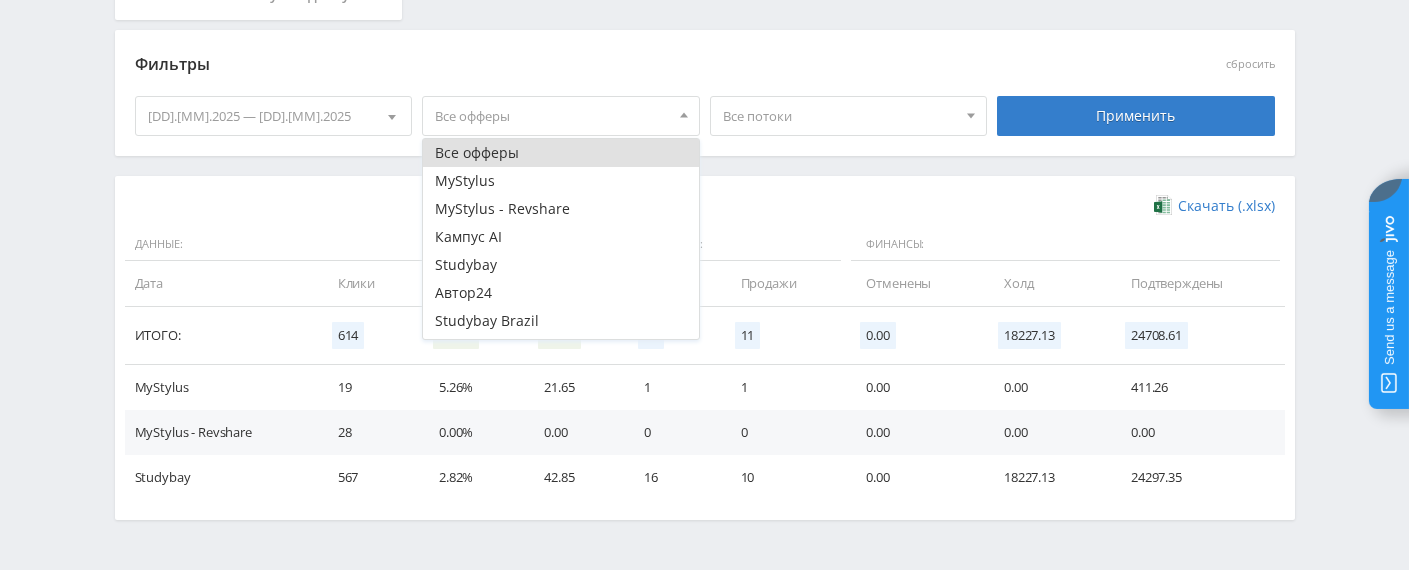 click on "Все потоки" at bounding box center (840, 116) 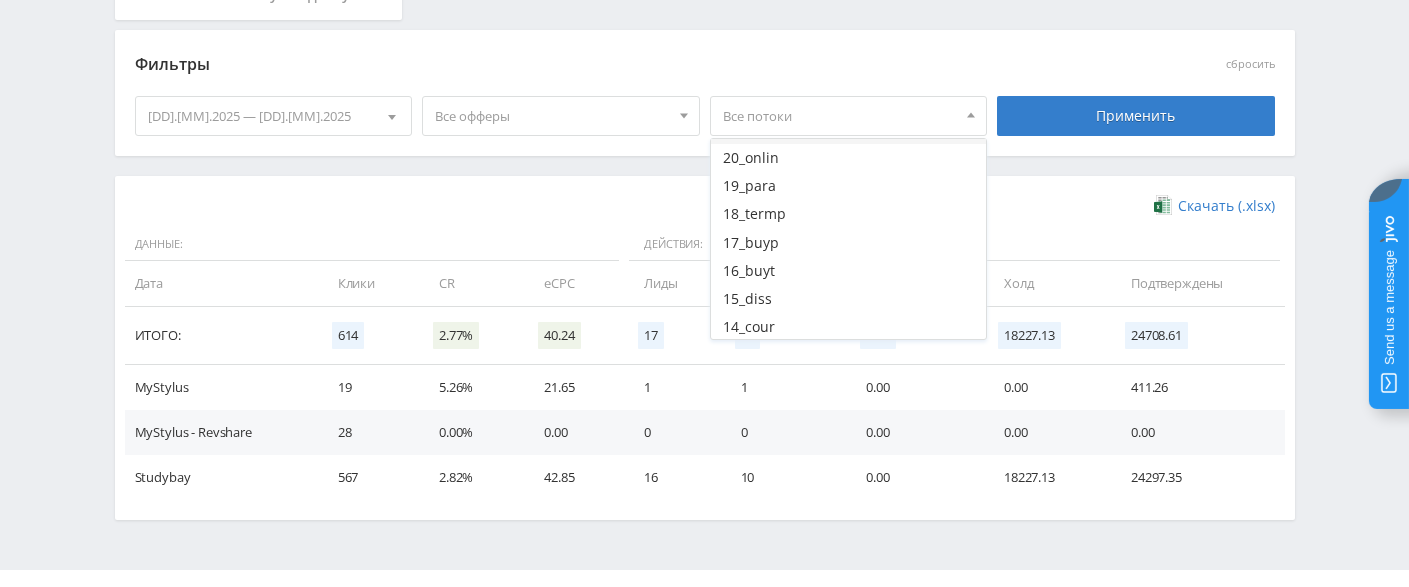 scroll, scrollTop: 400, scrollLeft: 0, axis: vertical 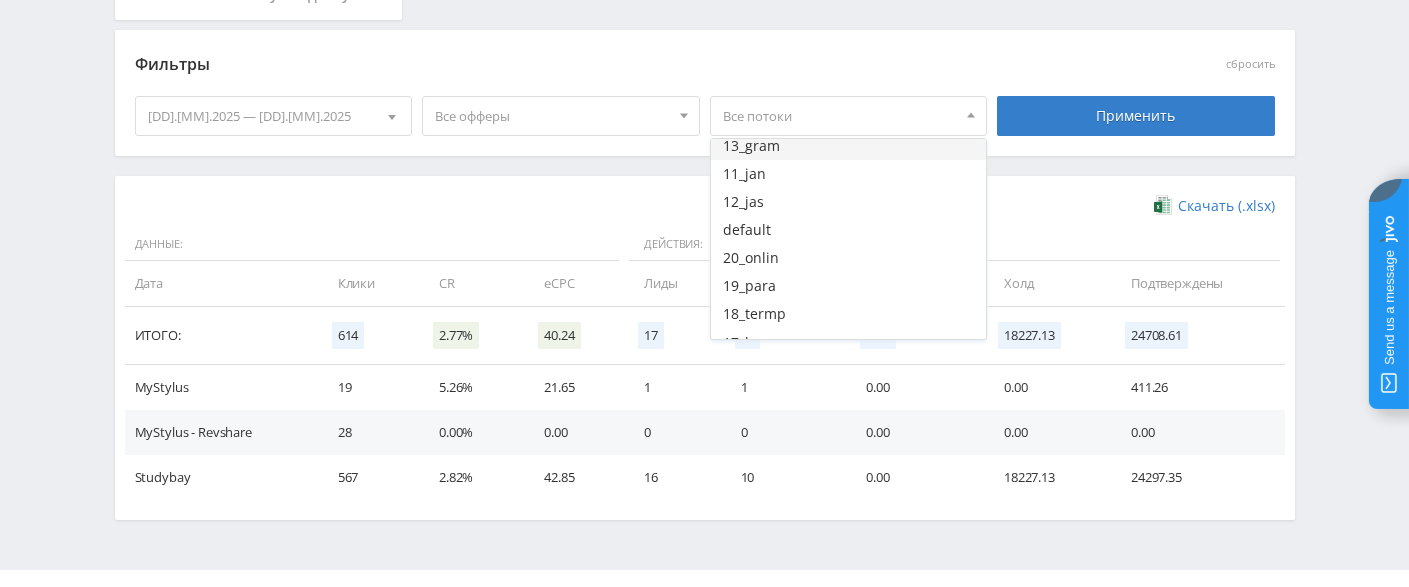 click on "13_gram" at bounding box center (849, 146) 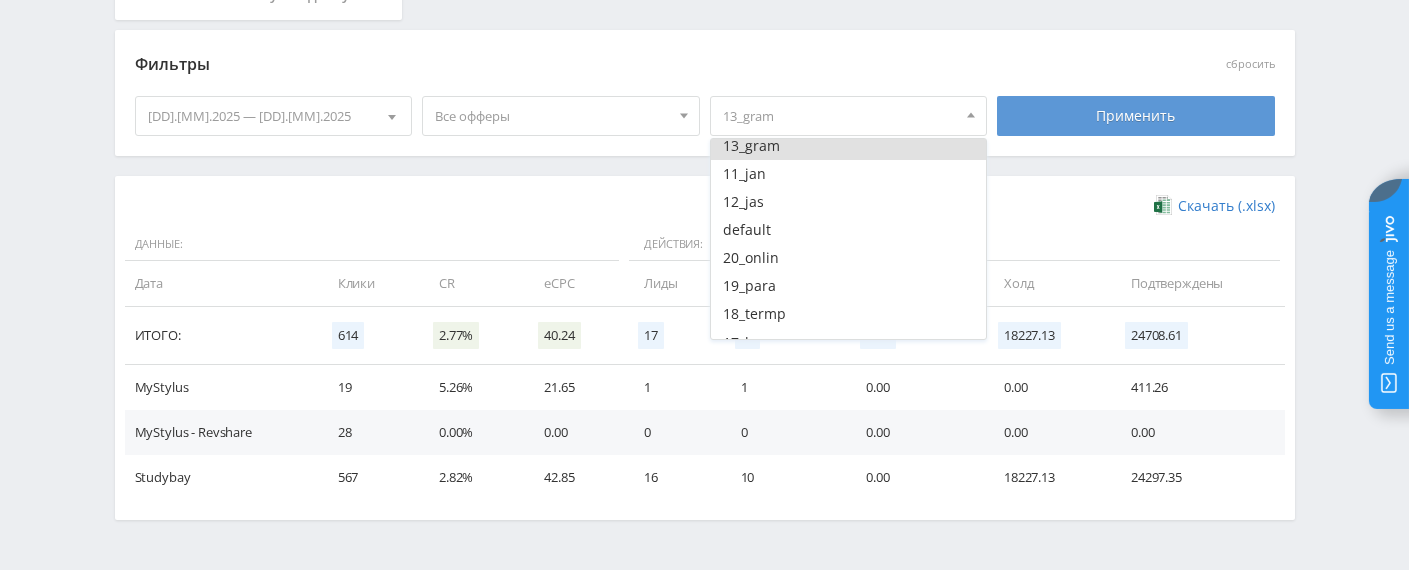 click on "Применить" at bounding box center (1136, 116) 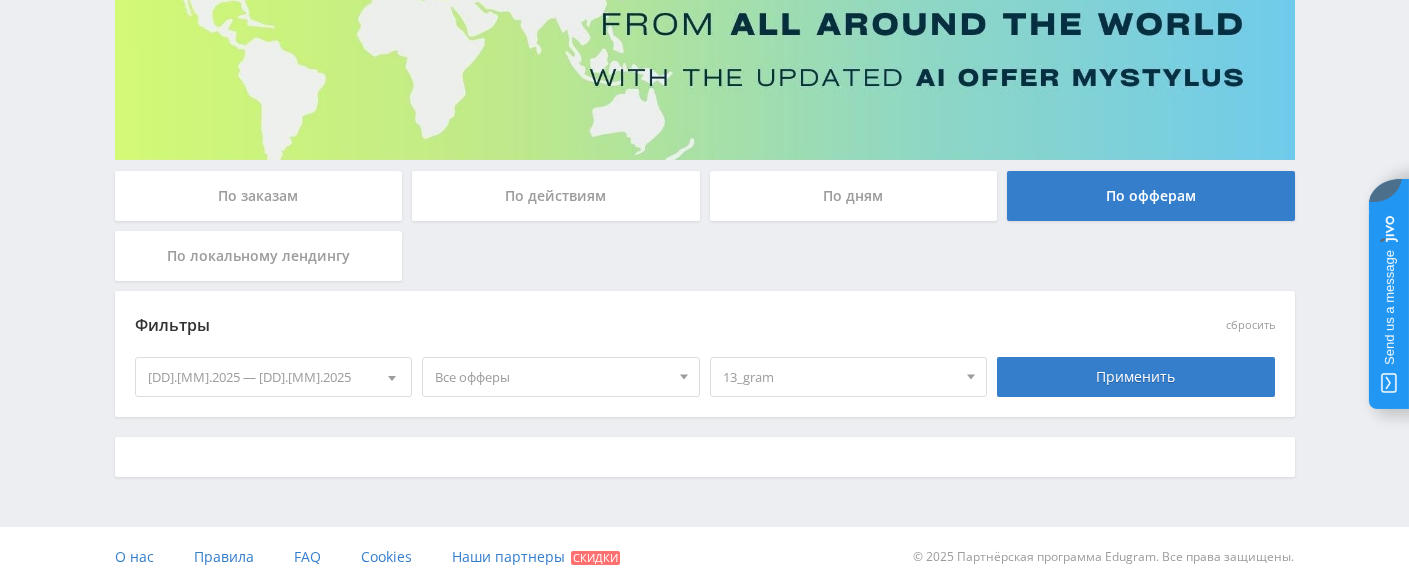 scroll, scrollTop: 452, scrollLeft: 0, axis: vertical 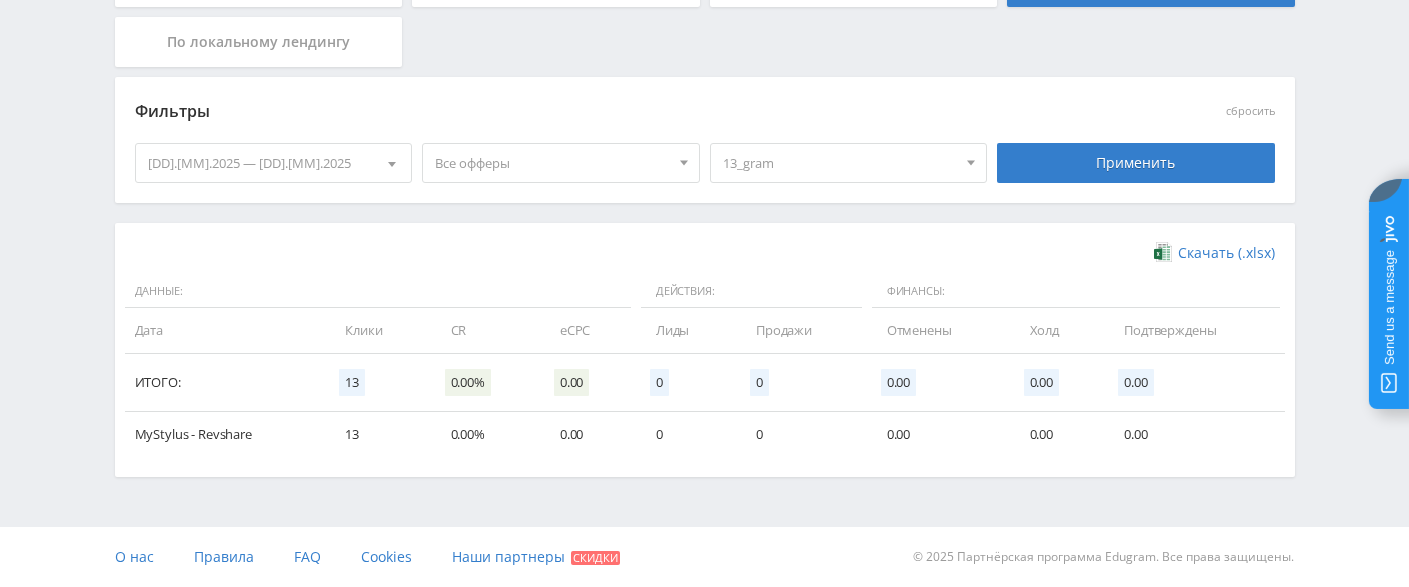 click on "13_gram" at bounding box center (840, 163) 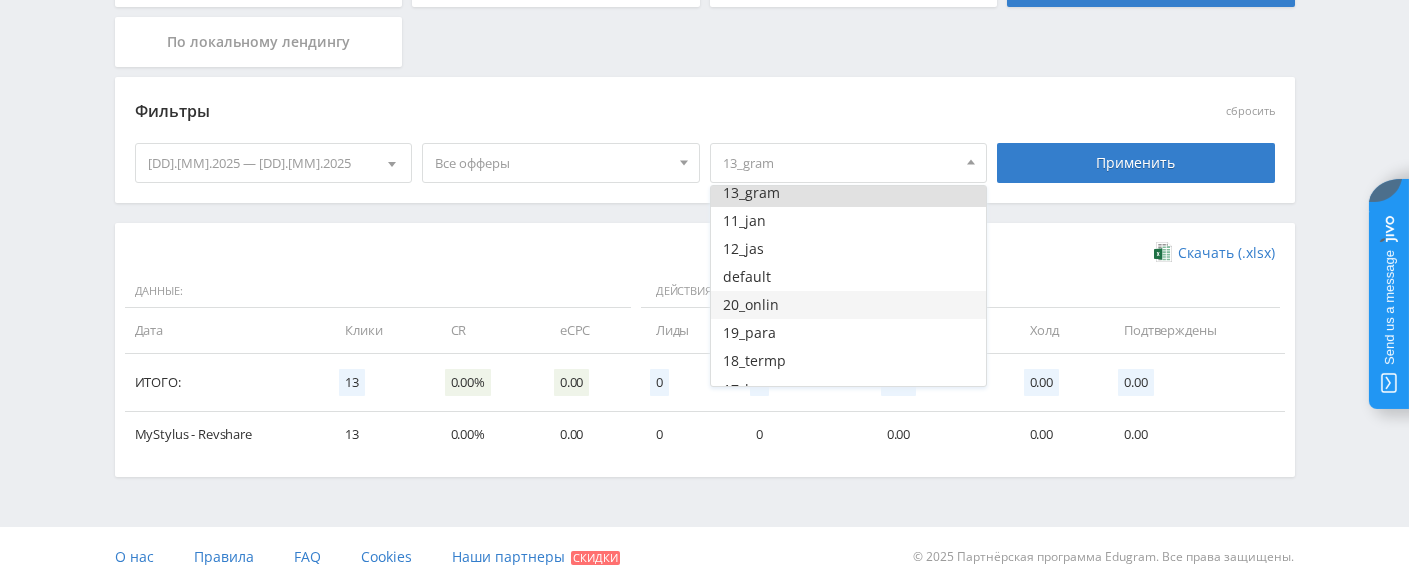scroll, scrollTop: 700, scrollLeft: 0, axis: vertical 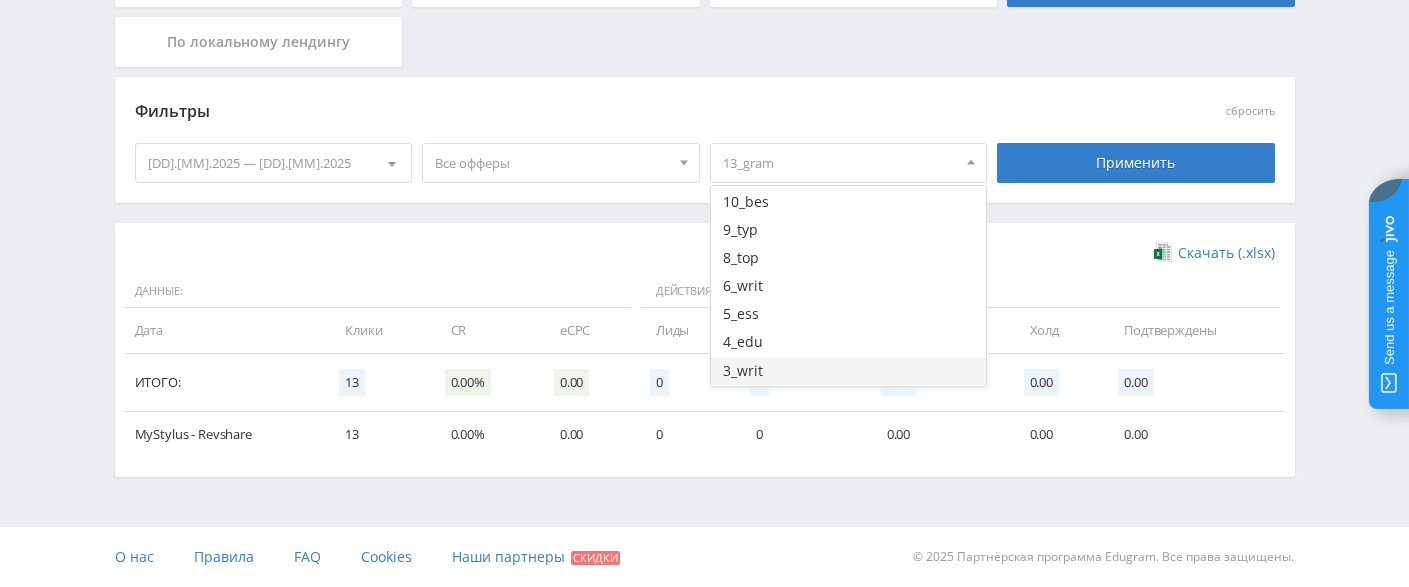 click on "3_writ" at bounding box center [849, 371] 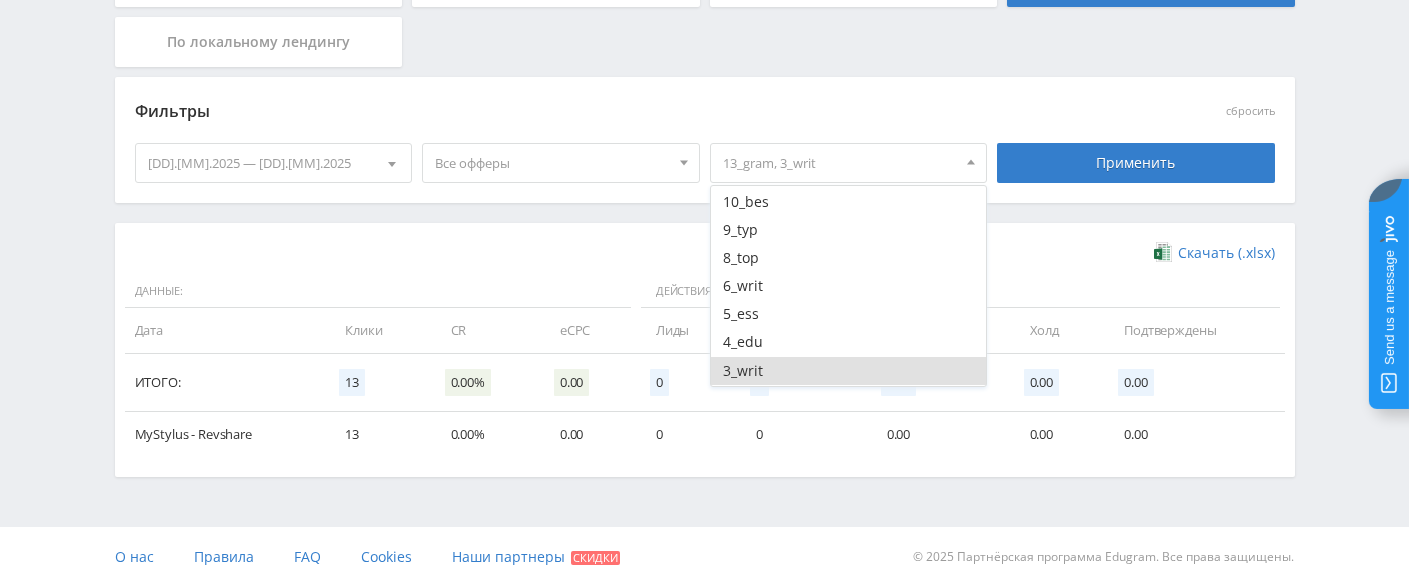 scroll, scrollTop: 300, scrollLeft: 0, axis: vertical 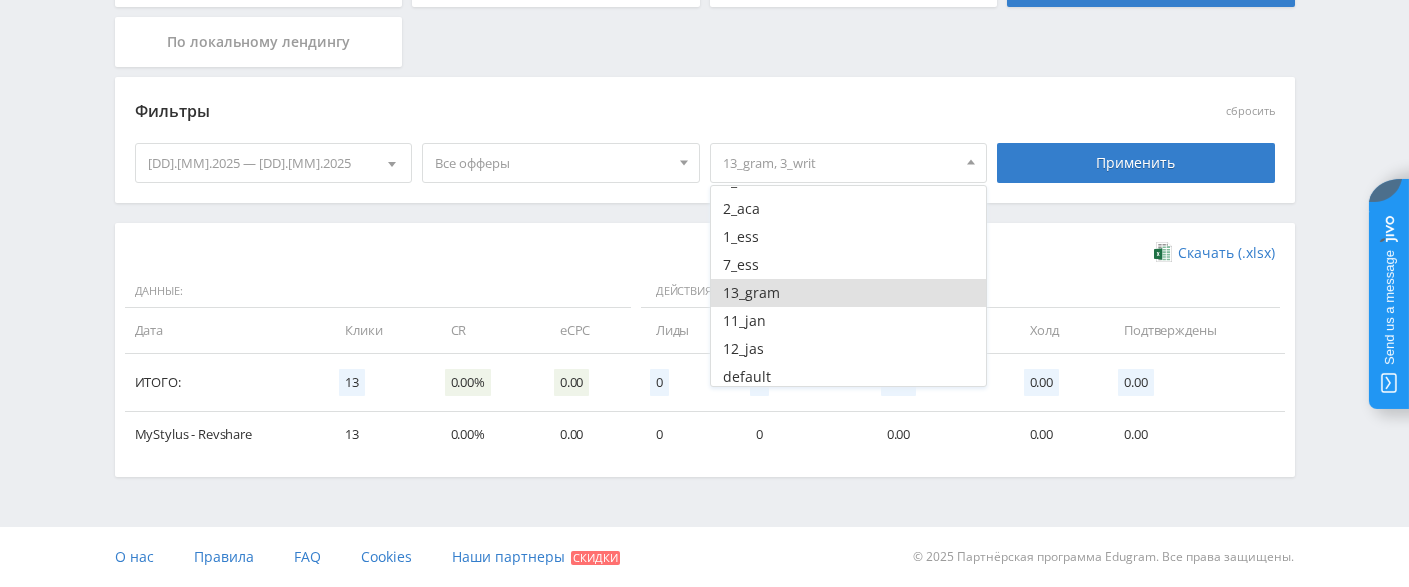 click on "13_gram" at bounding box center (849, 293) 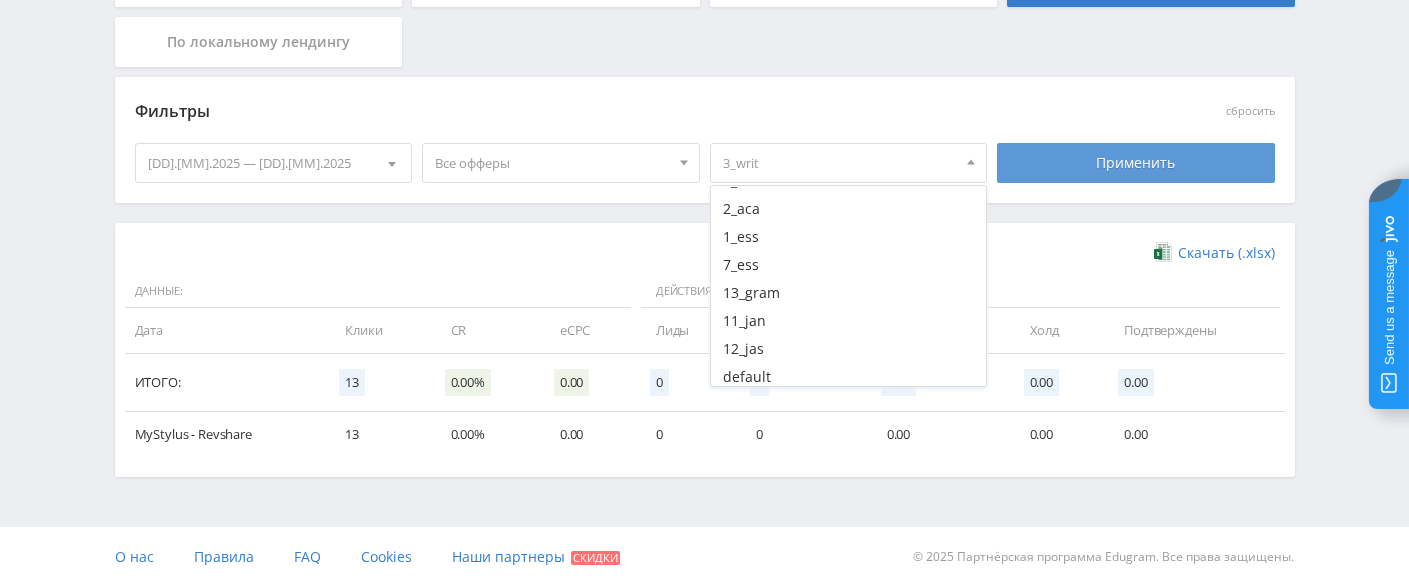 click on "Применить" at bounding box center (1136, 163) 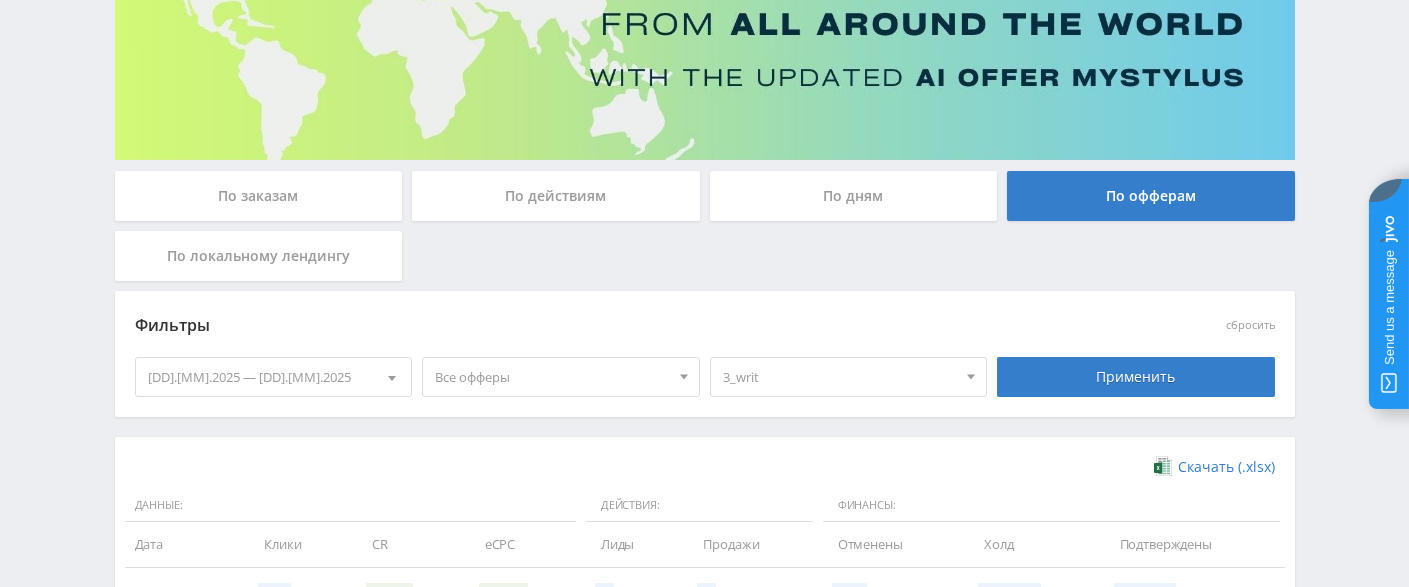 scroll, scrollTop: 452, scrollLeft: 0, axis: vertical 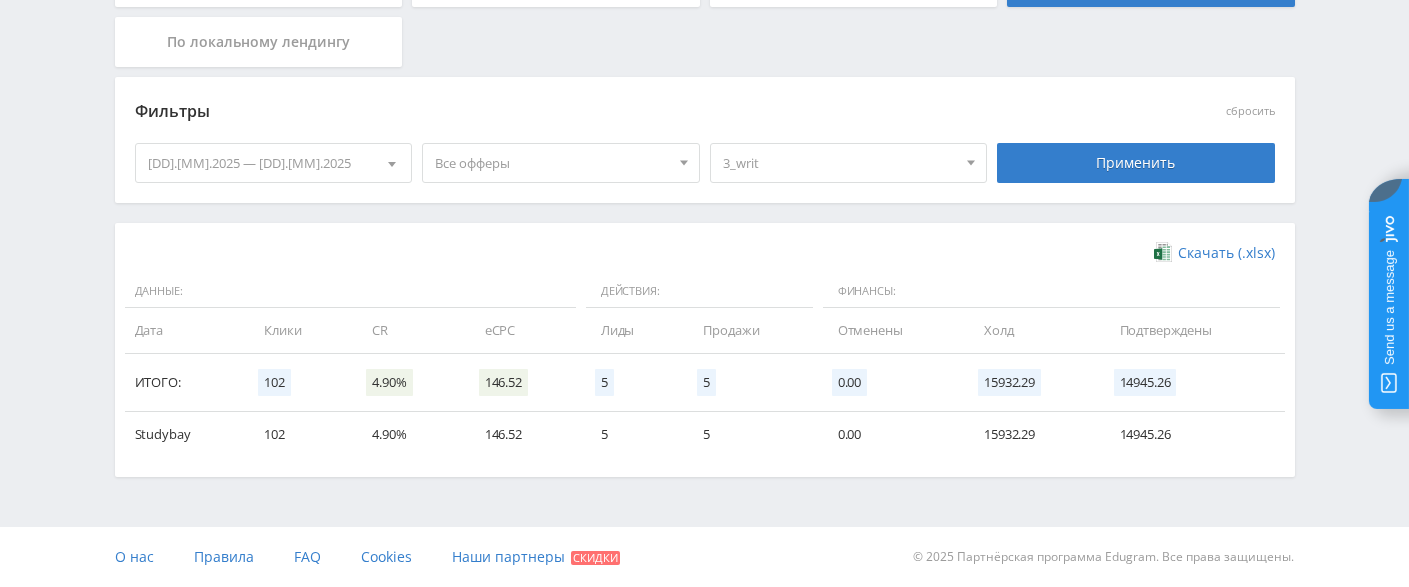 click on "3_writ" at bounding box center [840, 163] 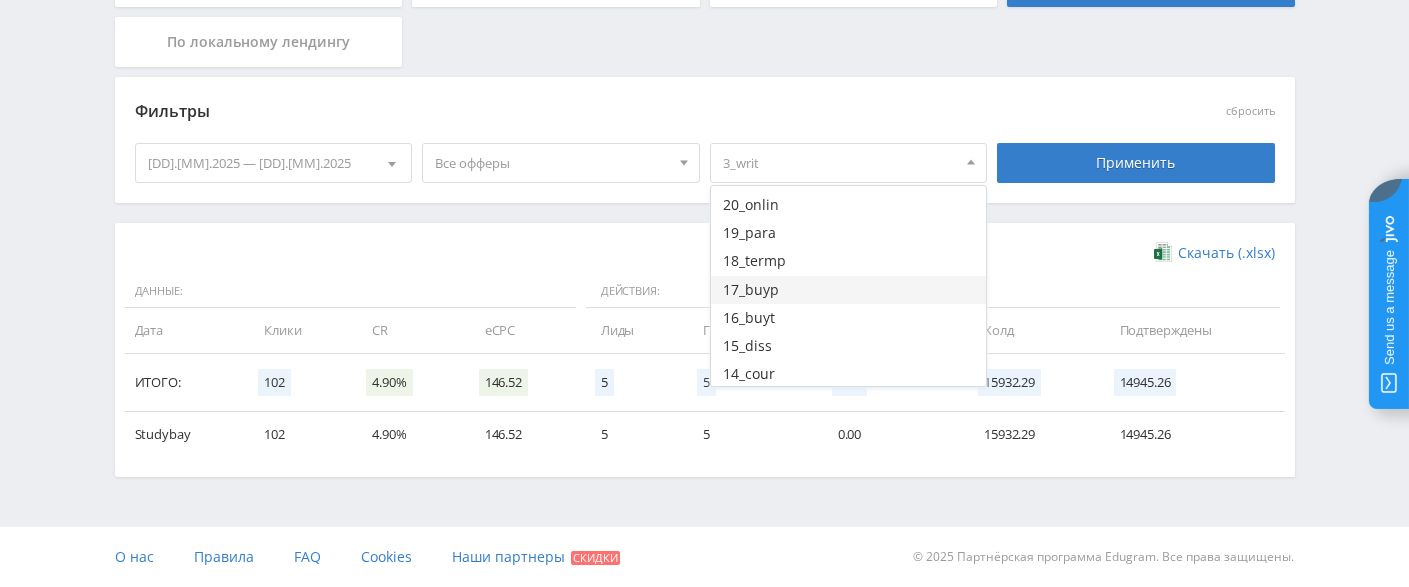 scroll, scrollTop: 700, scrollLeft: 0, axis: vertical 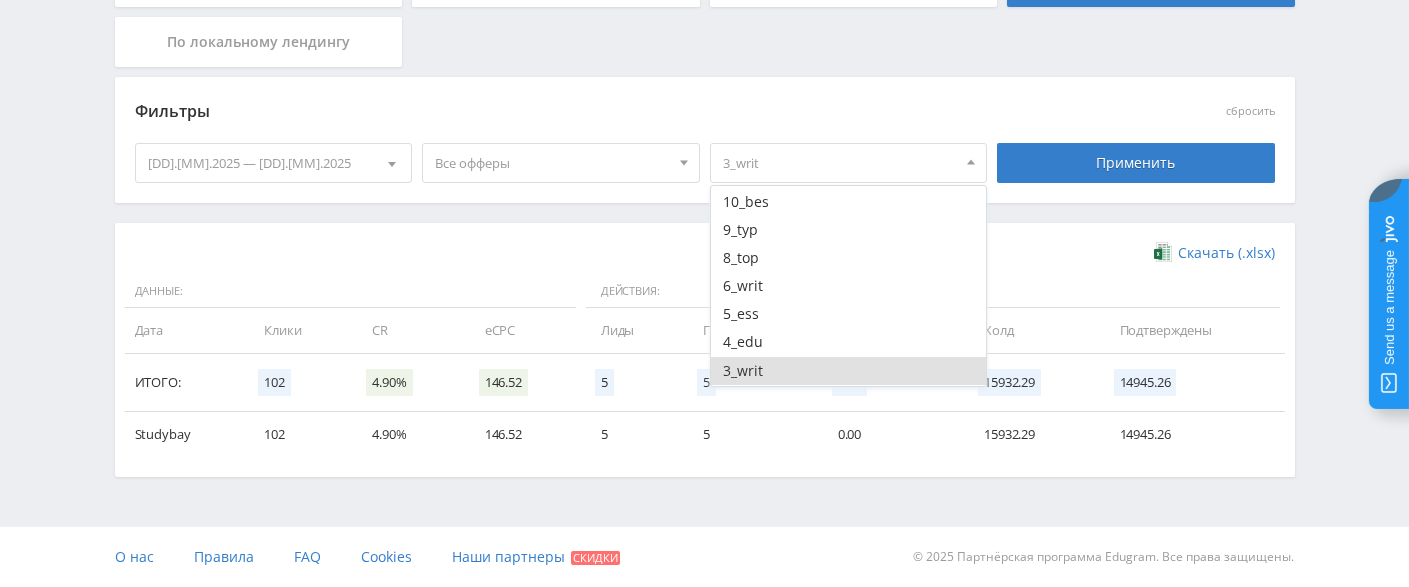 click on "3_writ" at bounding box center [849, 371] 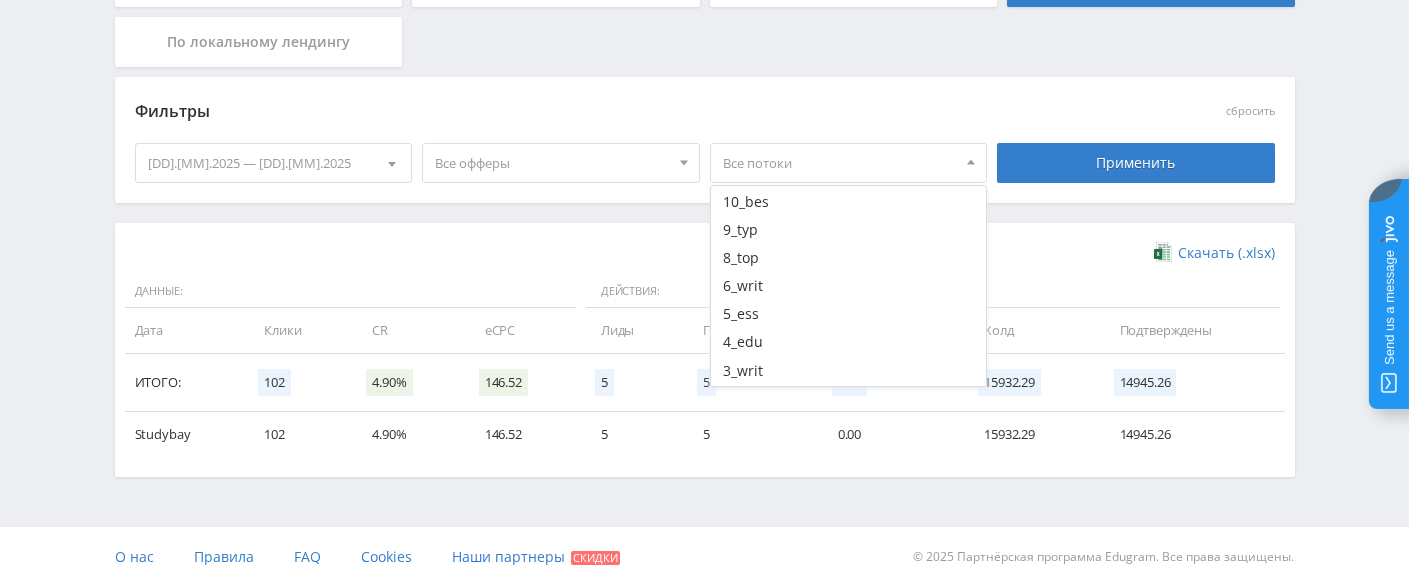 scroll, scrollTop: 867, scrollLeft: 0, axis: vertical 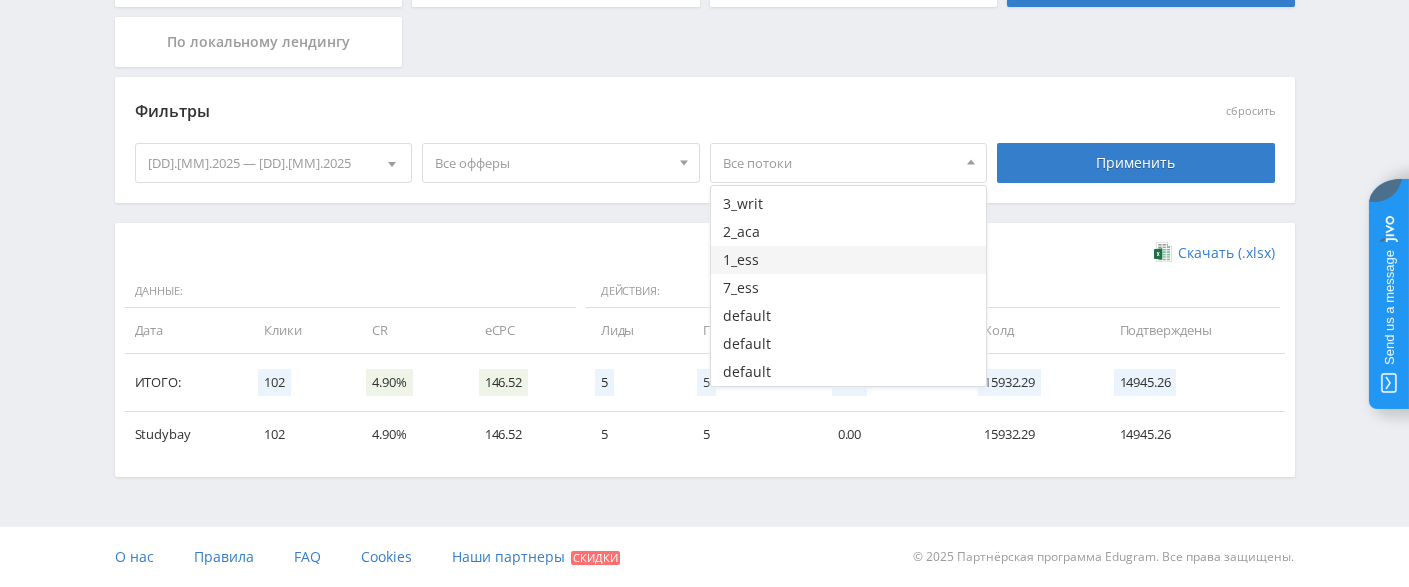 click on "1_ess" at bounding box center (849, 260) 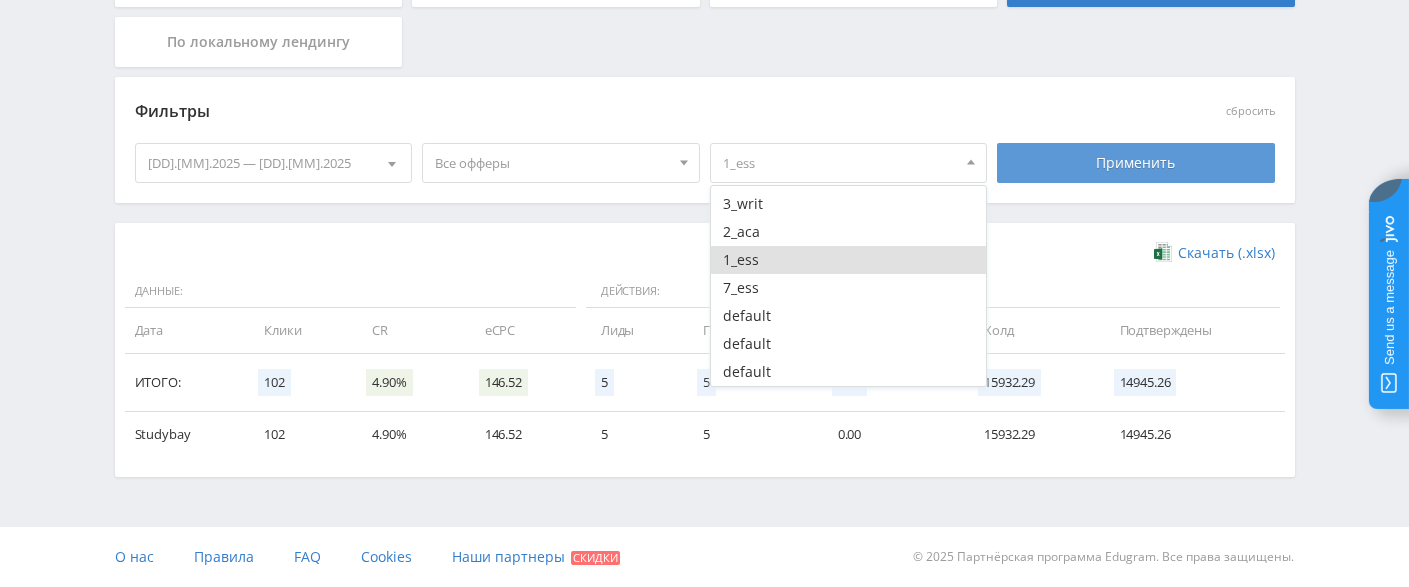 click on "Применить" at bounding box center (1136, 163) 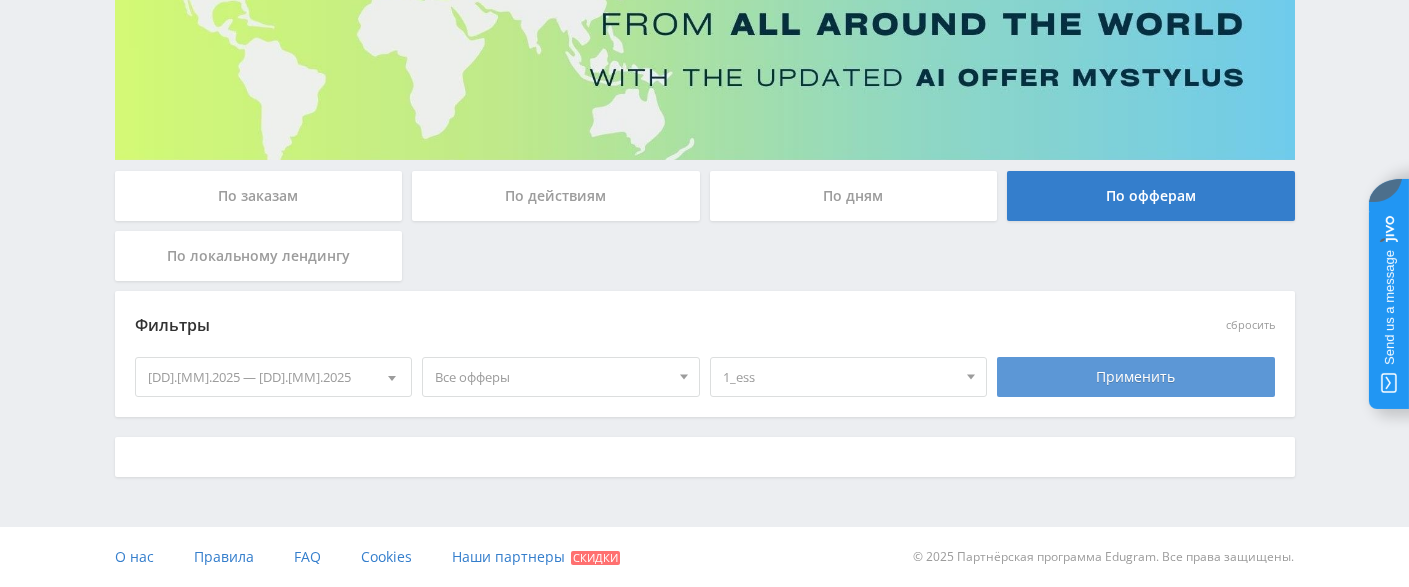 scroll, scrollTop: 452, scrollLeft: 0, axis: vertical 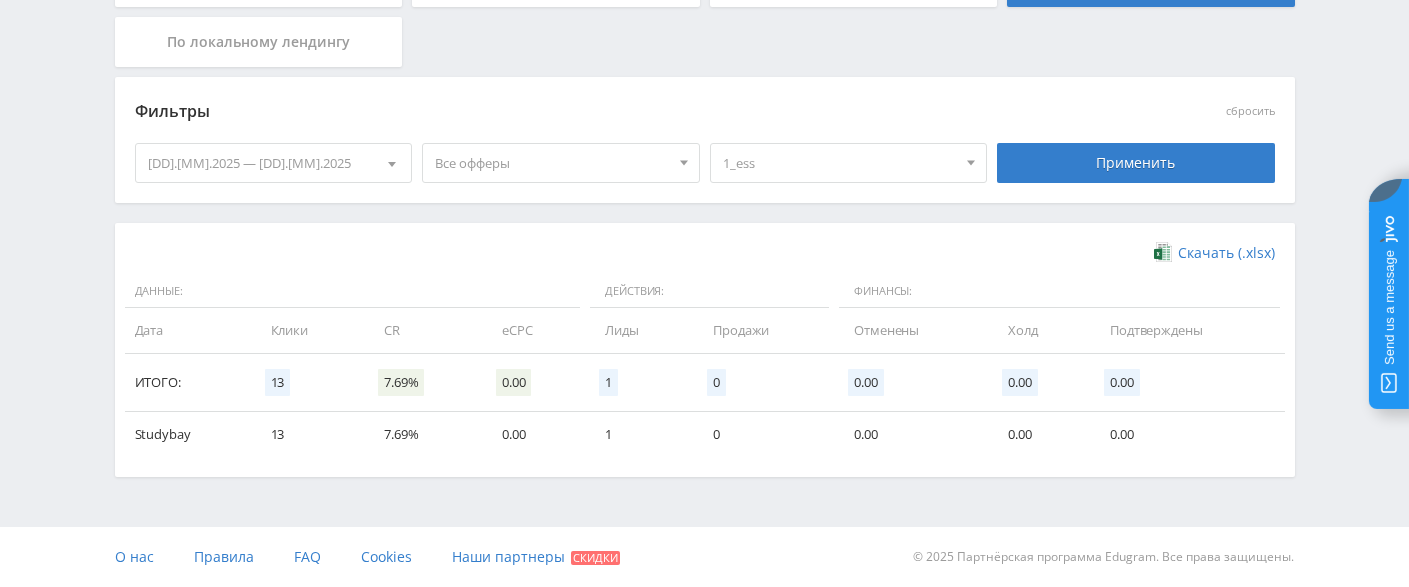 click on "1_ess" at bounding box center (840, 163) 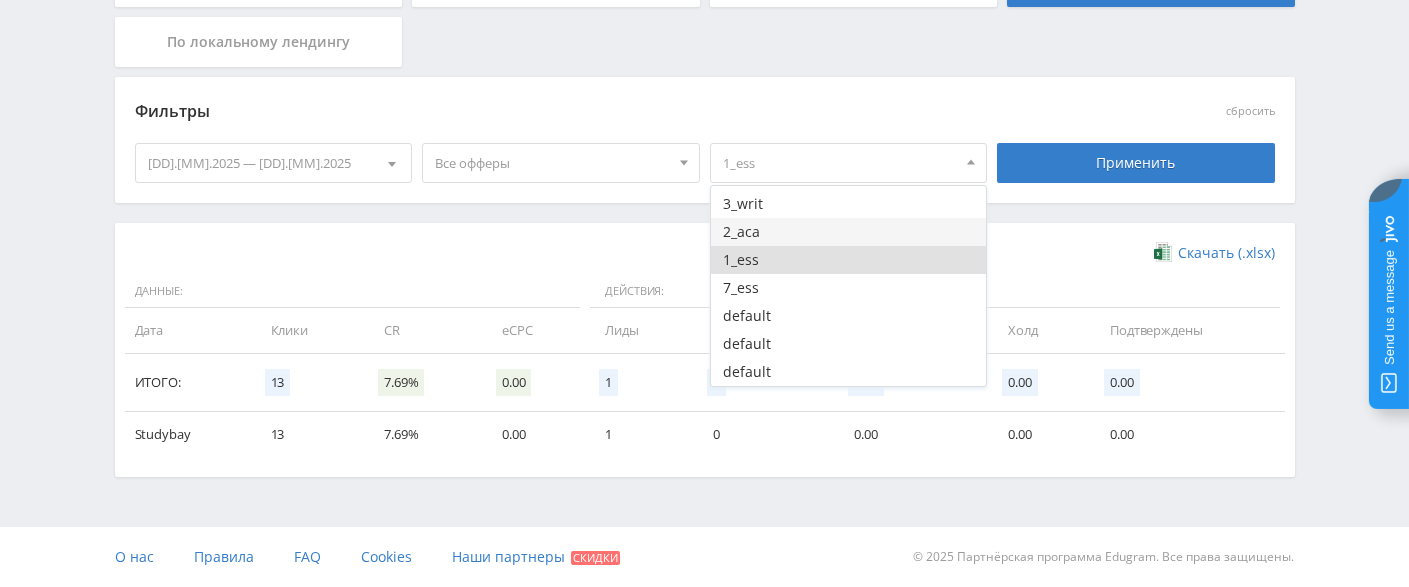 click on "2_aca" at bounding box center (849, 232) 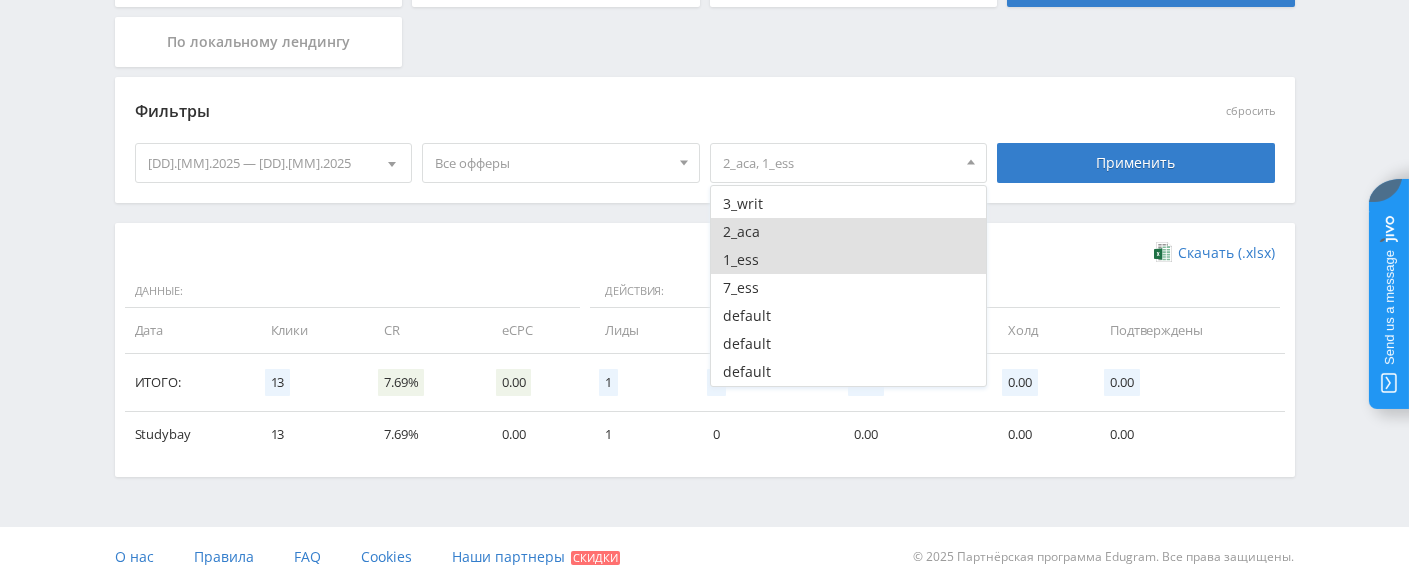 click on "1_ess" at bounding box center [849, 260] 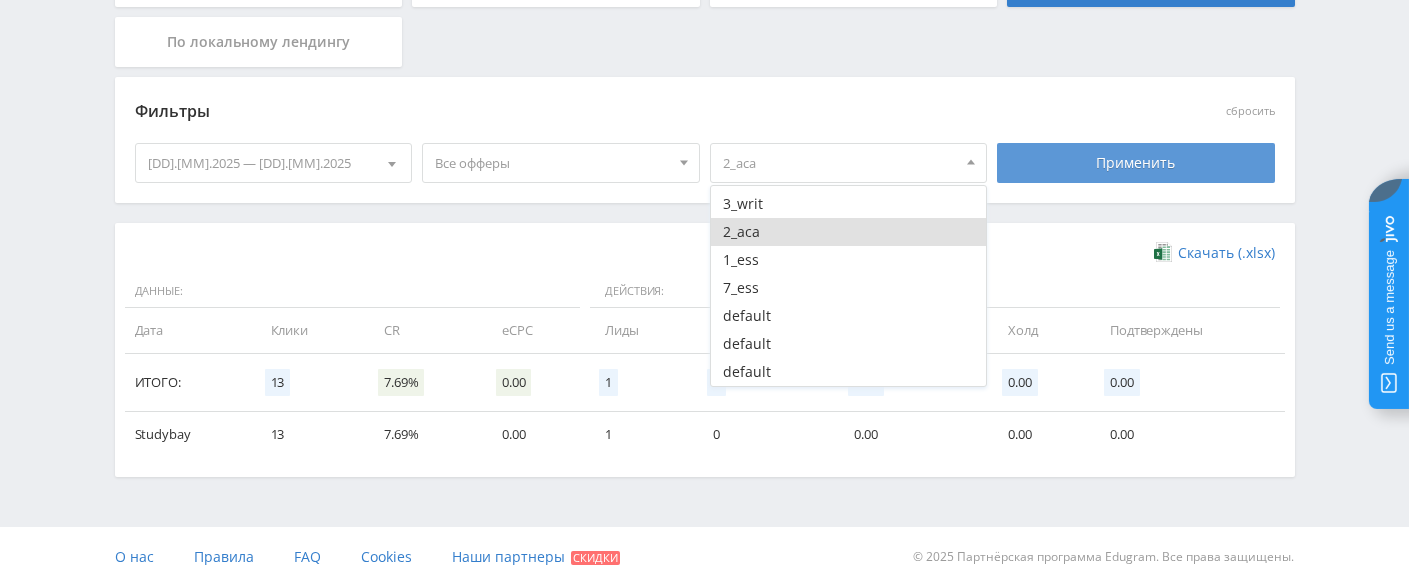 click on "Применить" at bounding box center [1136, 163] 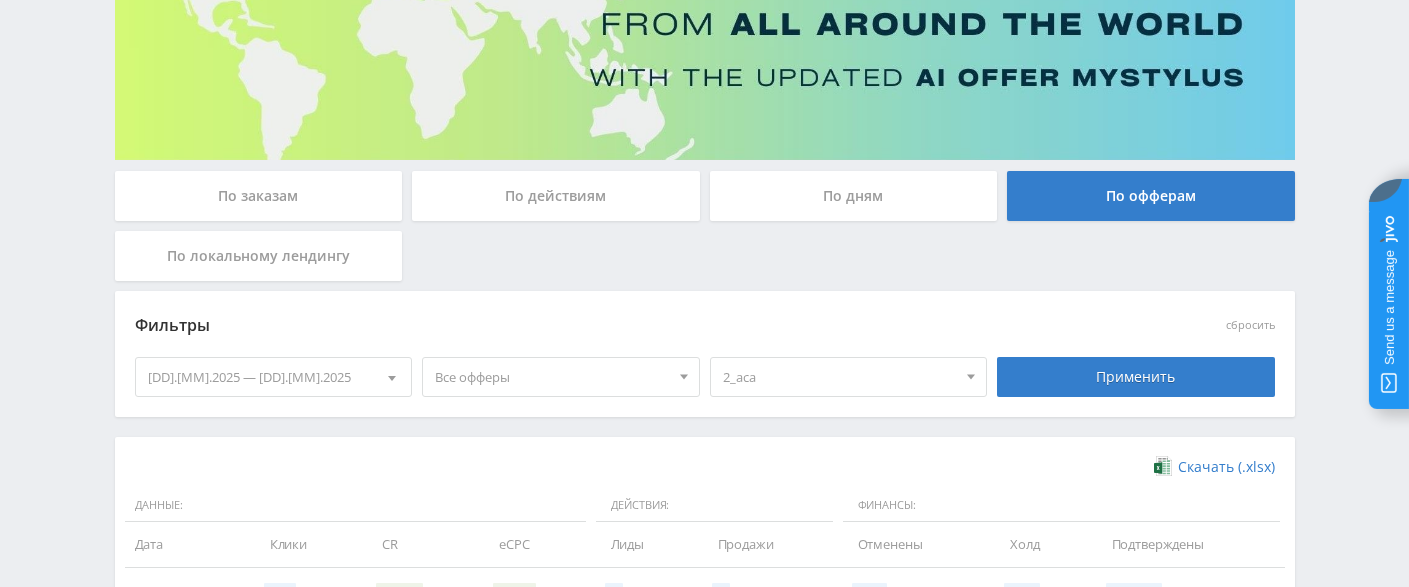scroll, scrollTop: 452, scrollLeft: 0, axis: vertical 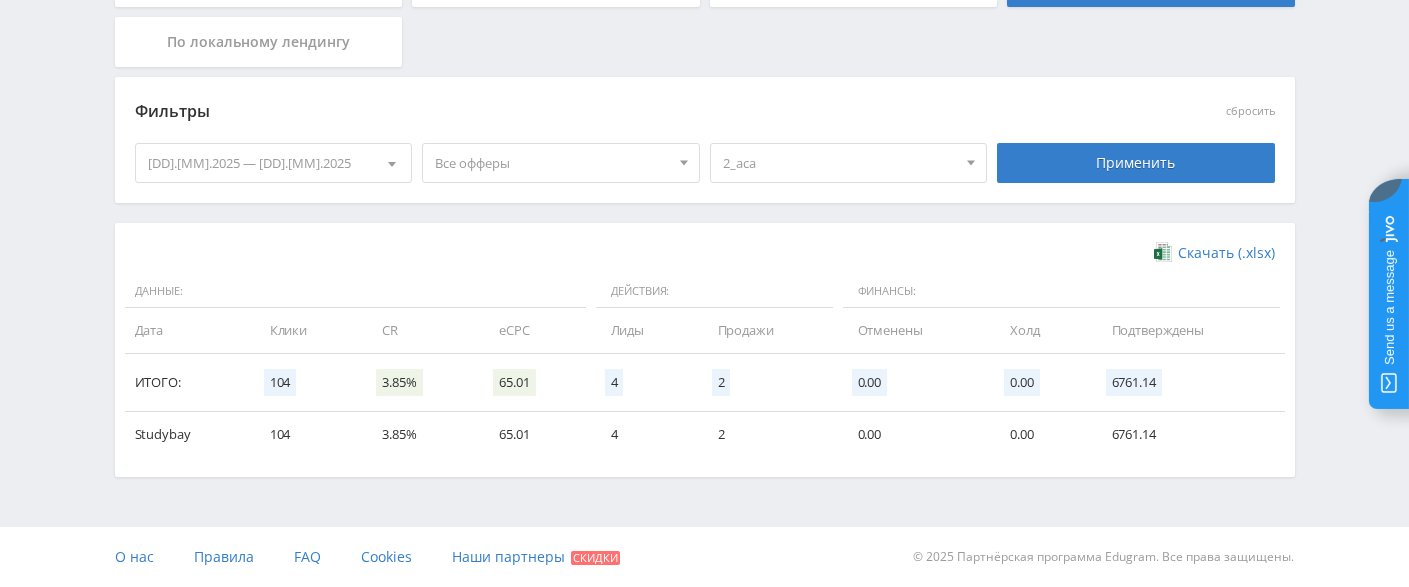click on "2_aca" at bounding box center [840, 163] 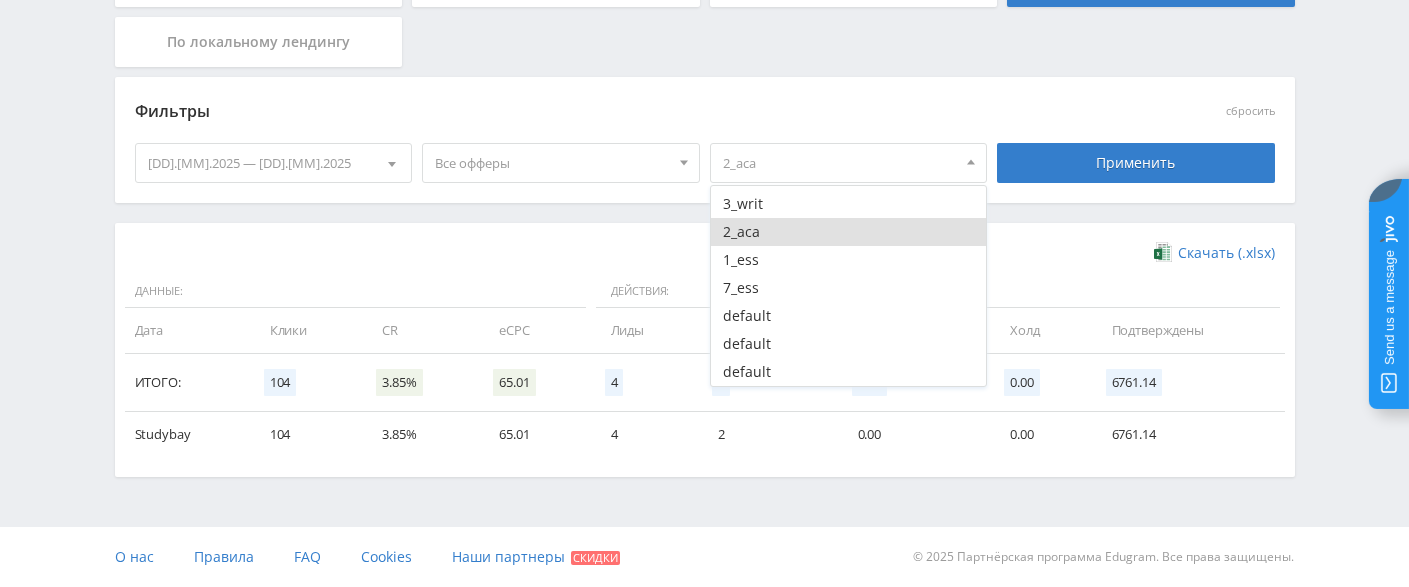 click on "2_aca" at bounding box center [849, 232] 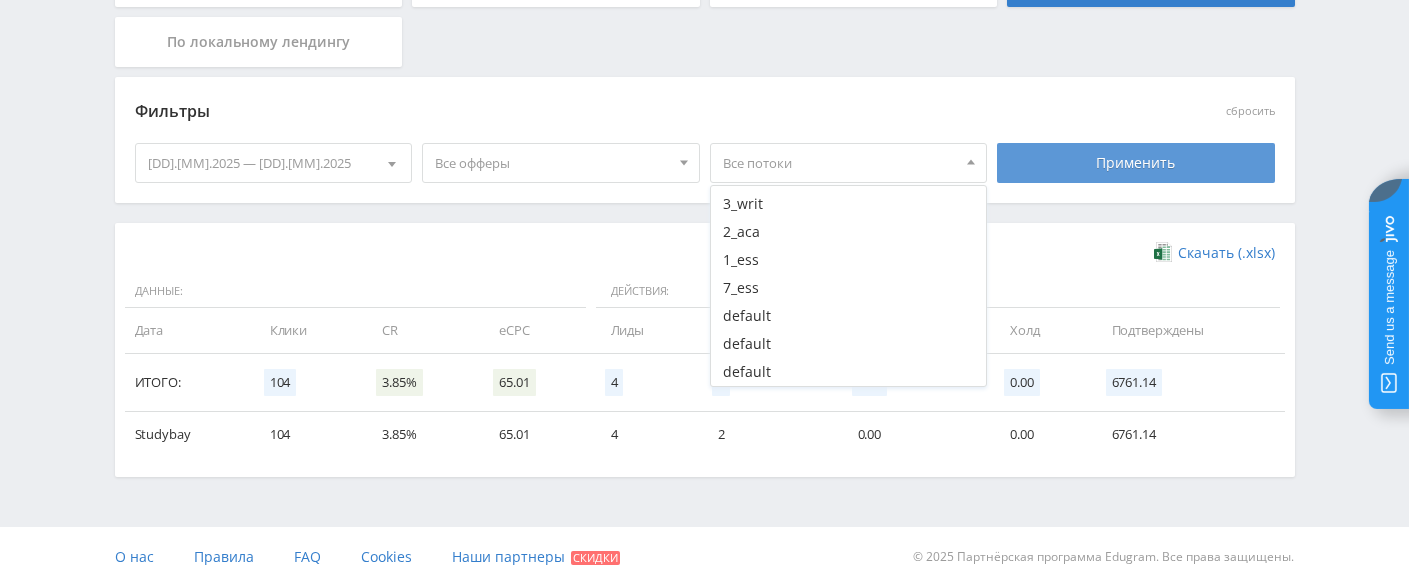 click on "Применить" at bounding box center (1136, 163) 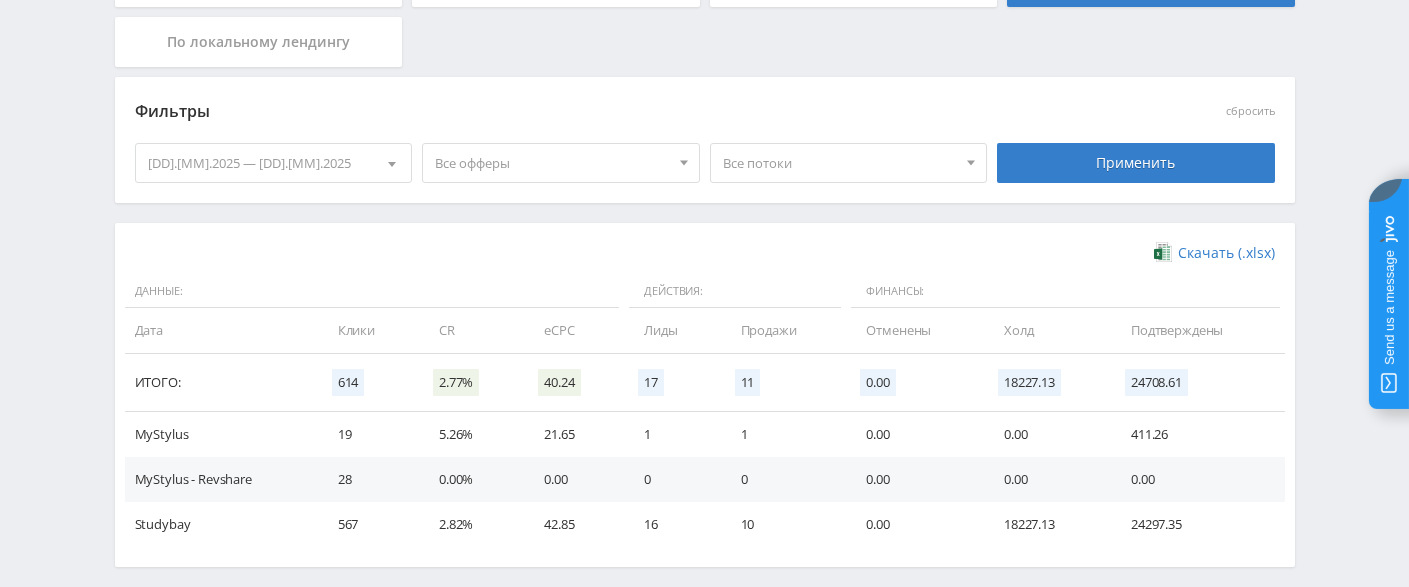 scroll, scrollTop: 542, scrollLeft: 0, axis: vertical 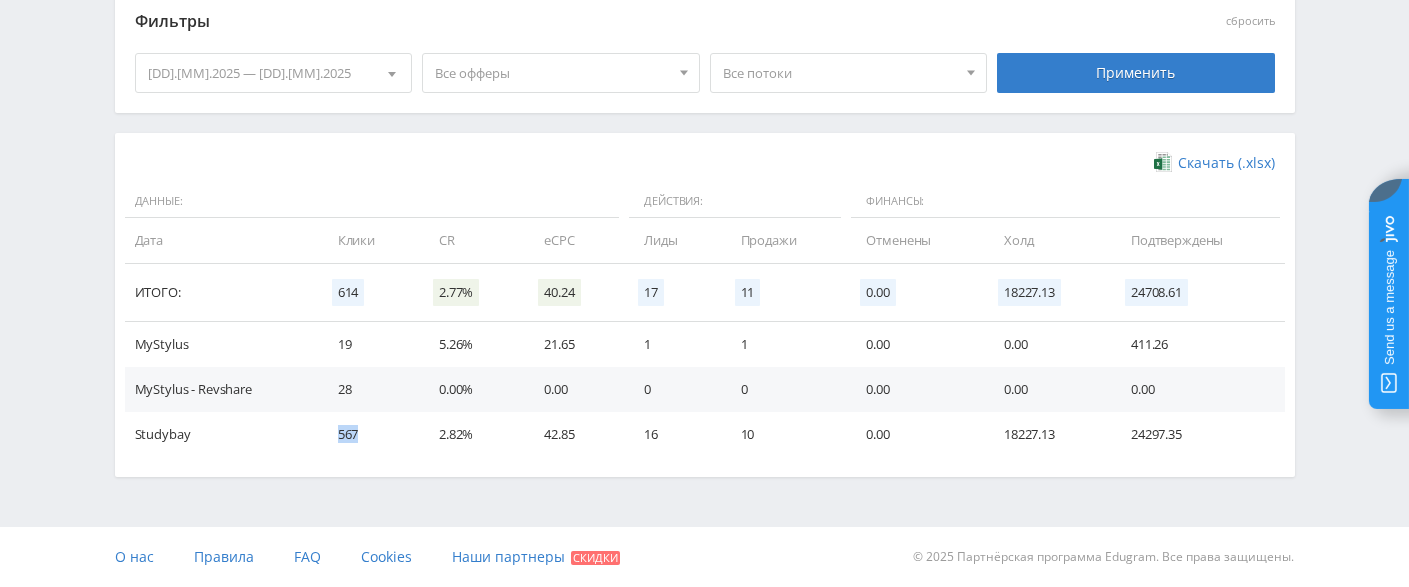 drag, startPoint x: 363, startPoint y: 429, endPoint x: 328, endPoint y: 429, distance: 35 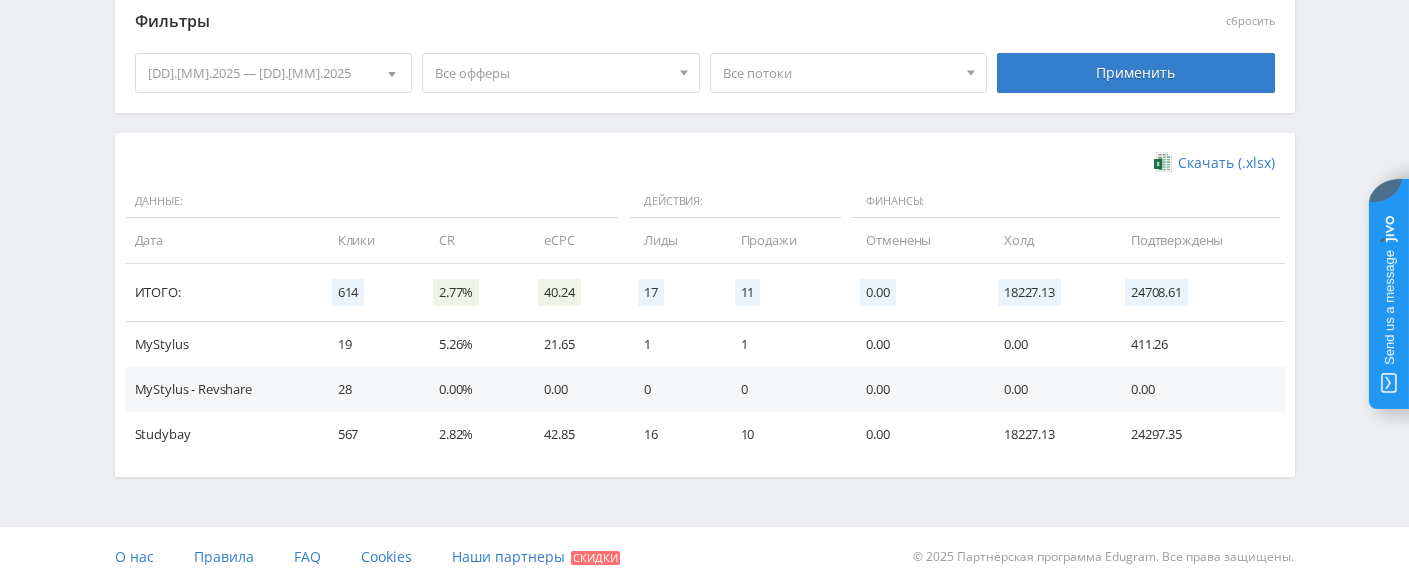 click on "28" at bounding box center (368, 389) 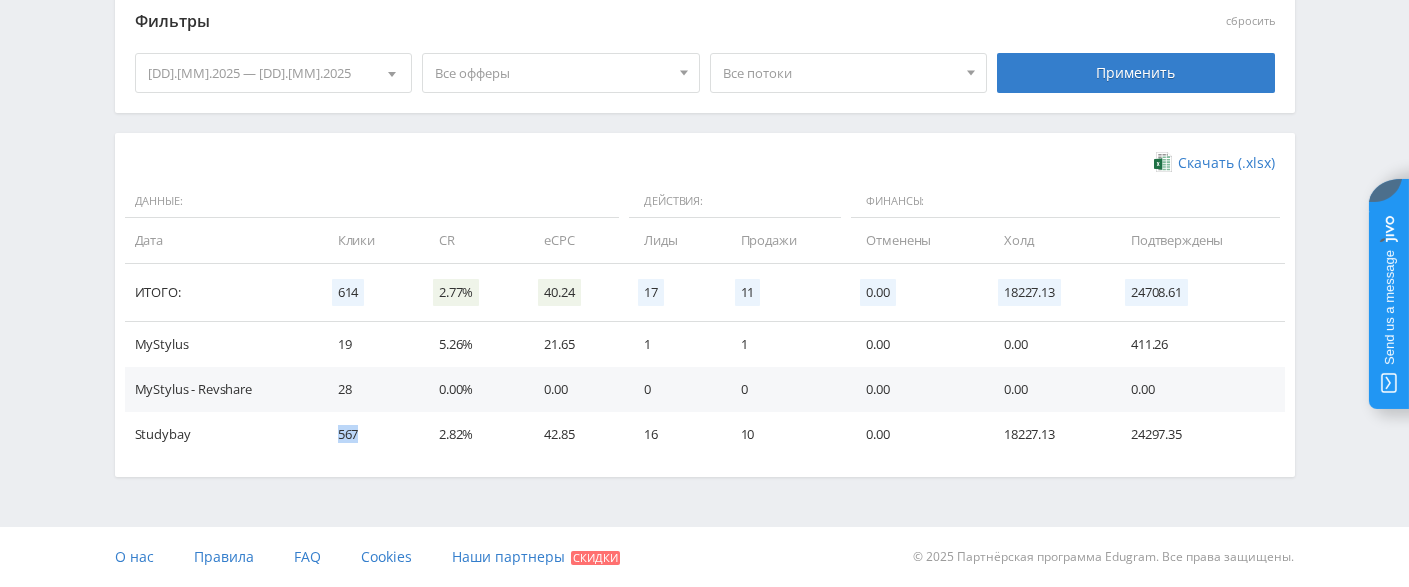 click on "567" at bounding box center (368, 434) 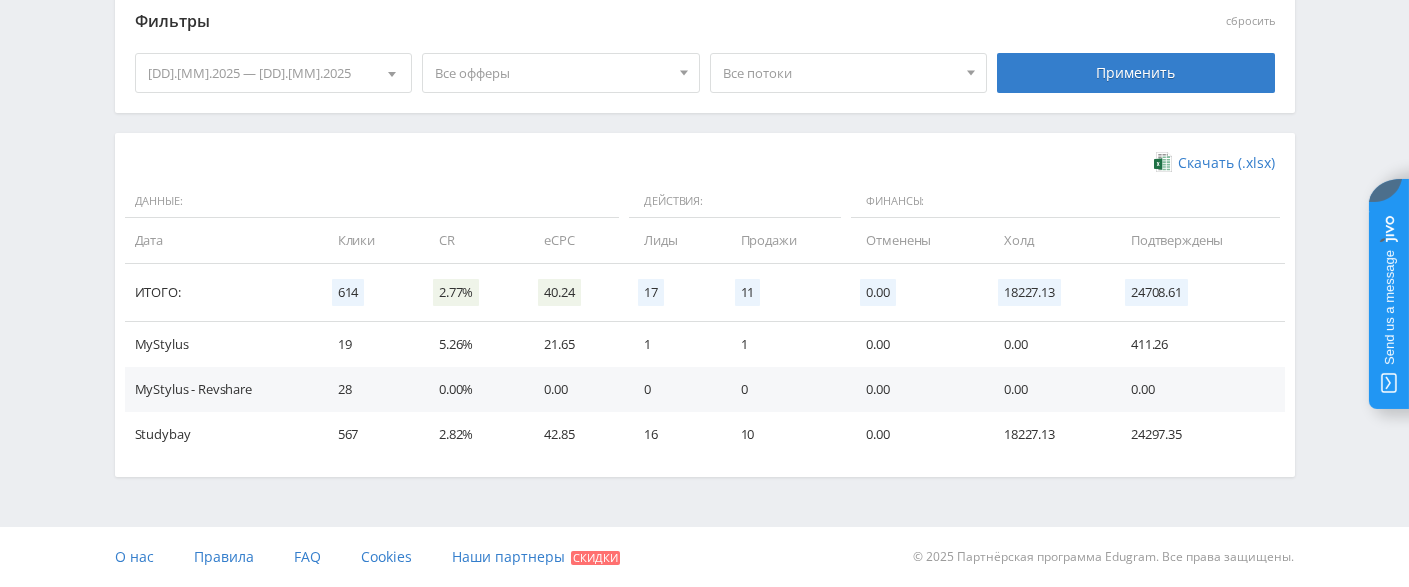 click on "[DD].[MM].2025 — [DD].[MM].2025" at bounding box center [274, 73] 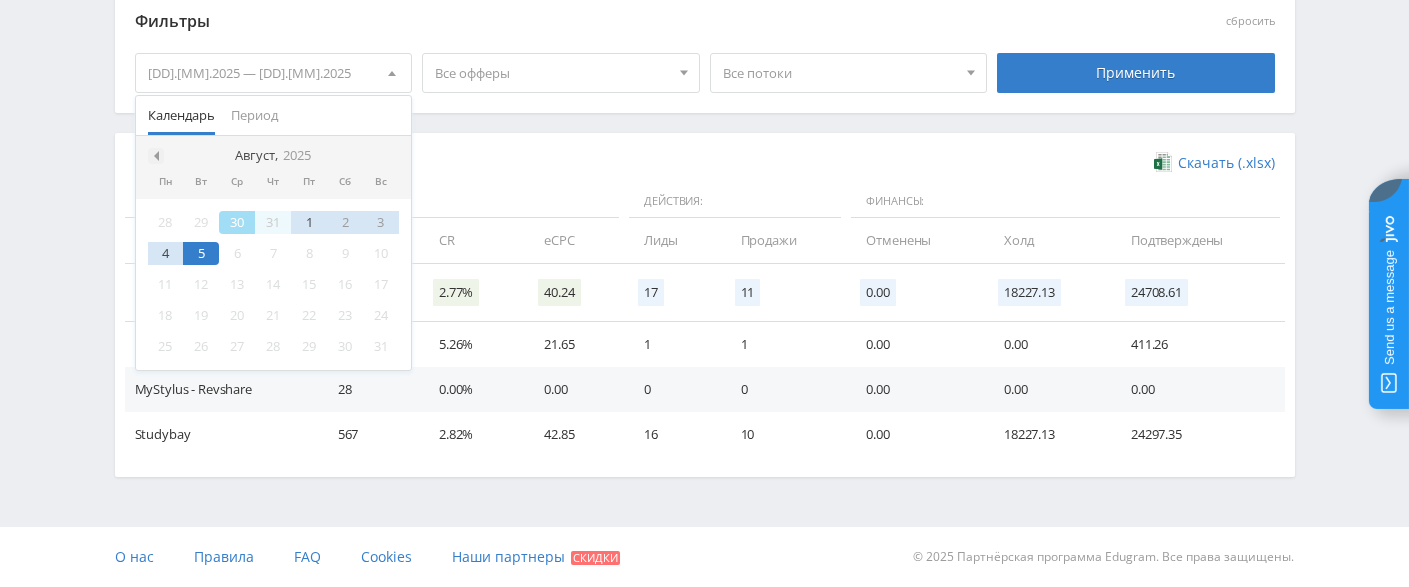 click at bounding box center (156, 156) 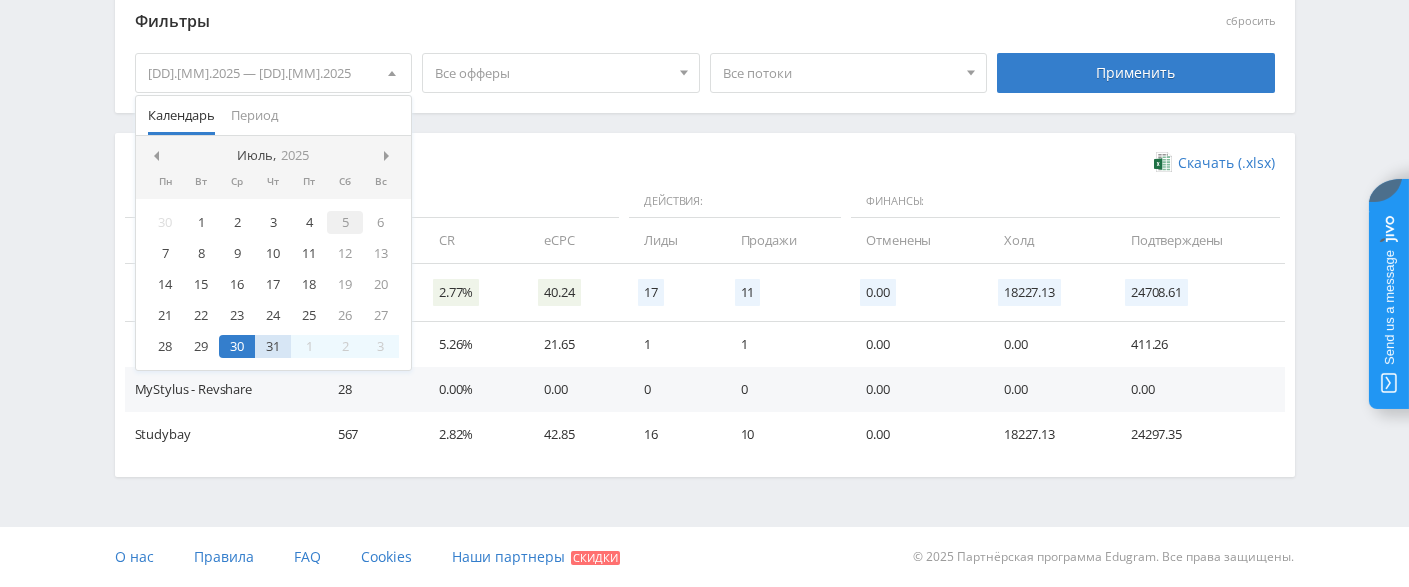 click on "5" at bounding box center [345, 222] 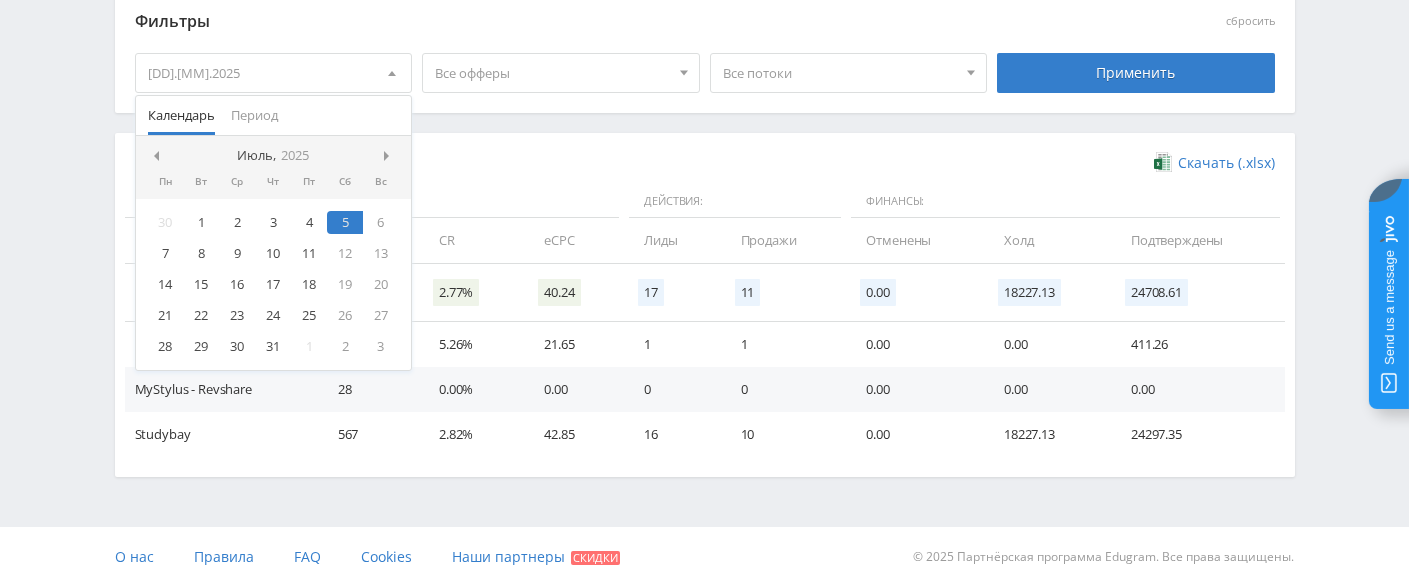 click on "Июль,  2025" at bounding box center [274, 156] 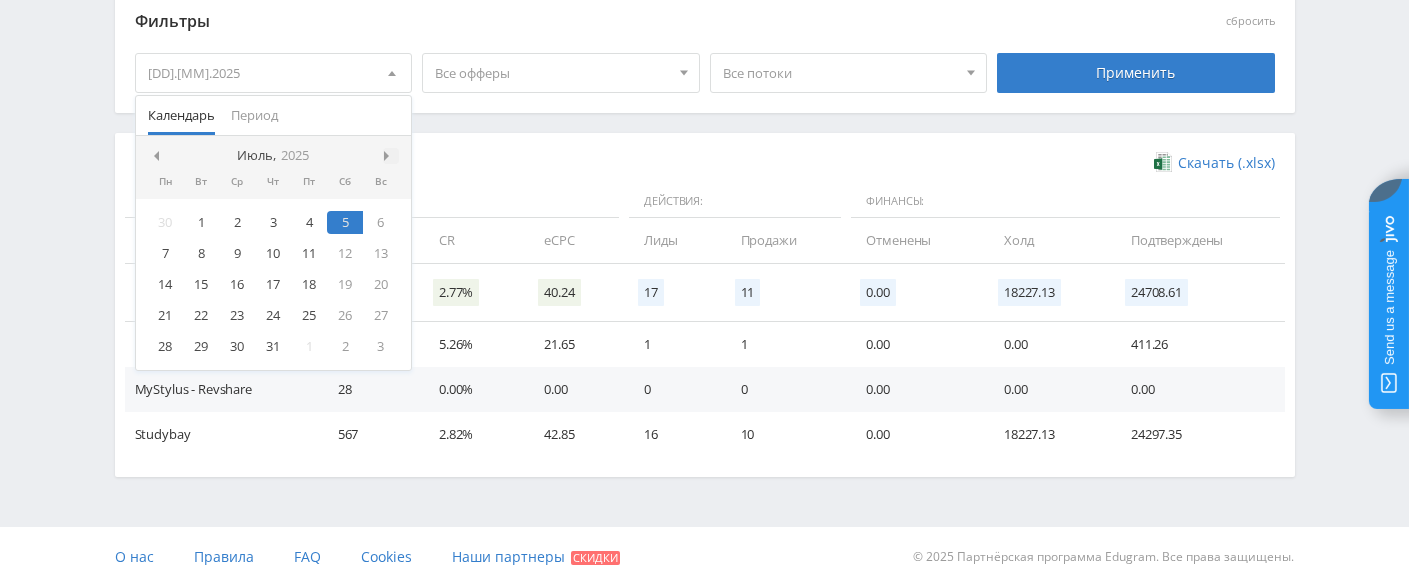 click at bounding box center (389, 156) 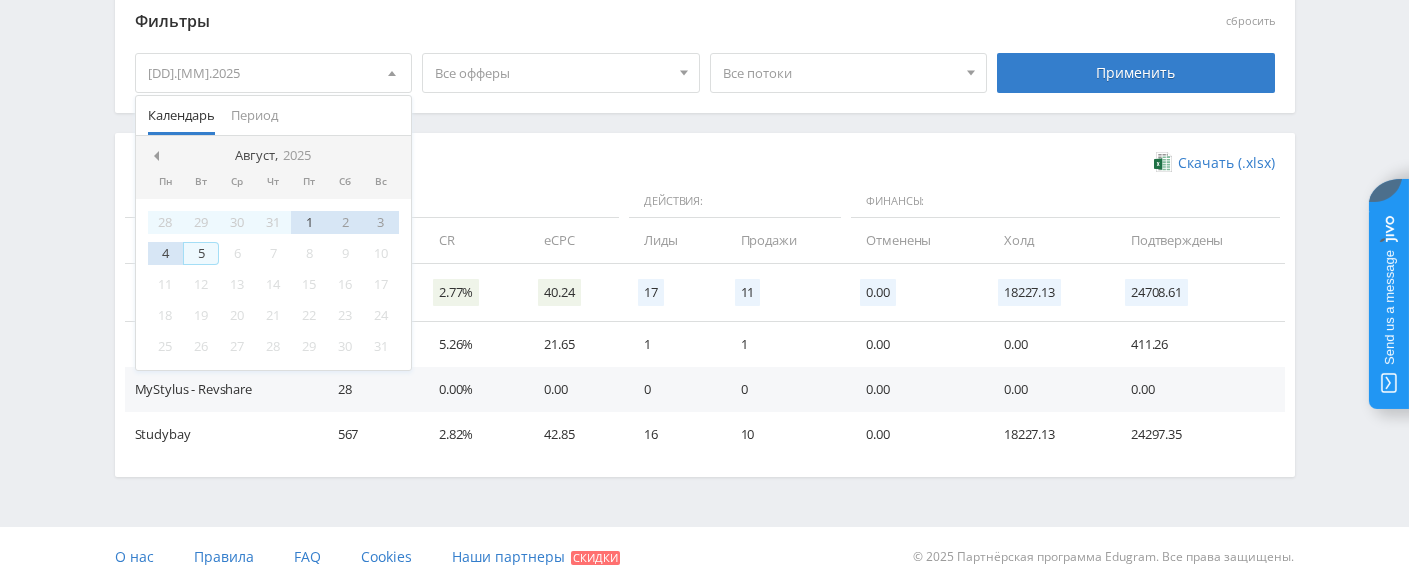 click on "5" at bounding box center [201, 253] 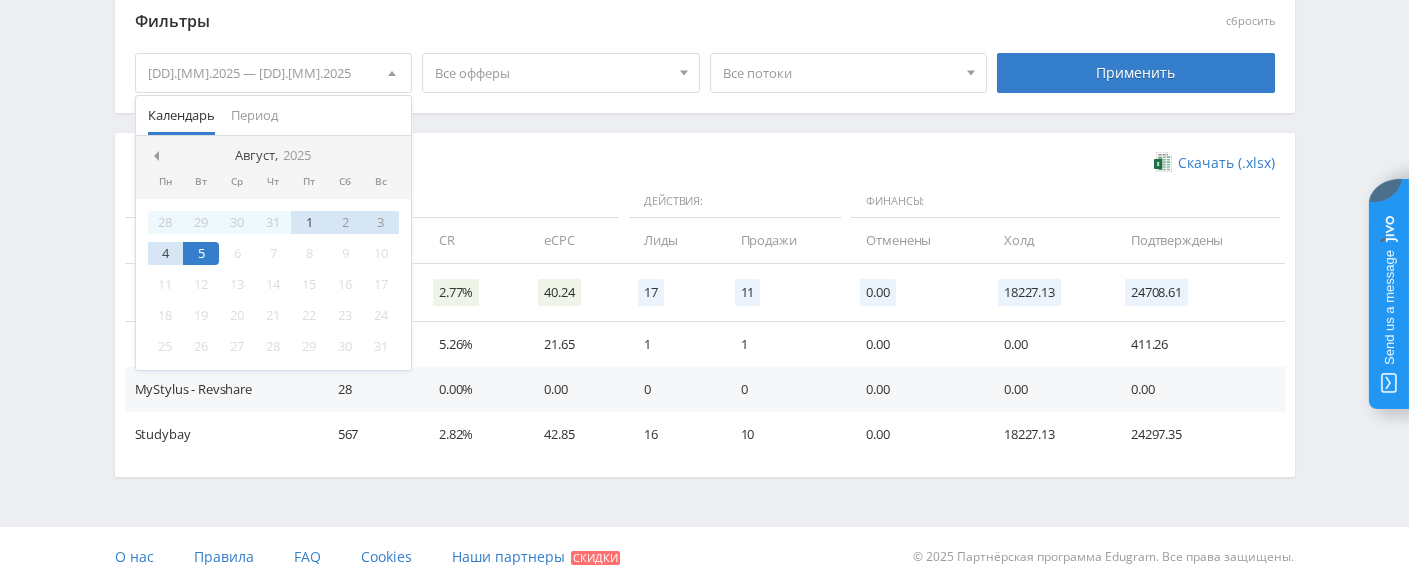 click on "Применить" at bounding box center (1136, 73) 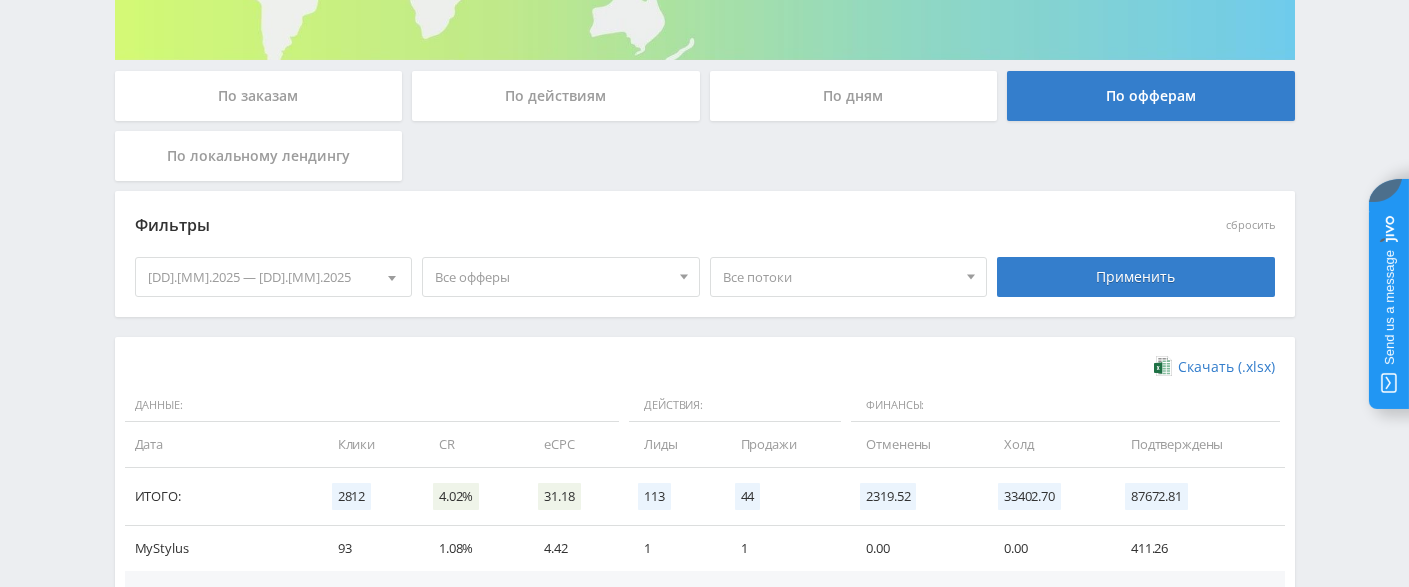 scroll, scrollTop: 0, scrollLeft: 0, axis: both 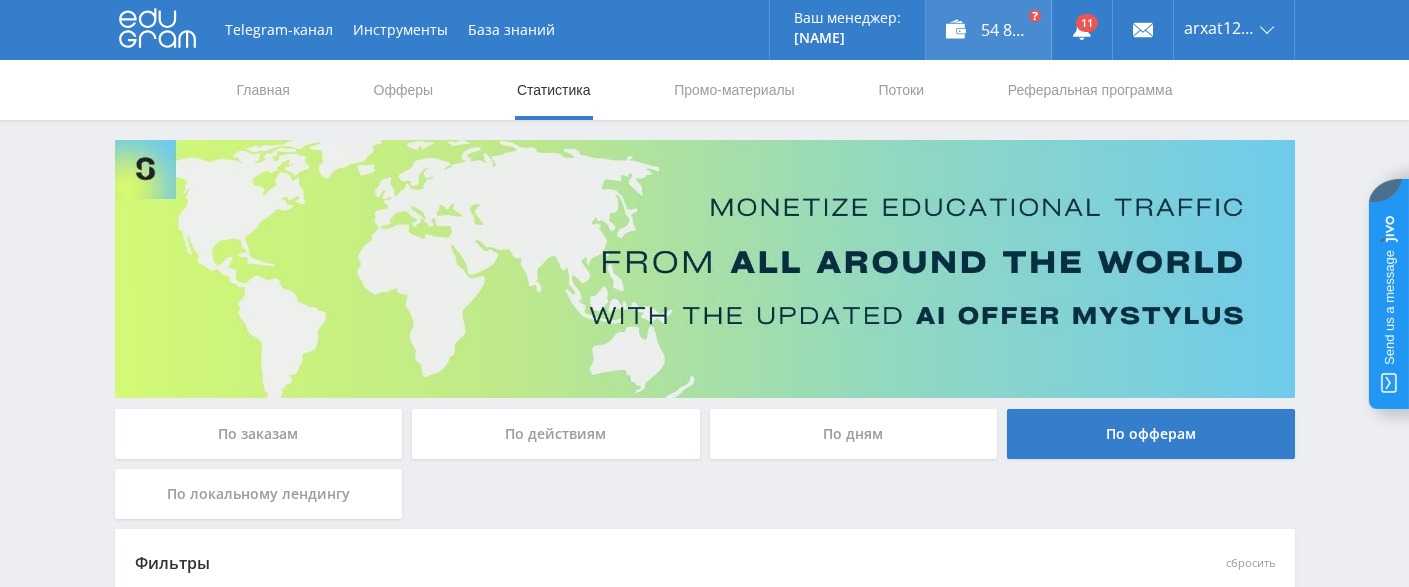 click on "54 831,93 ₽" at bounding box center (988, 30) 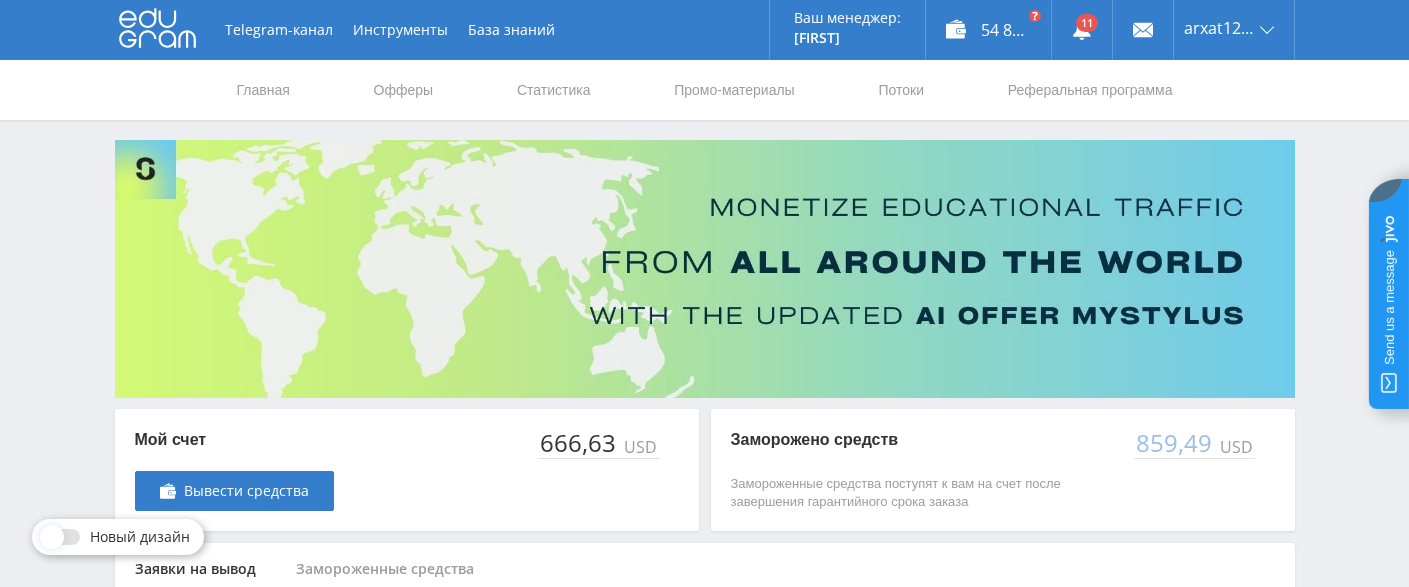 scroll, scrollTop: 0, scrollLeft: 0, axis: both 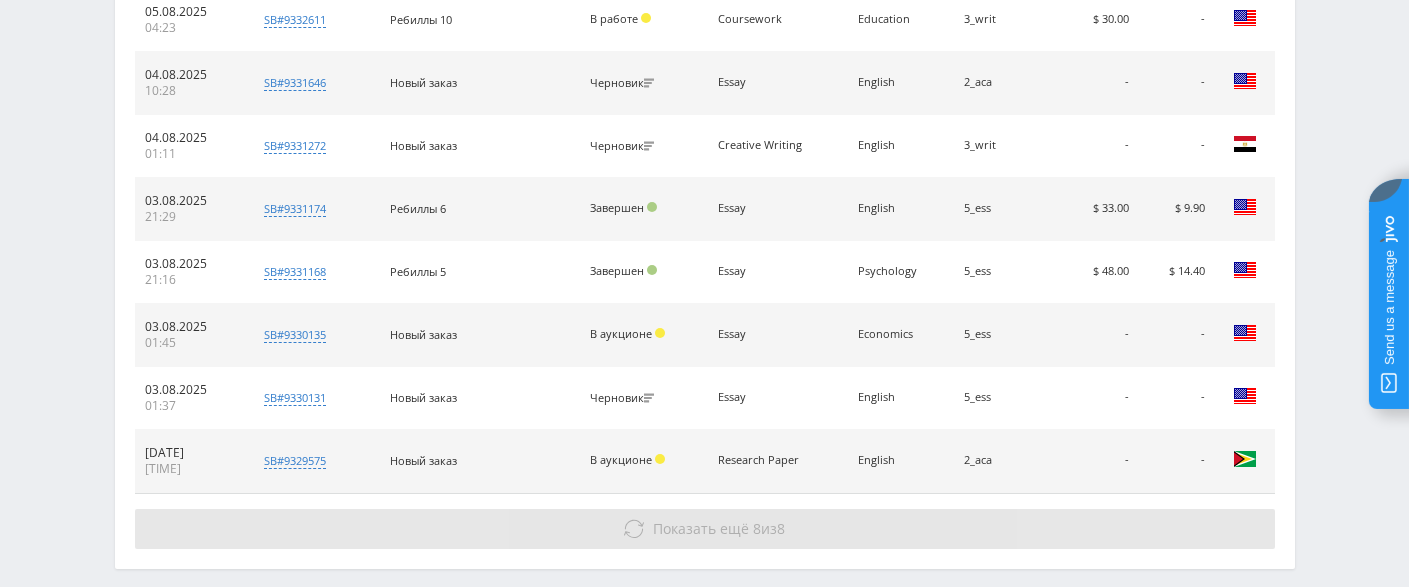 click on "Показать ещё" at bounding box center (701, 528) 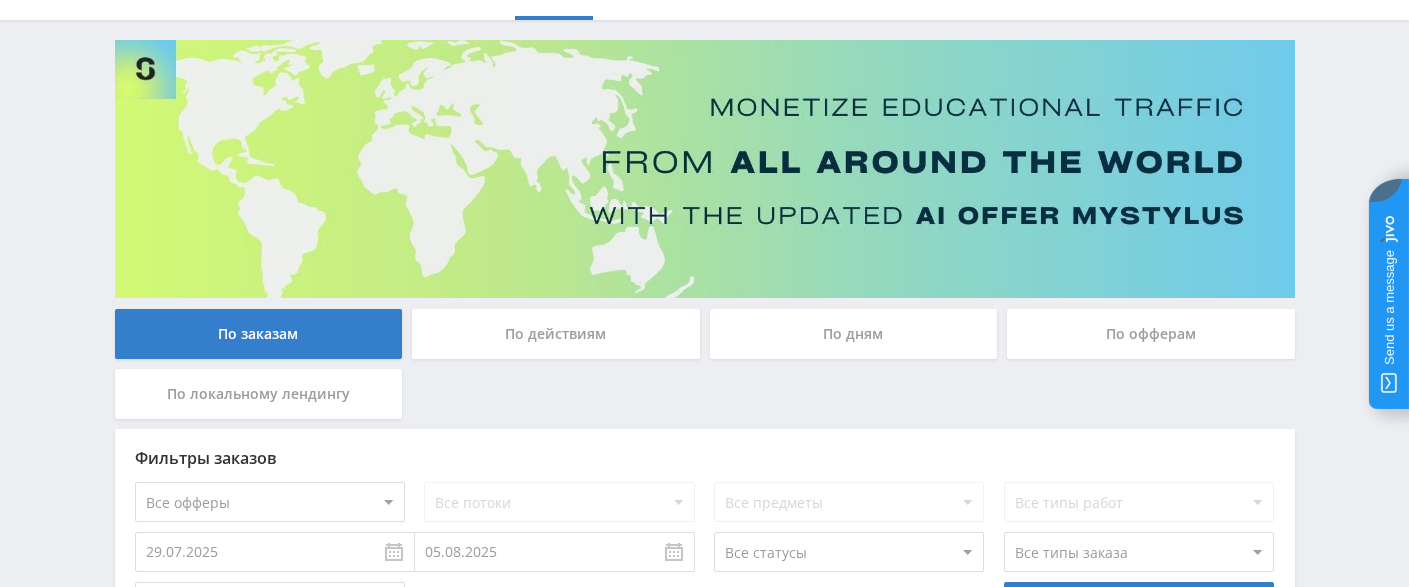 scroll, scrollTop: 0, scrollLeft: 0, axis: both 